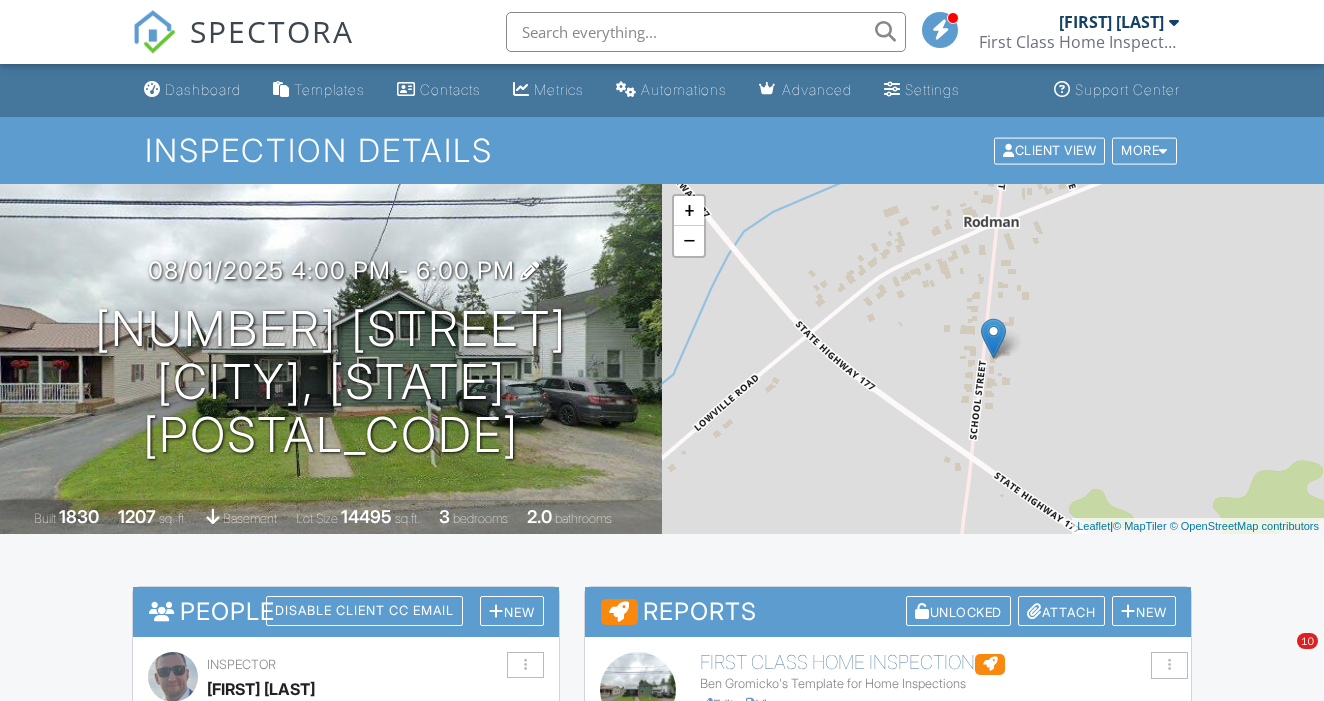 scroll, scrollTop: 164, scrollLeft: 0, axis: vertical 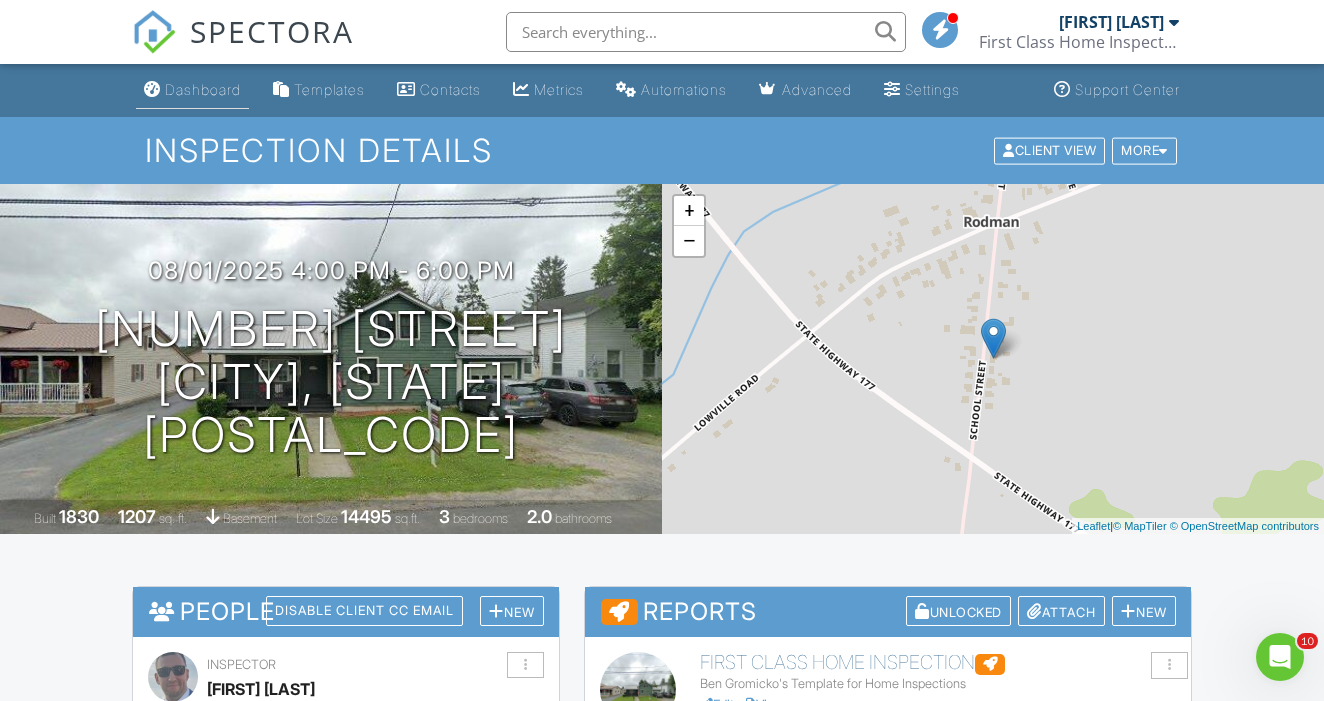 click on "Dashboard" at bounding box center (203, 89) 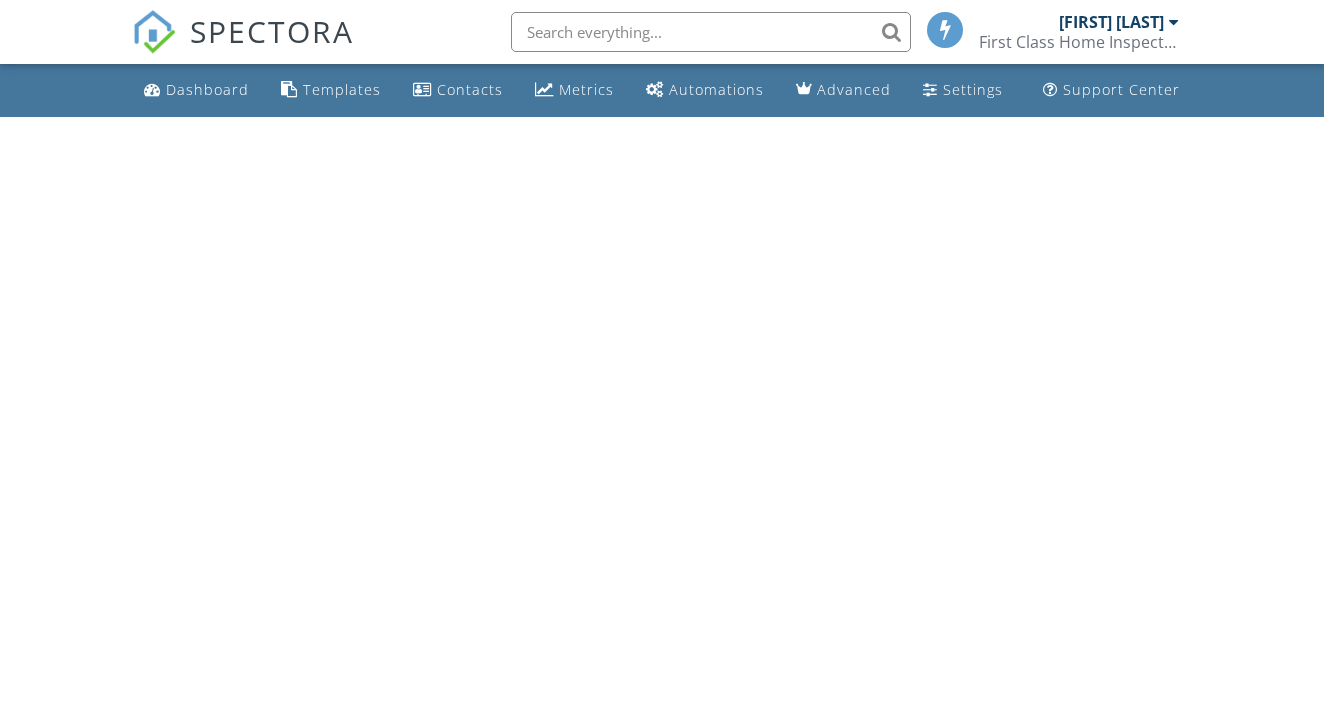 scroll, scrollTop: 0, scrollLeft: 0, axis: both 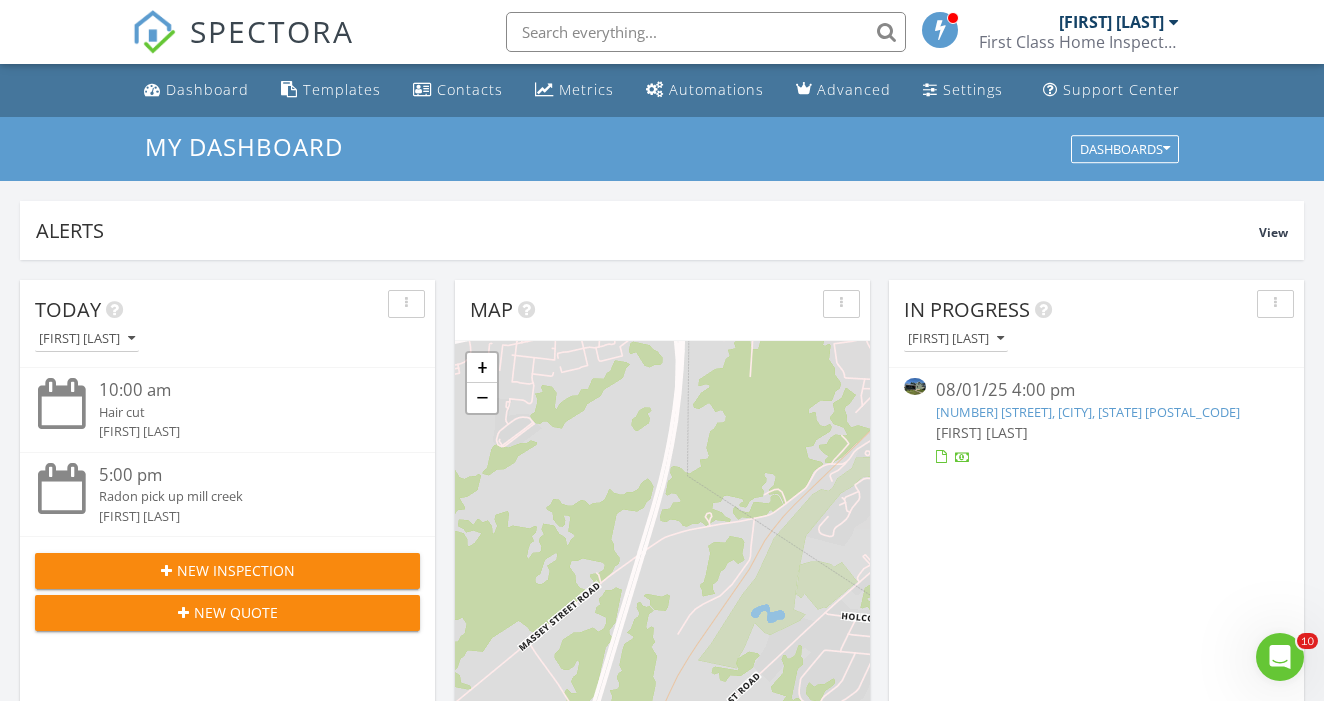 click on "Today
Gregory Stickel" at bounding box center (227, 324) 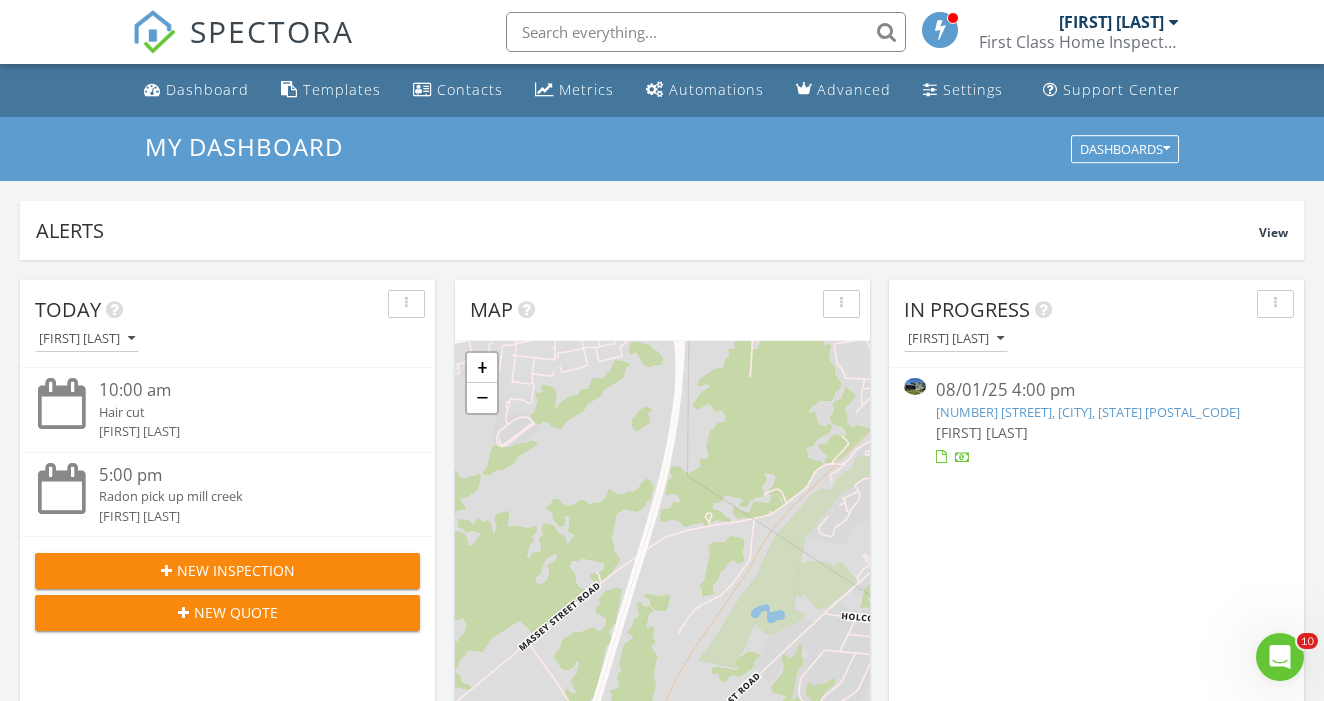 click on "Today
Gregory Stickel" at bounding box center [227, 324] 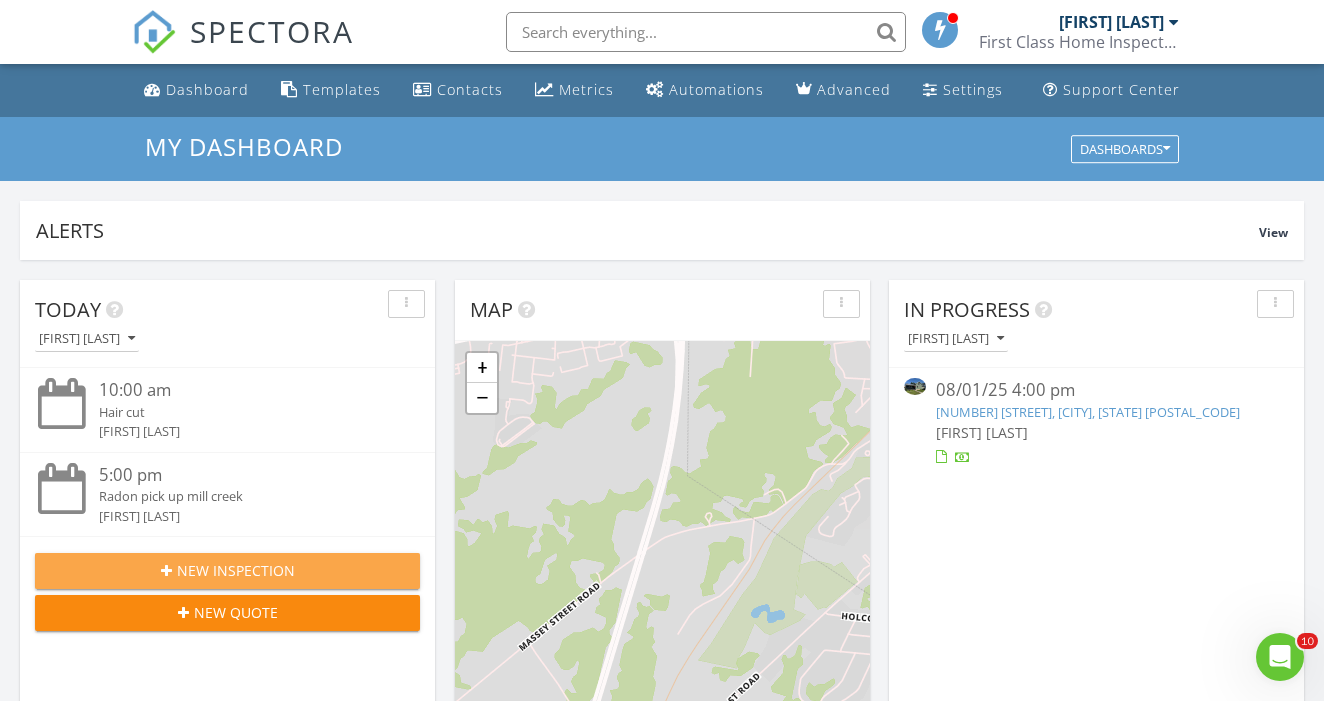 click on "New Inspection" at bounding box center (236, 570) 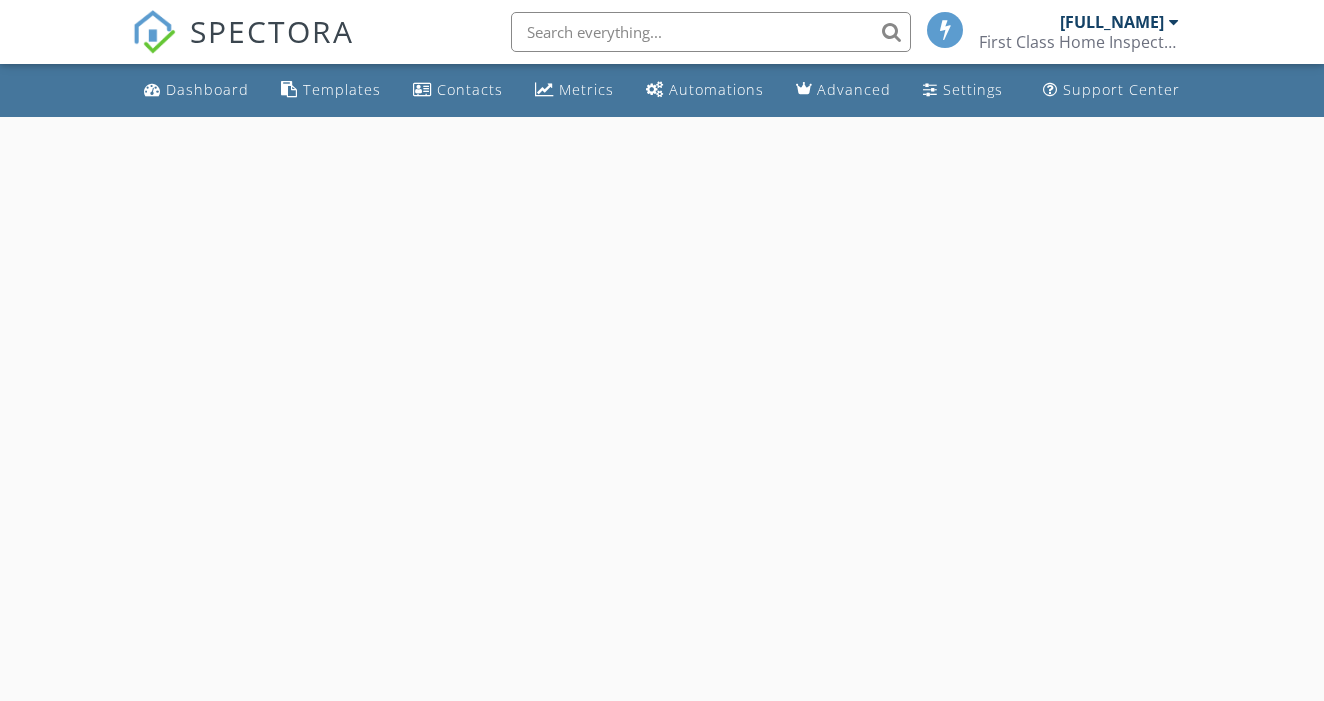scroll, scrollTop: 0, scrollLeft: 0, axis: both 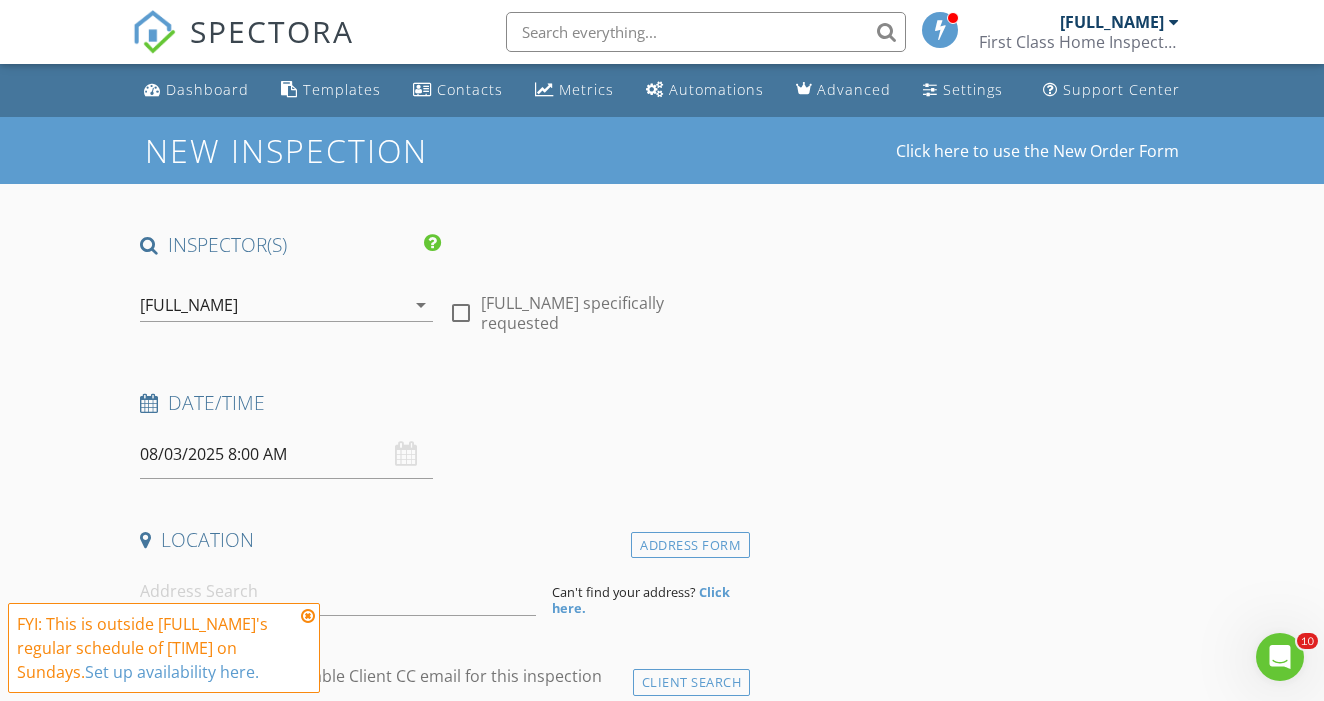 click on "08/03/2025 8:00 AM" at bounding box center (286, 454) 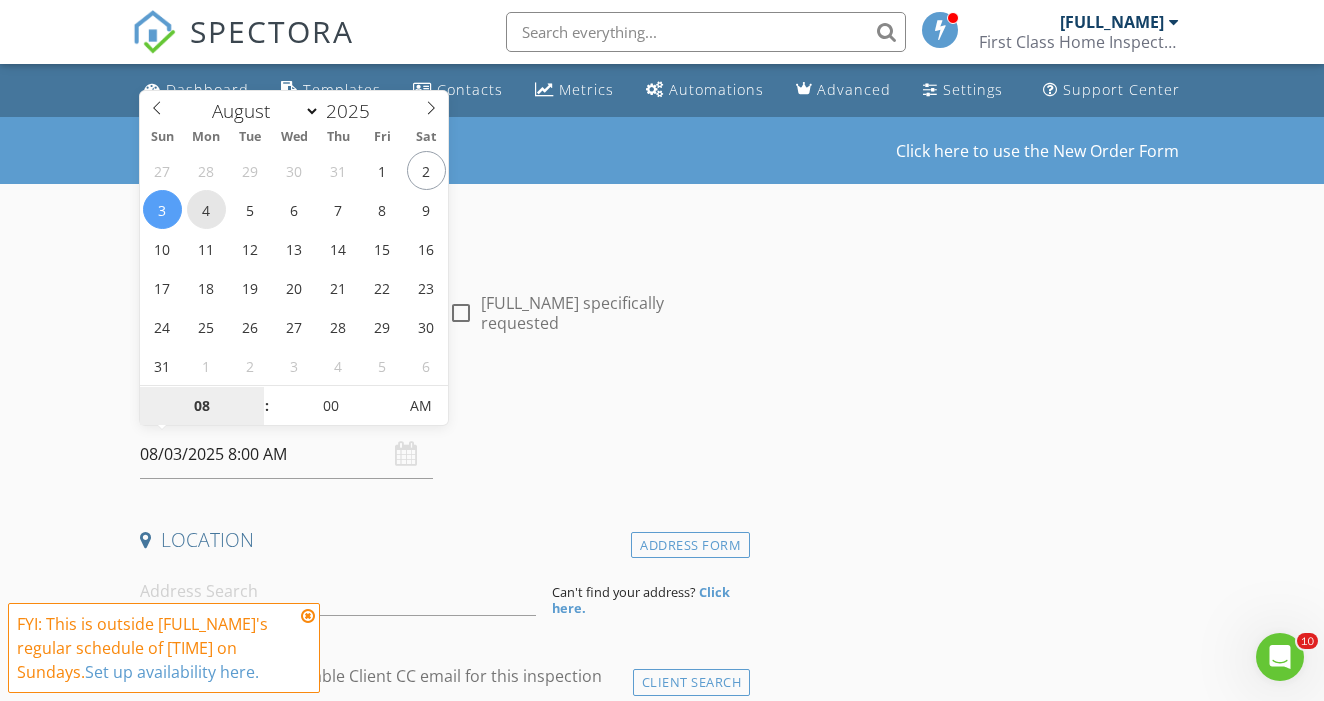 type on "08/04/2025 8:00 AM" 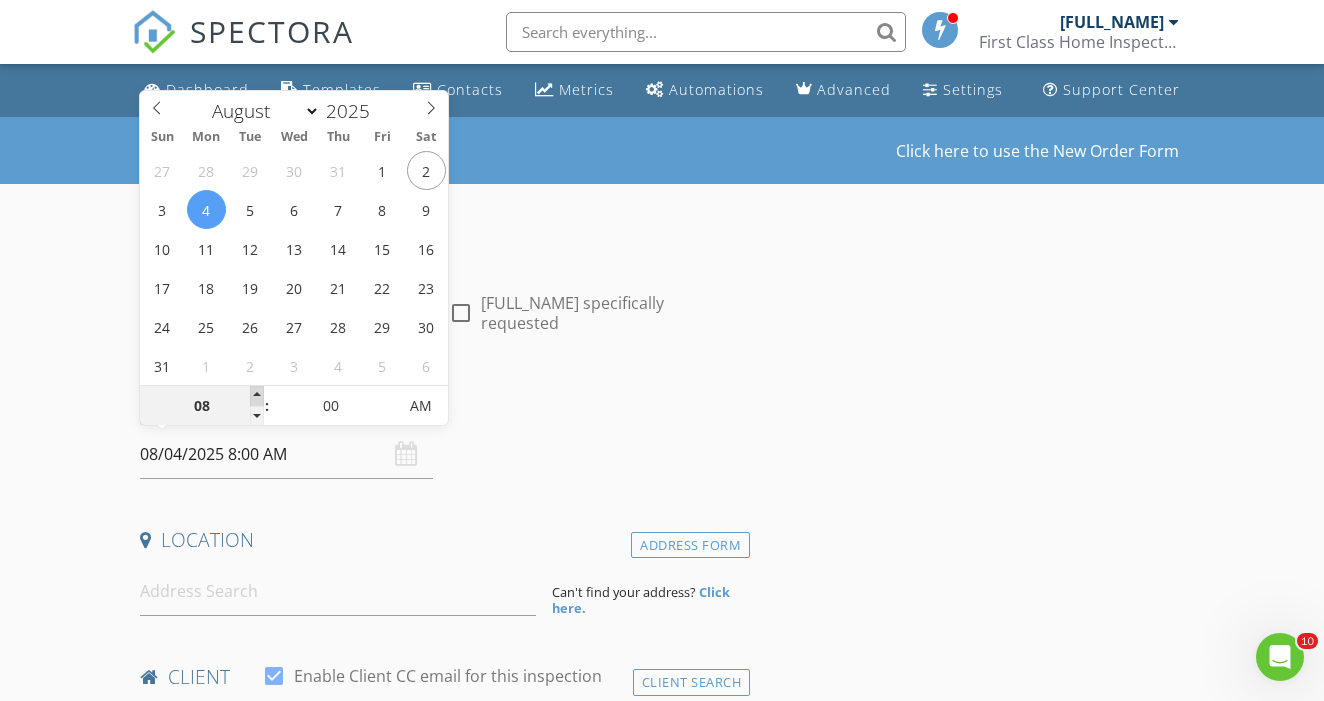 type on "09" 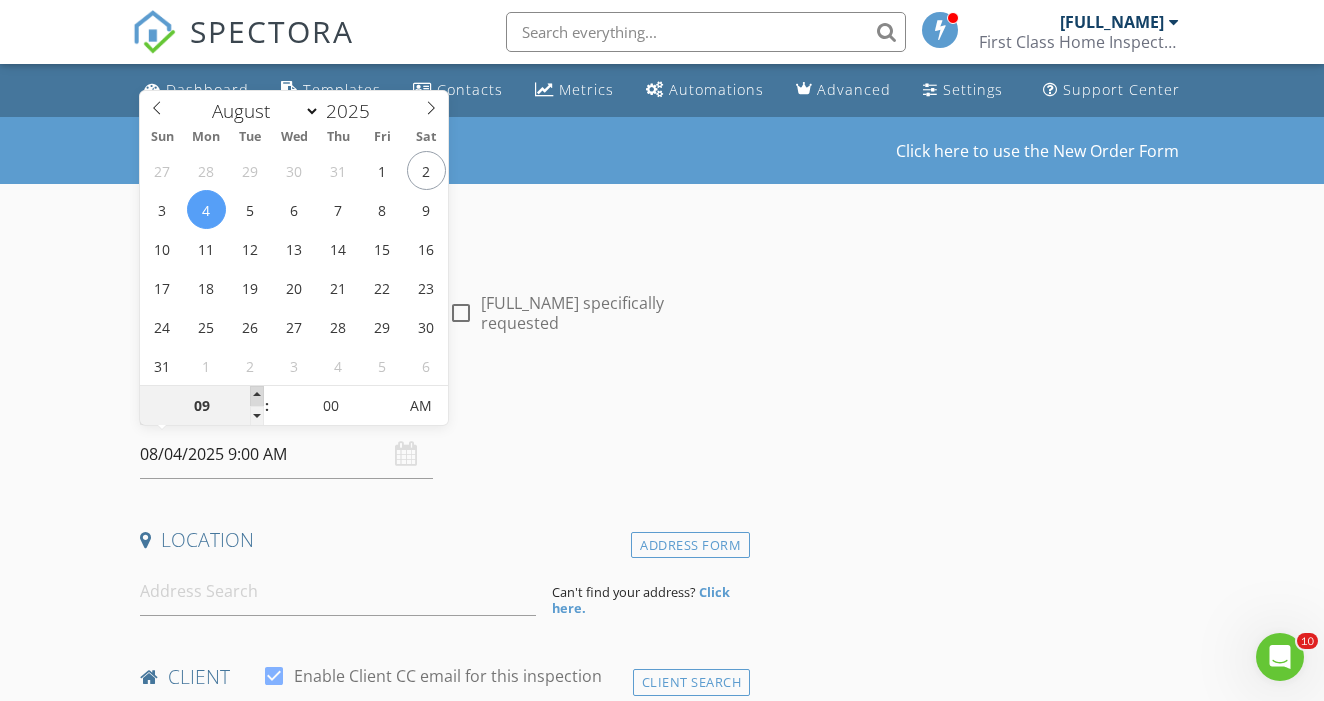 click at bounding box center [257, 396] 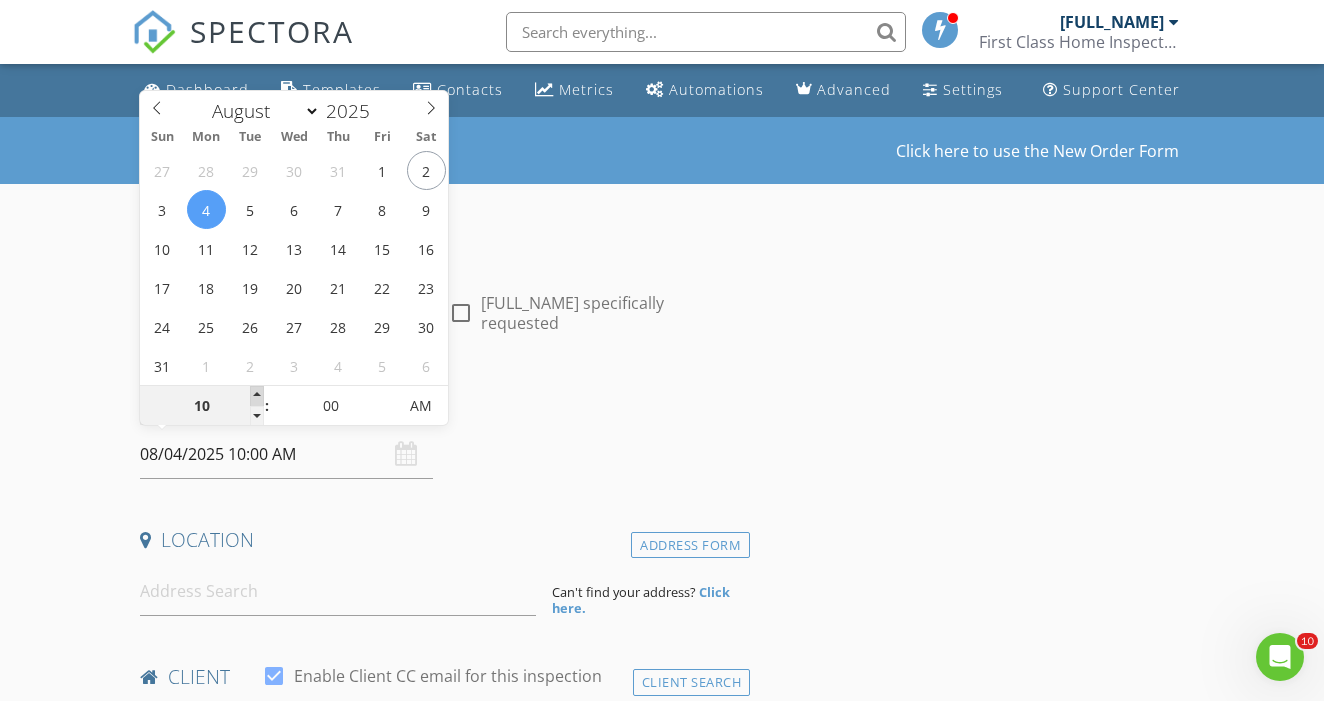 click at bounding box center (257, 396) 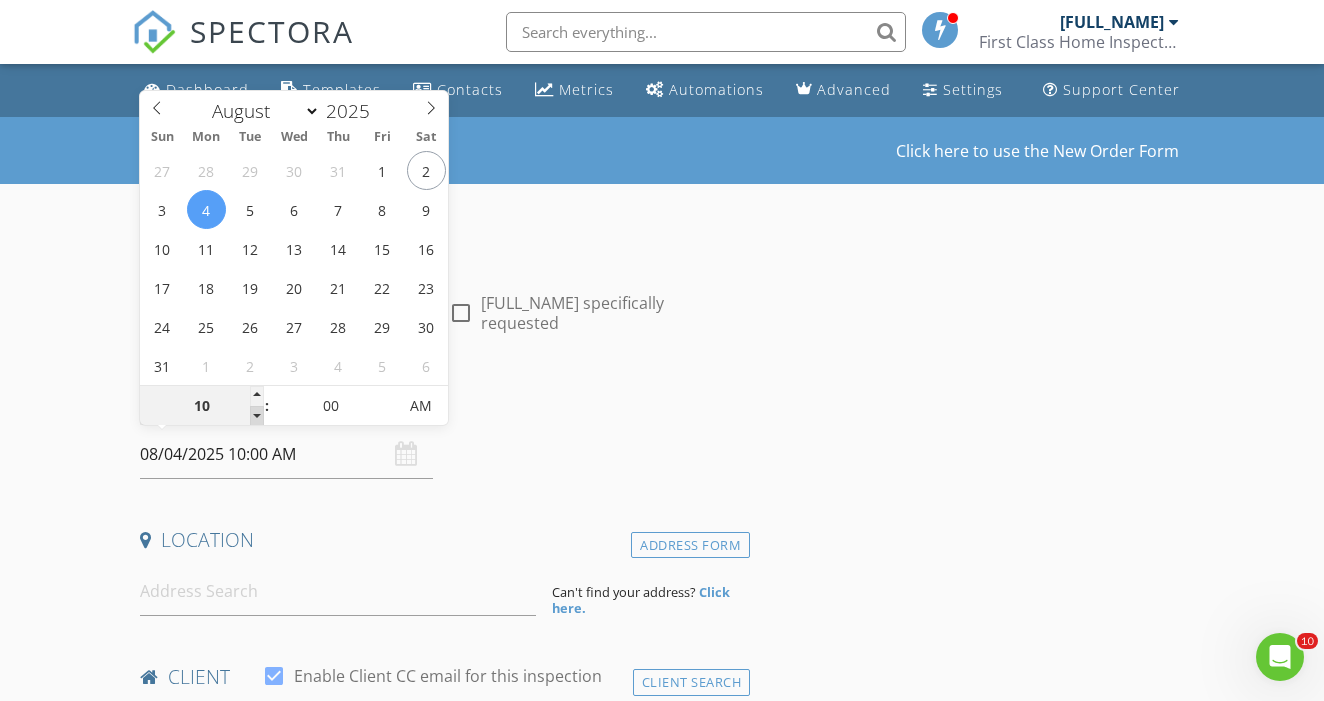 type on "09" 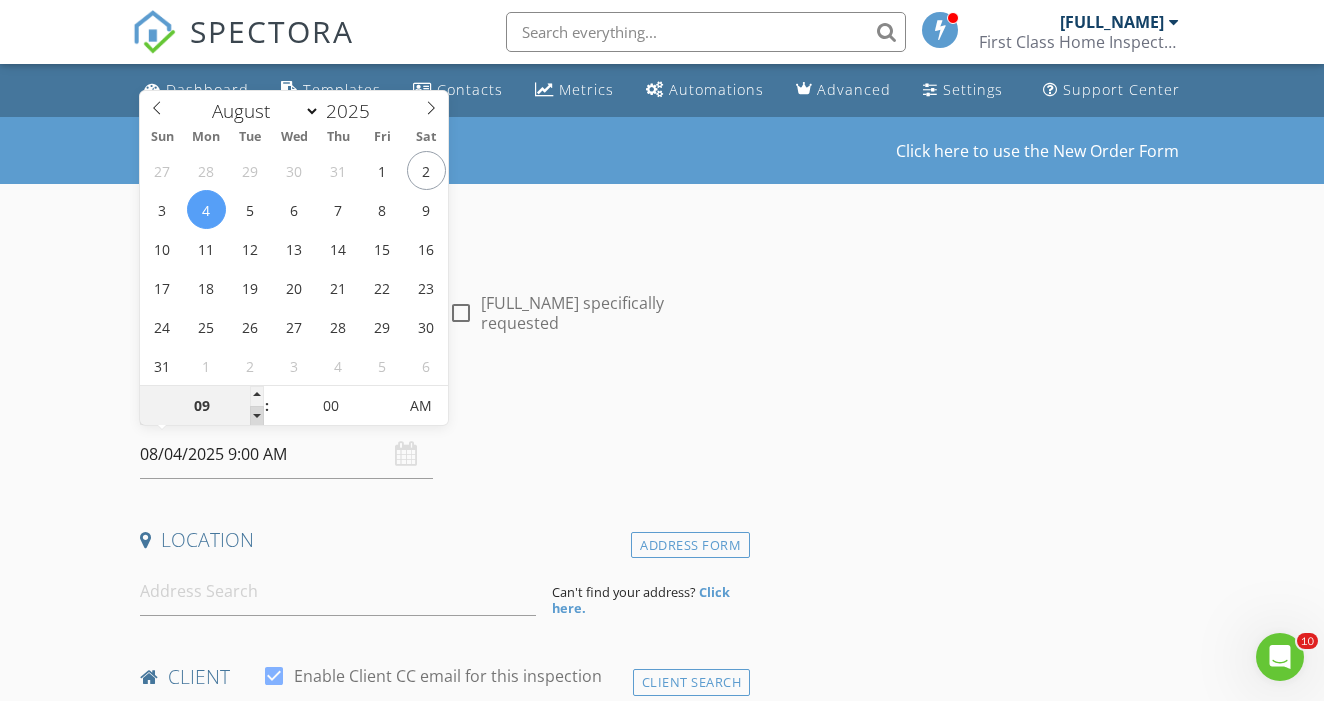 click at bounding box center (257, 416) 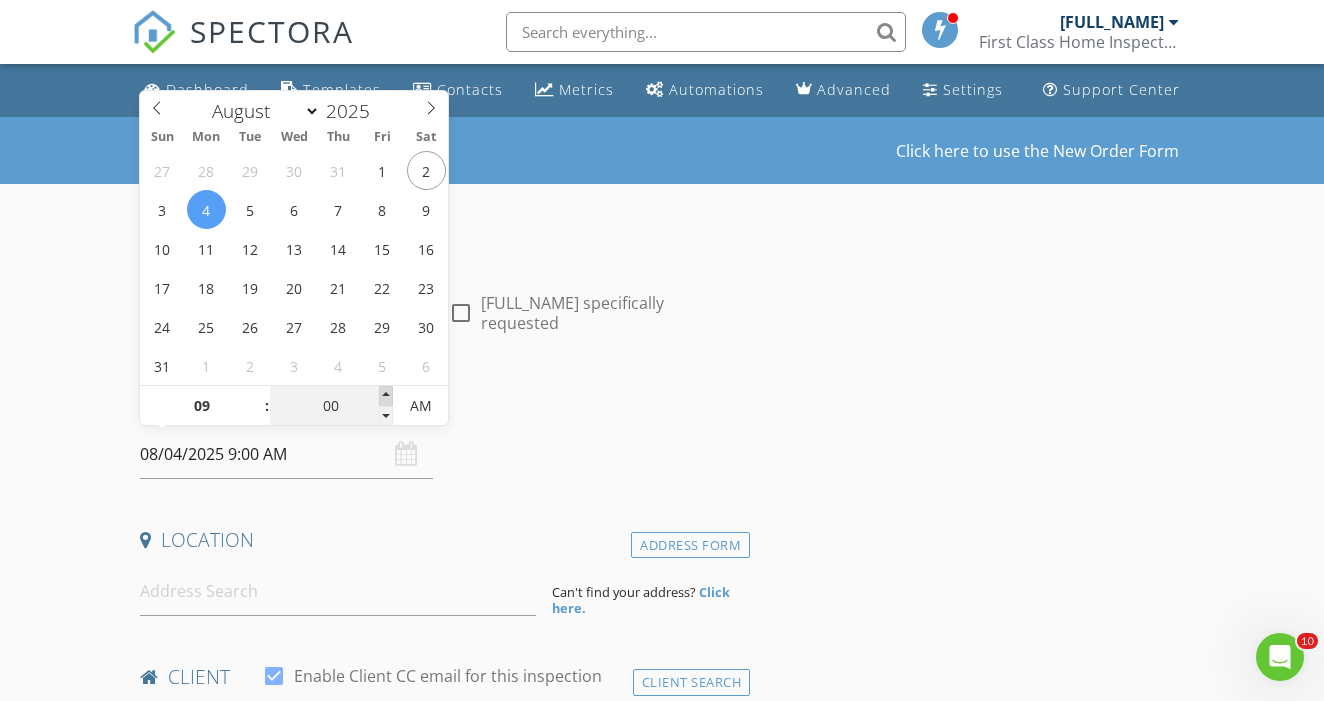 type on "05" 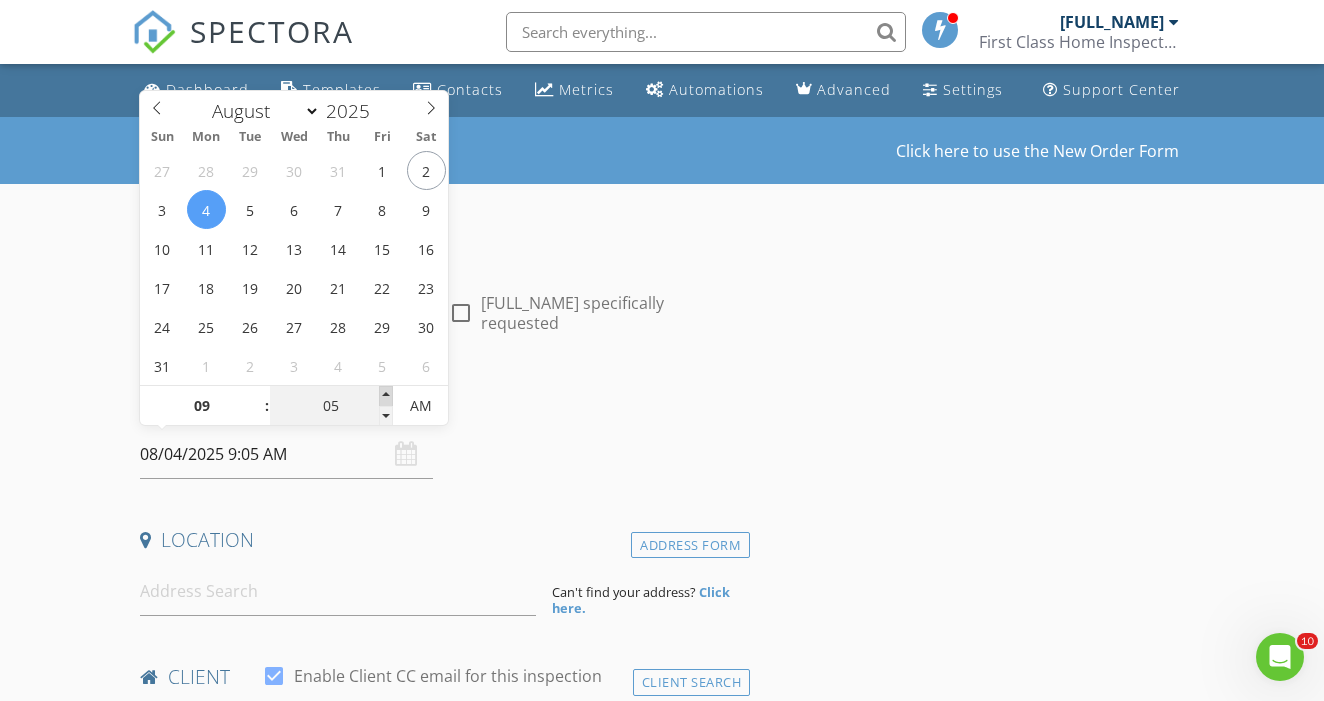 click at bounding box center [386, 396] 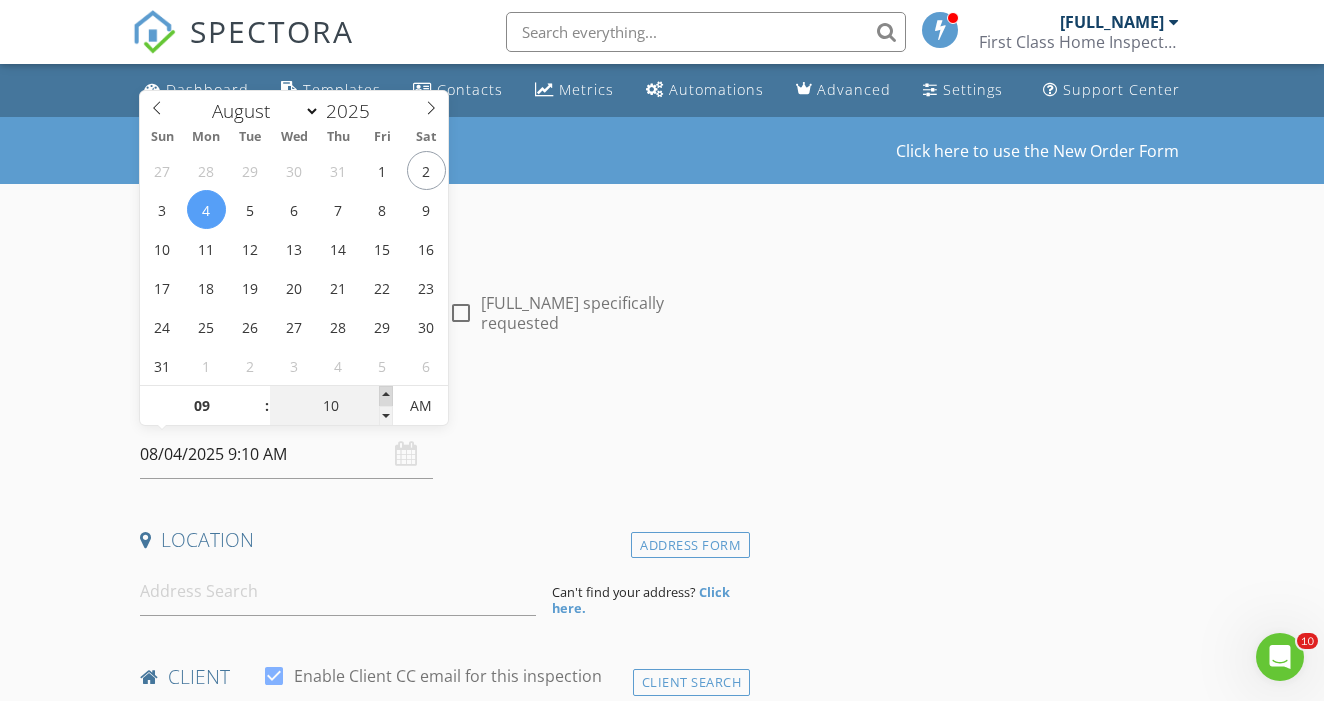 click at bounding box center [386, 396] 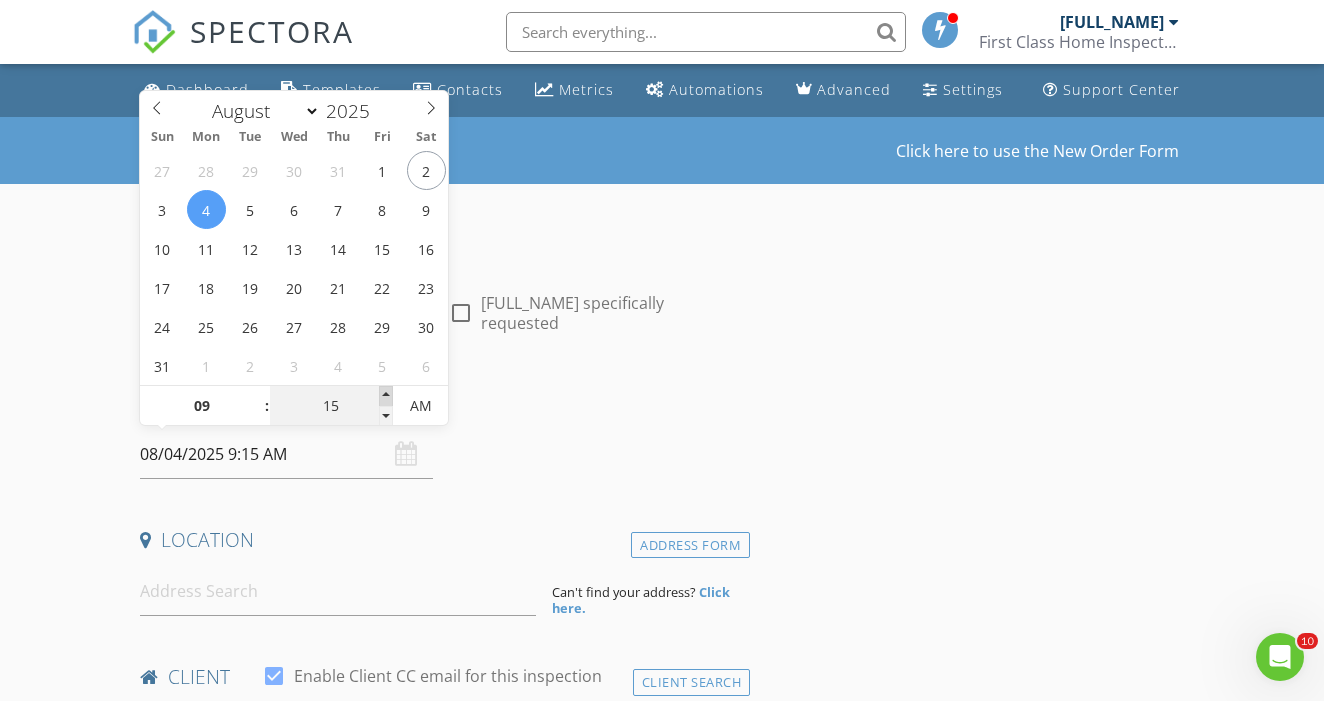click at bounding box center (386, 396) 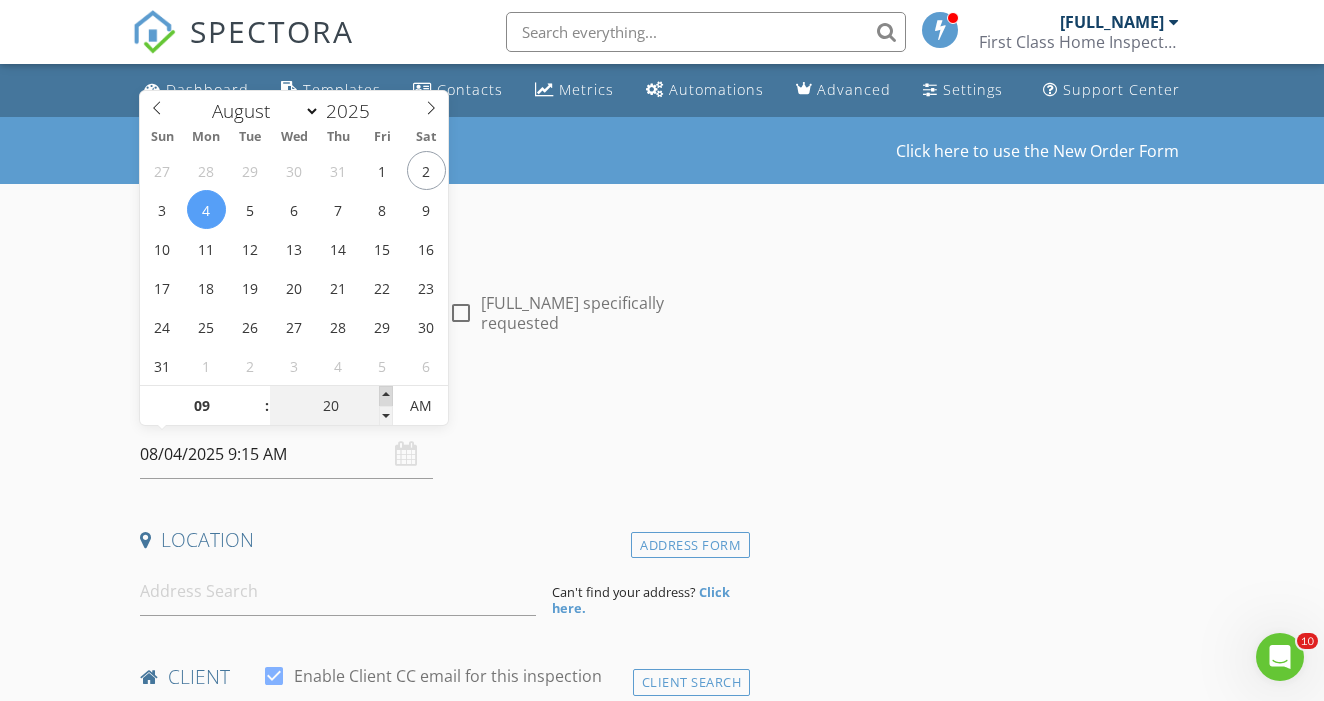type on "08/04/2025 9:20 AM" 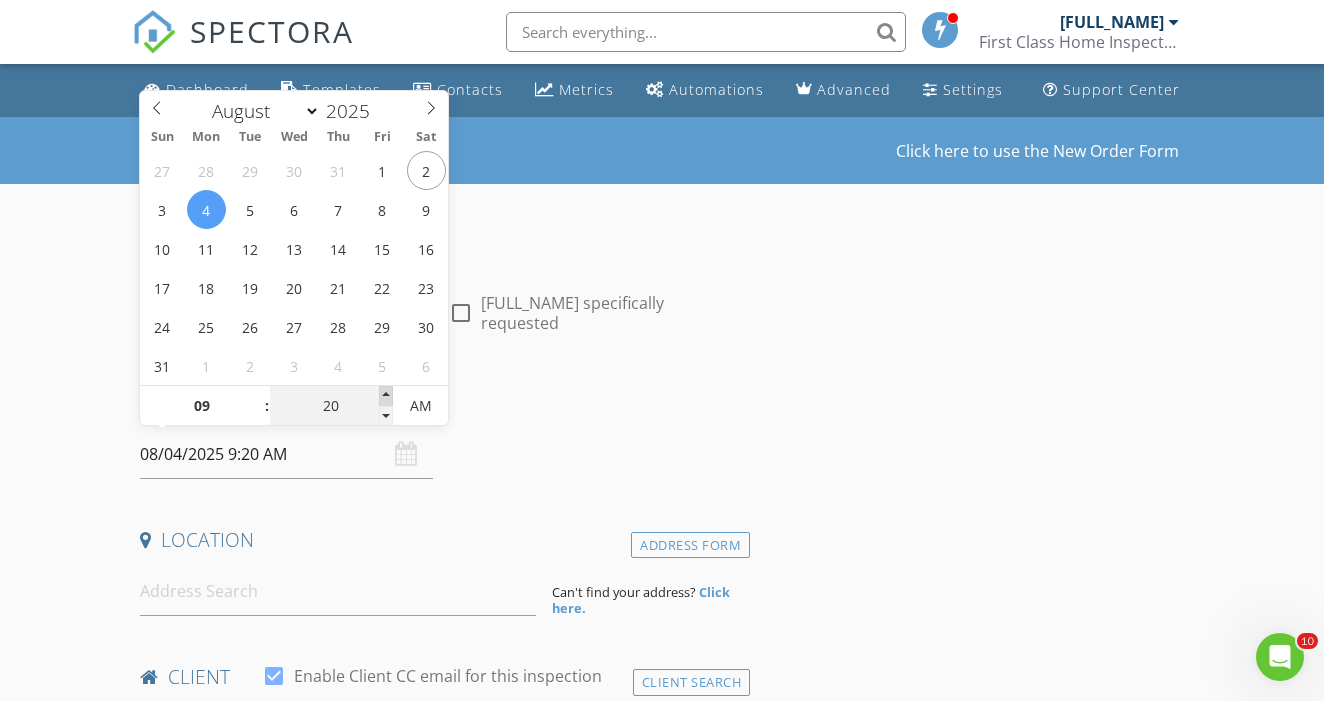 click at bounding box center [386, 396] 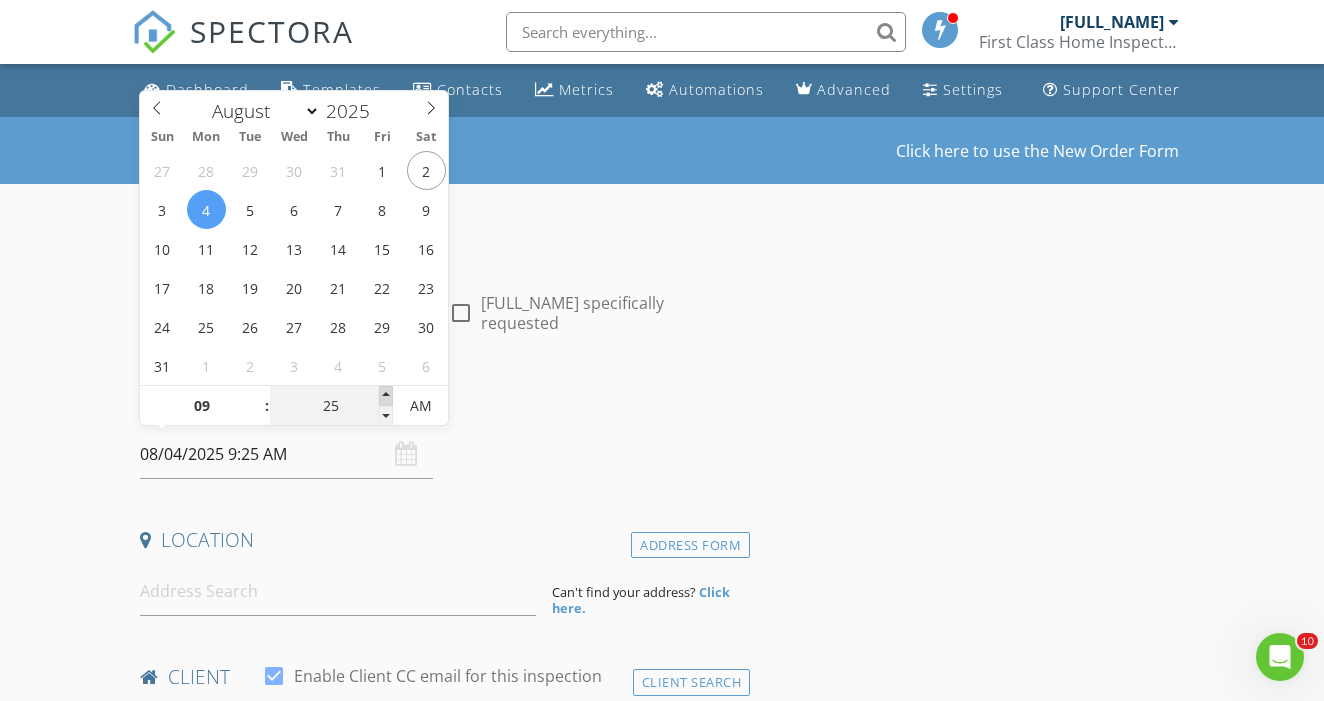 click at bounding box center (386, 396) 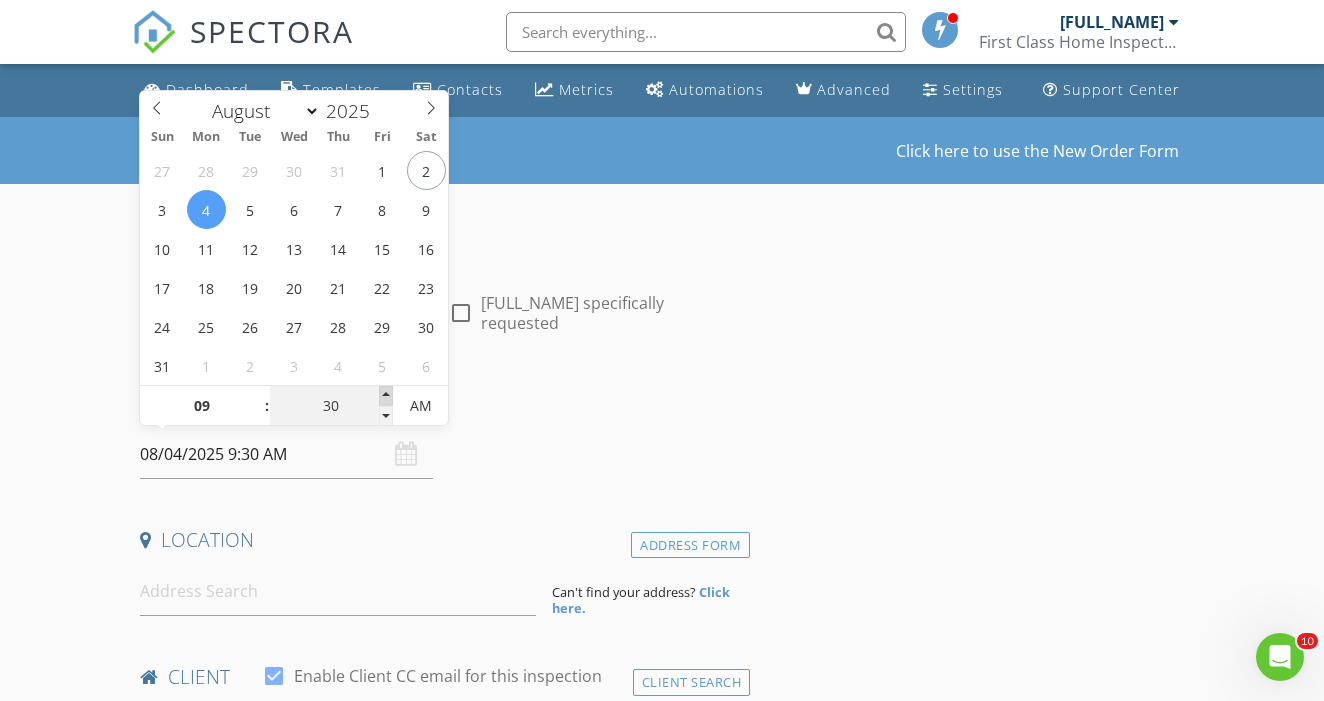 click at bounding box center (386, 396) 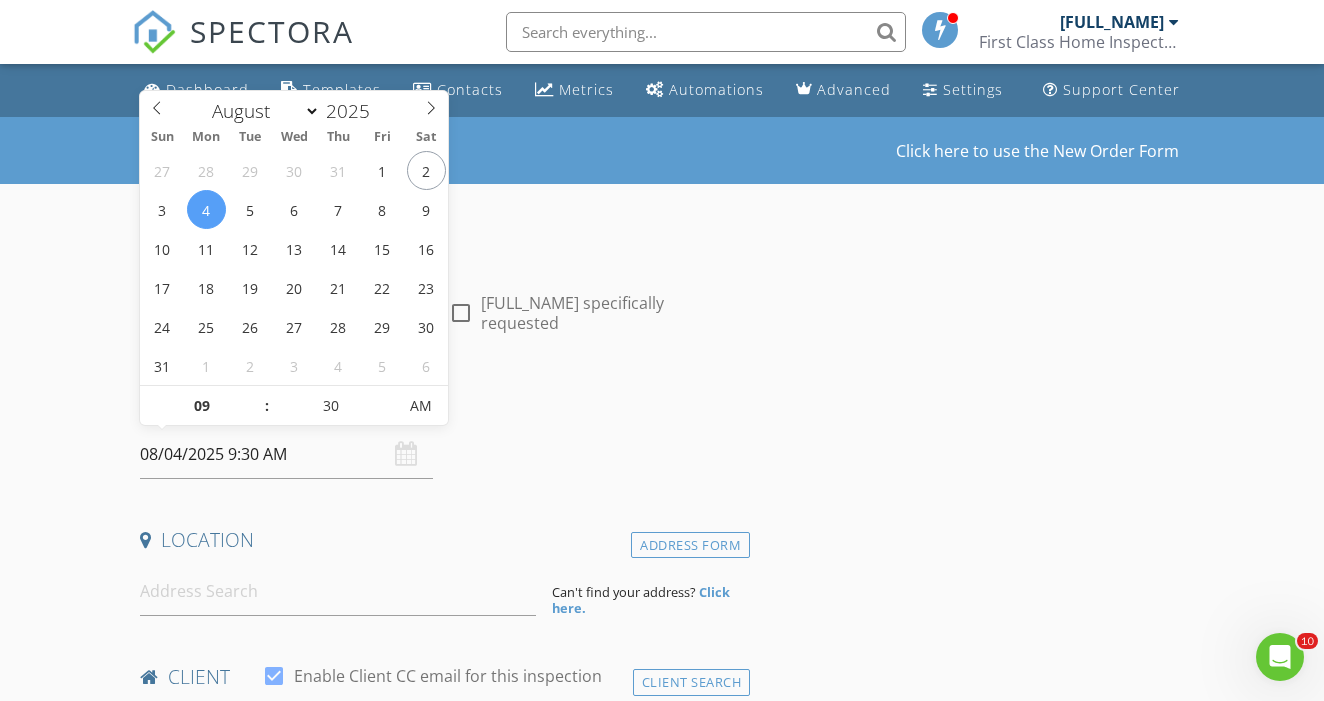 click on "Date/Time" at bounding box center (441, 403) 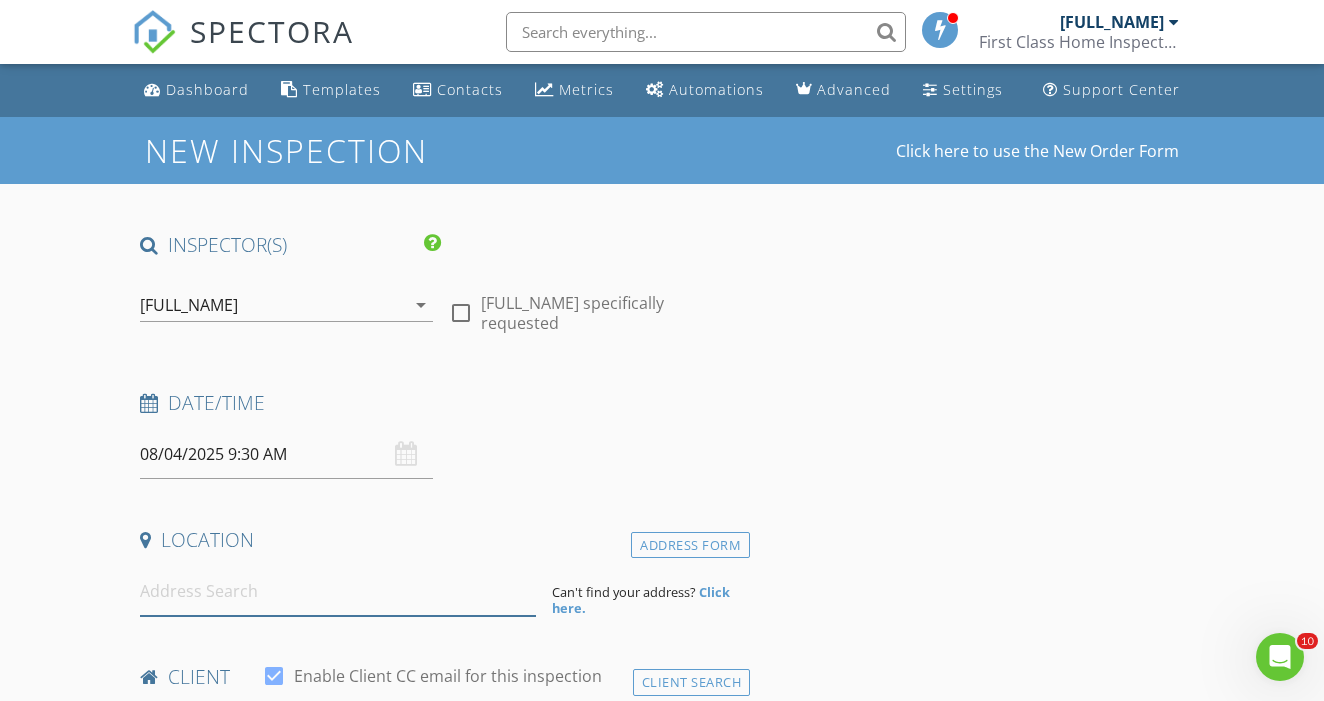 click at bounding box center (338, 591) 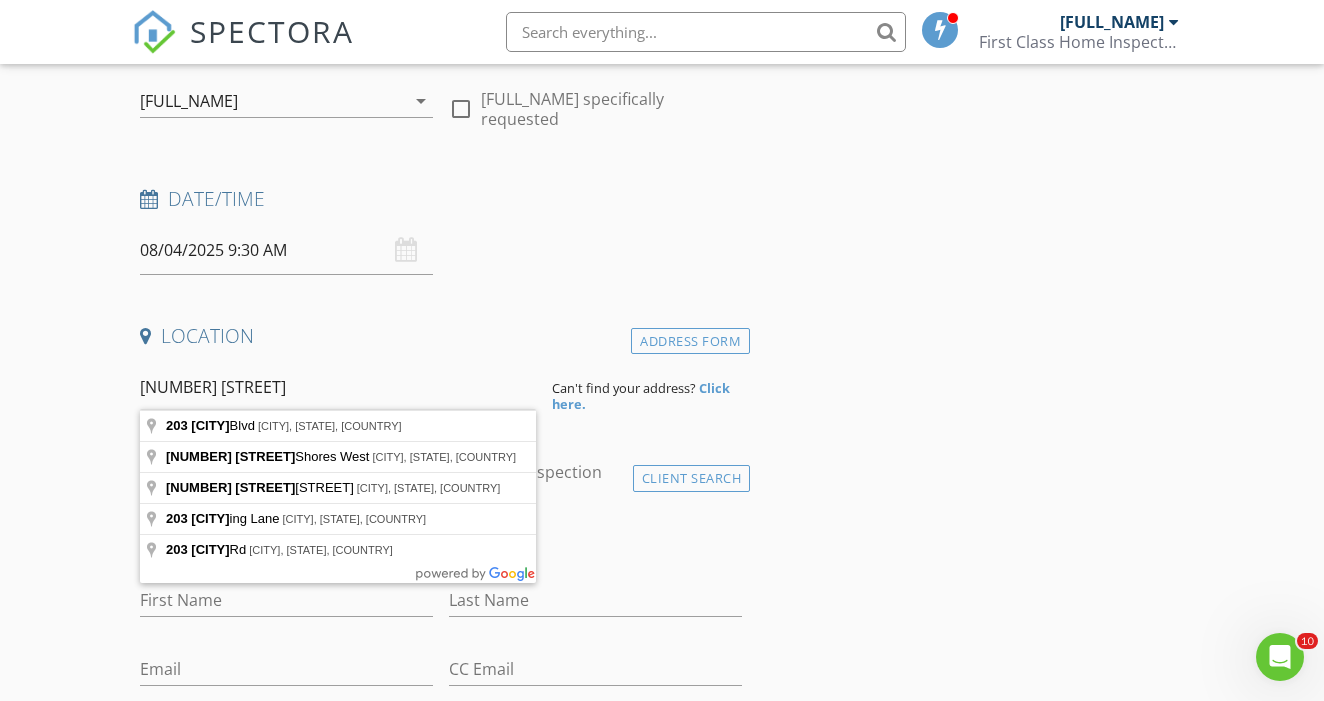 scroll, scrollTop: 220, scrollLeft: 0, axis: vertical 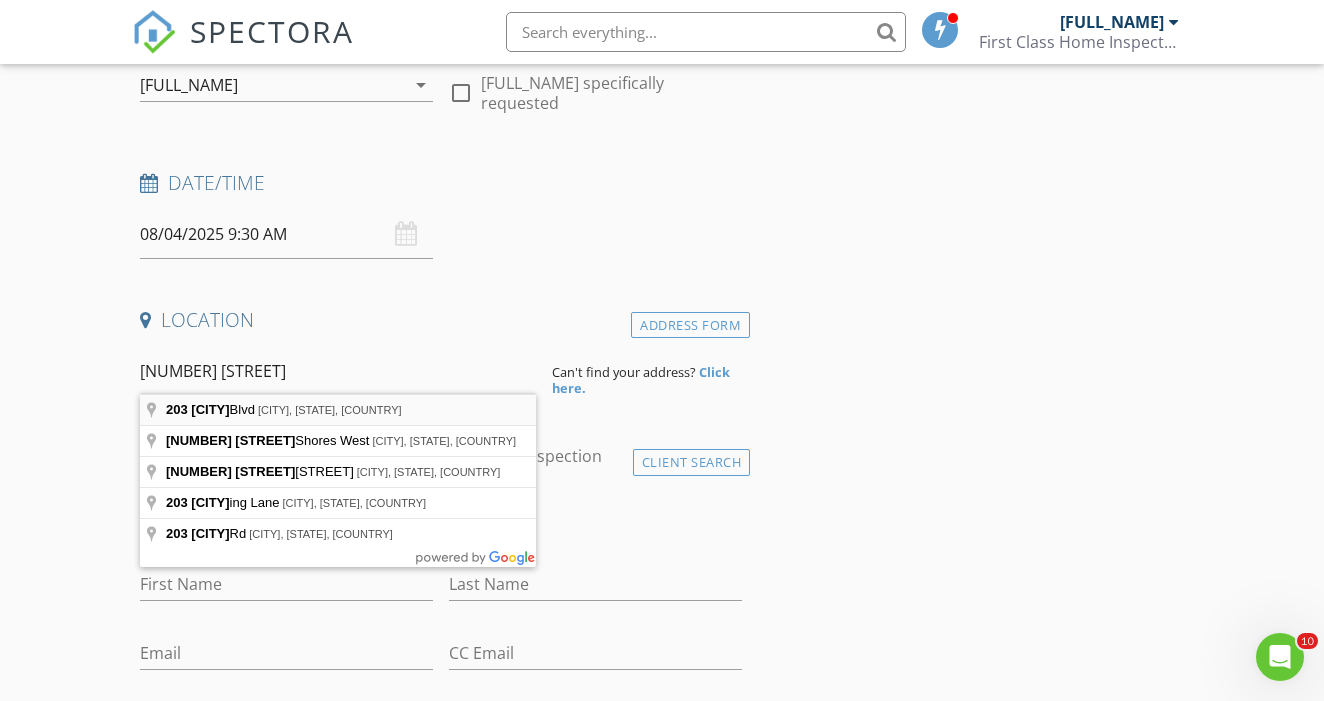 type on "203 Brown Blvd, Watertown, NY, USA" 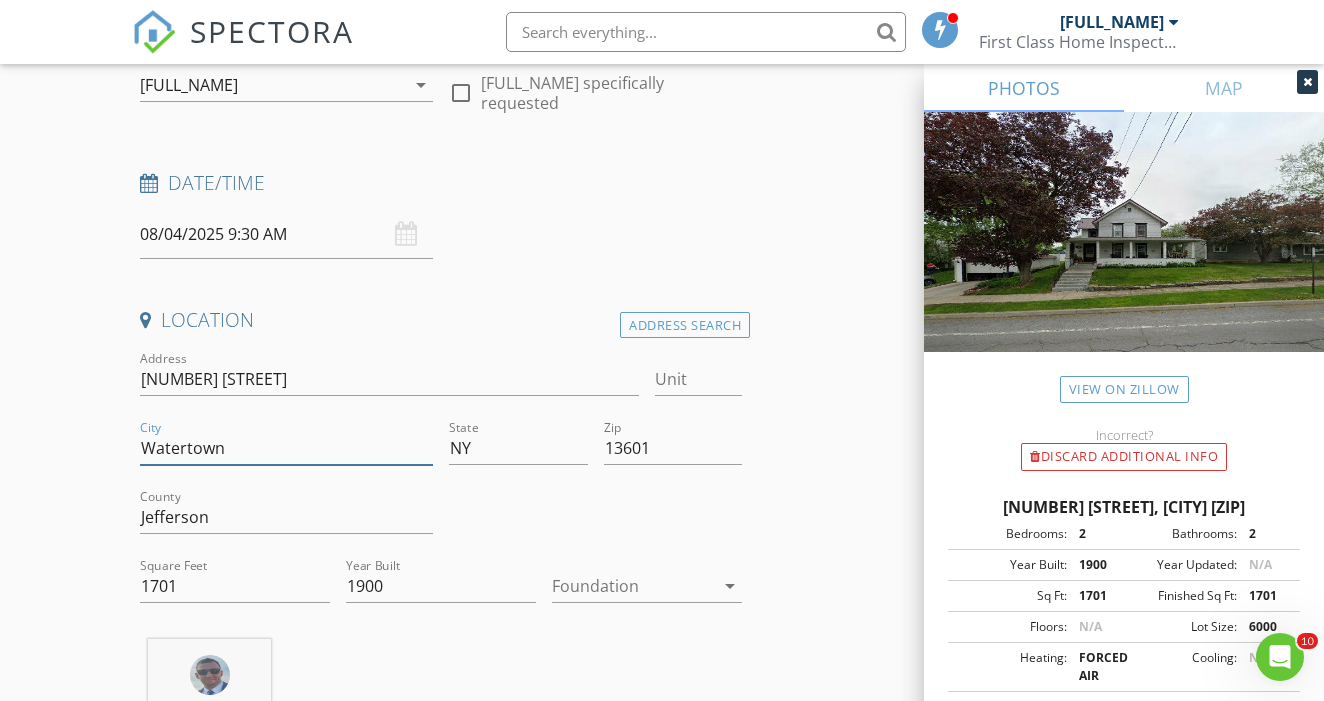 drag, startPoint x: 254, startPoint y: 443, endPoint x: 124, endPoint y: 443, distance: 130 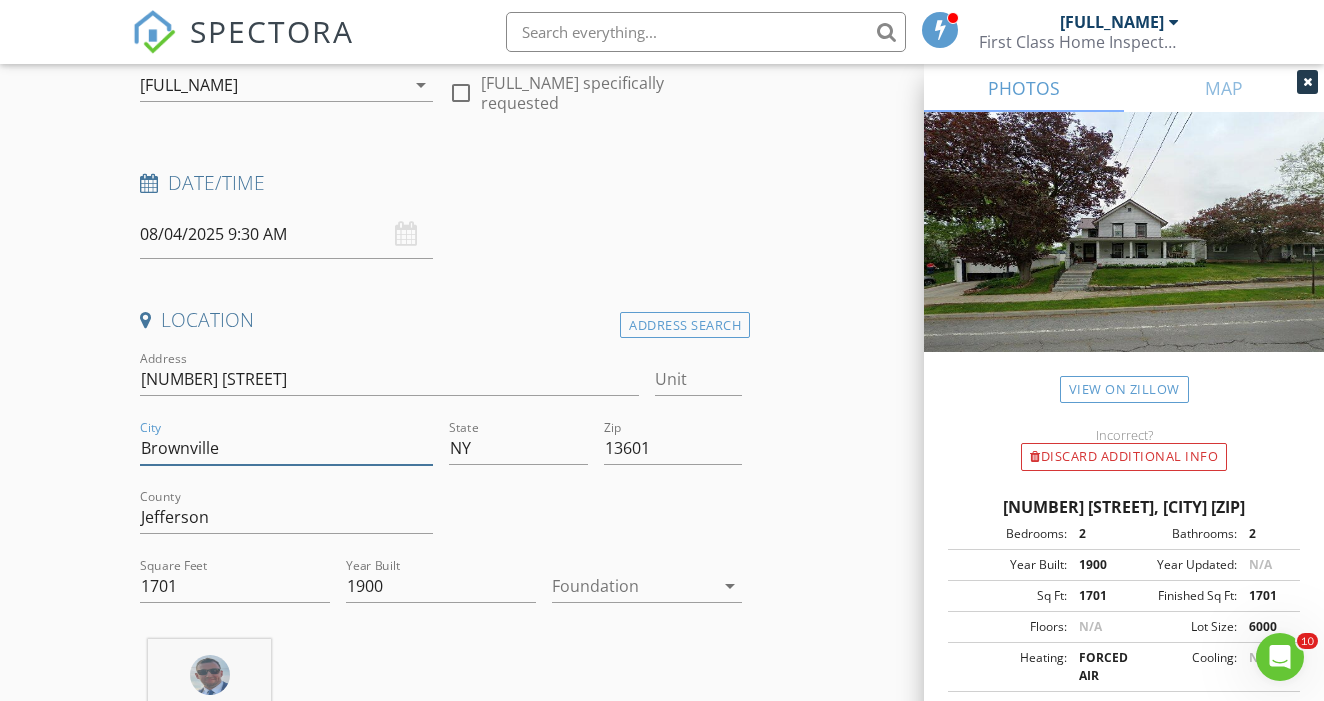 type on "Brownville" 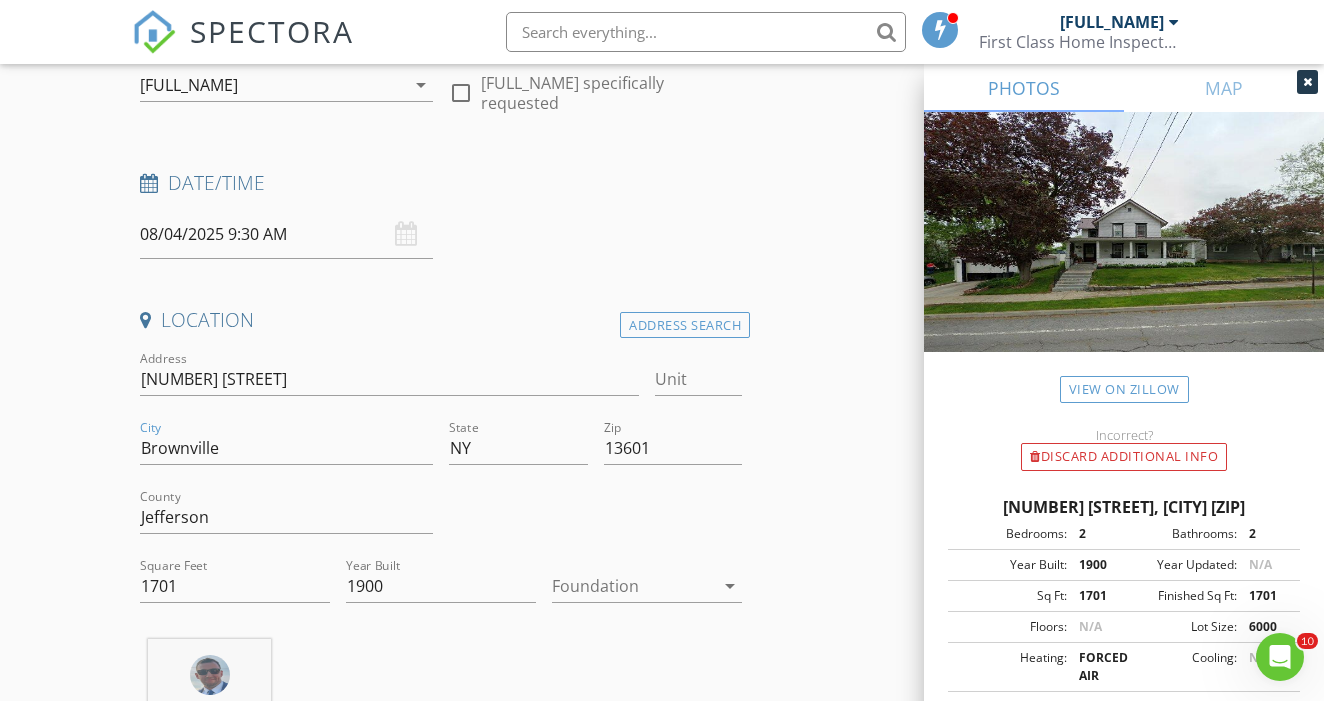 click at bounding box center [633, 586] 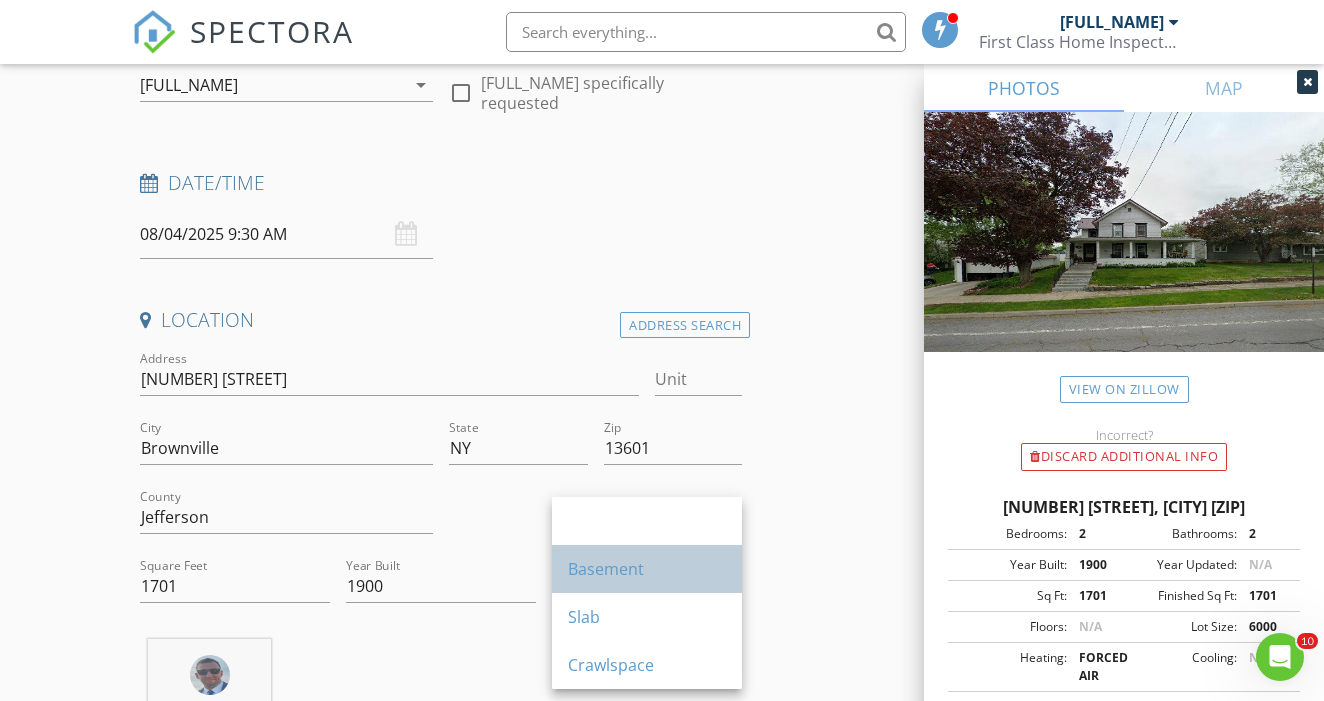 click on "Basement" at bounding box center [647, 569] 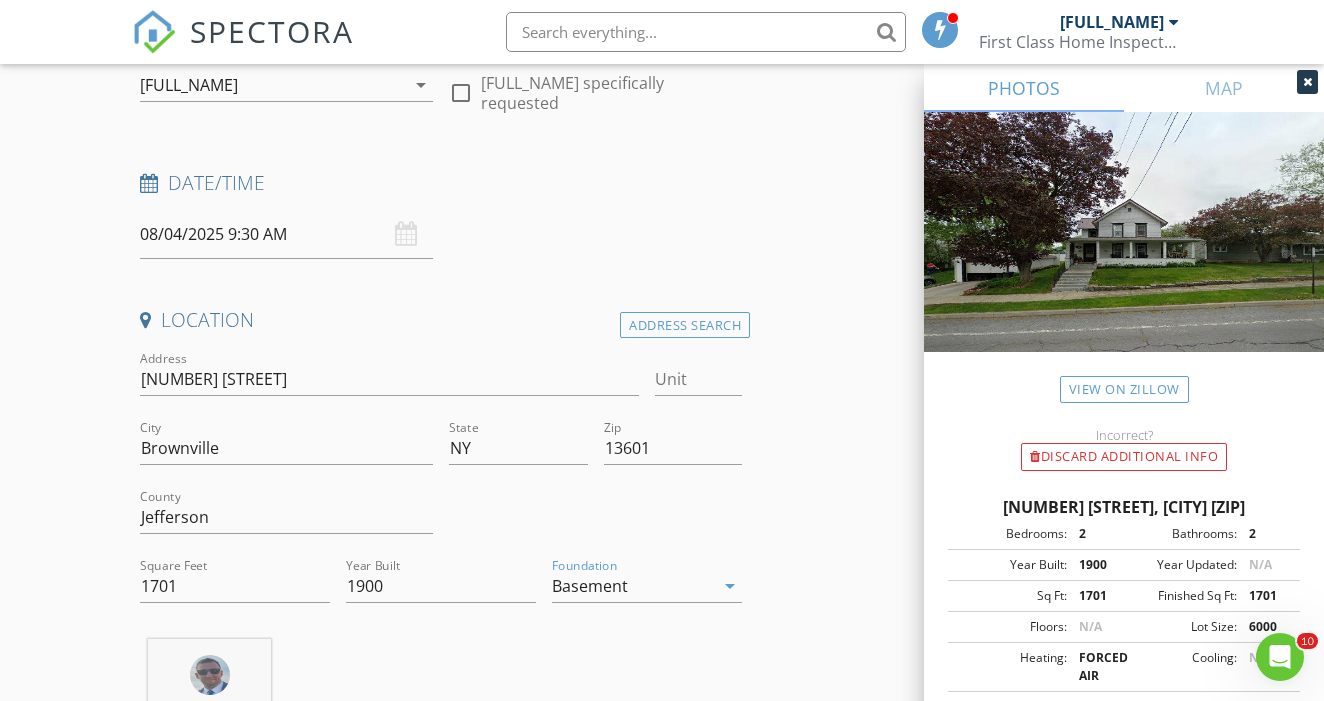 click on "INSPECTOR(S)
check_box   Gregory Stickel   PRIMARY   Gregory Stickel arrow_drop_down   check_box_outline_blank Gregory Stickel specifically requested
Date/Time
08/04/2025 9:30 AM
Location
Address Search       Address 203 Brown Blvd   Unit   City Brownville   State NY   Zip 13601   County Jefferson     Square Feet 1701   Year Built 1900   Foundation Basement arrow_drop_down     Gregory Stickel     5.6 miles     (10 minutes)
client
check_box Enable Client CC email for this inspection   Client Search     check_box_outline_blank Client is a Company/Organization     First Name   Last Name   Email   CC Email   Phone           Notes   Private Notes
ADD ADDITIONAL client
SERVICES
check_box_outline_blank   Radon Test   check_box_outline_blank   Residential Inspection" at bounding box center [661, 1729] 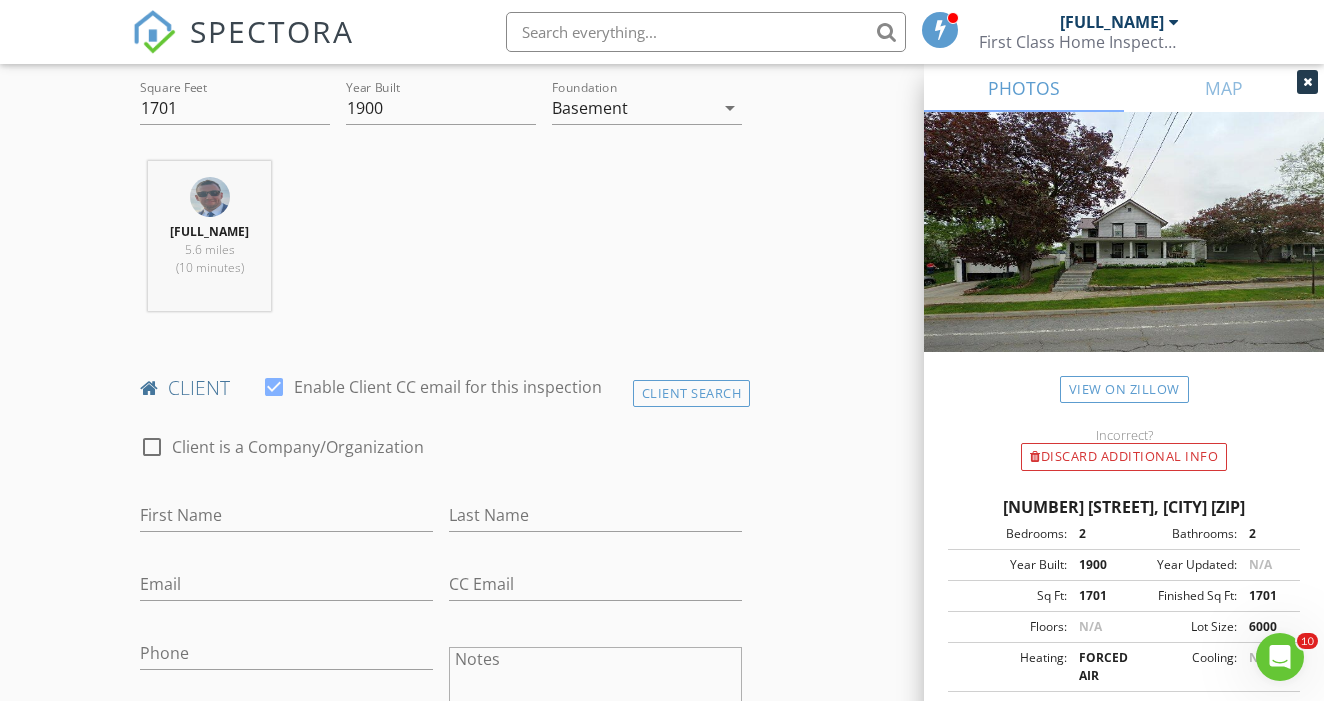scroll, scrollTop: 700, scrollLeft: 0, axis: vertical 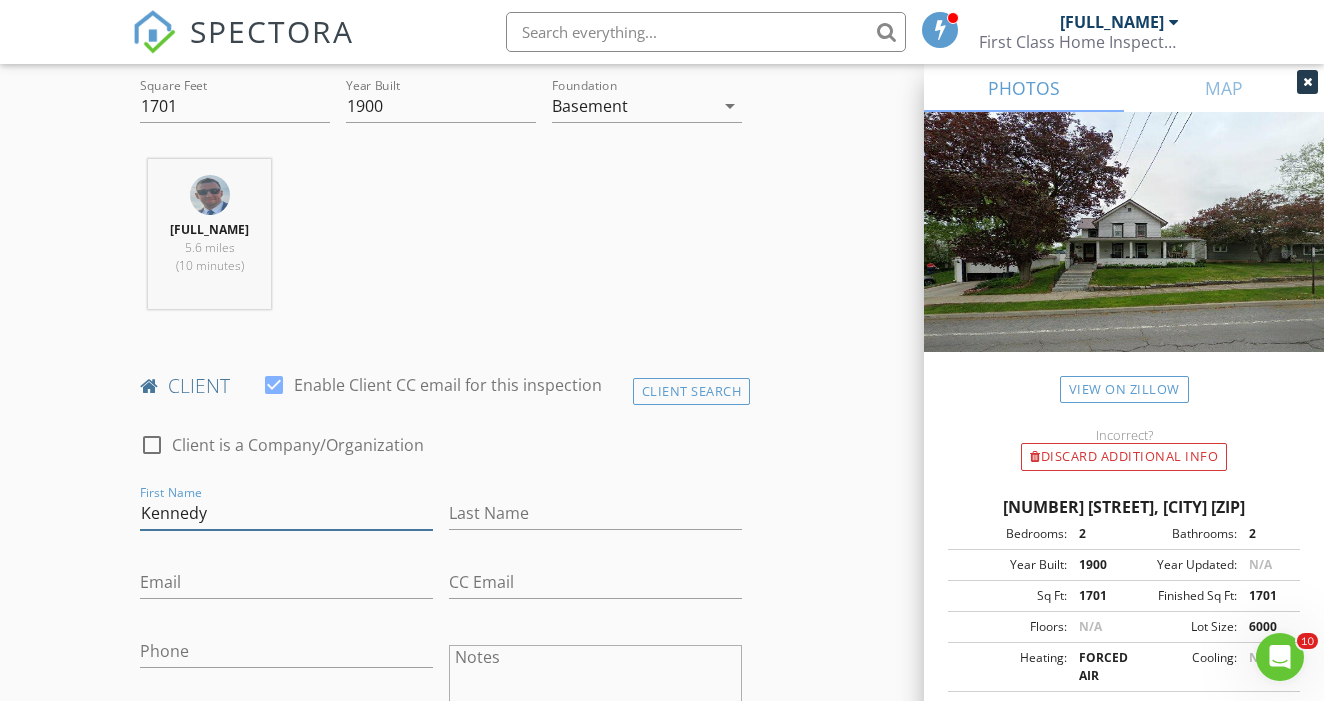 type on "Kennedy" 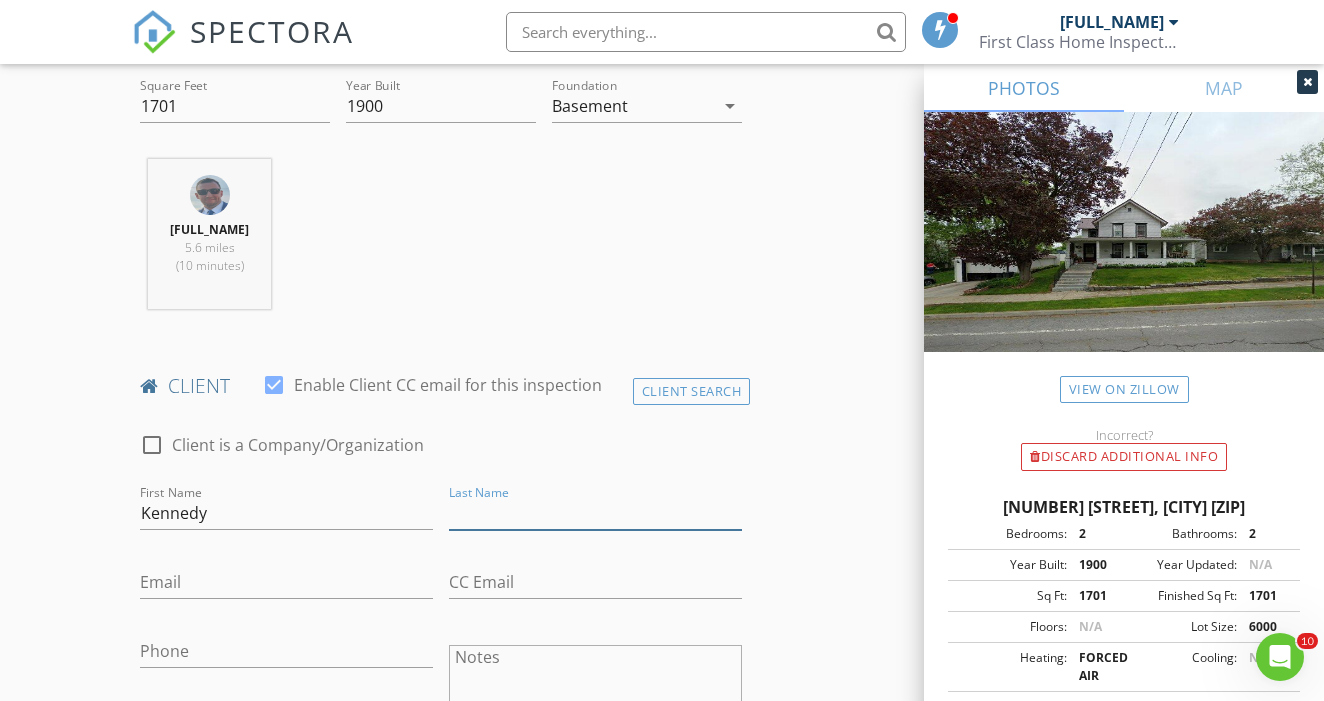 click on "Last Name" at bounding box center [595, 513] 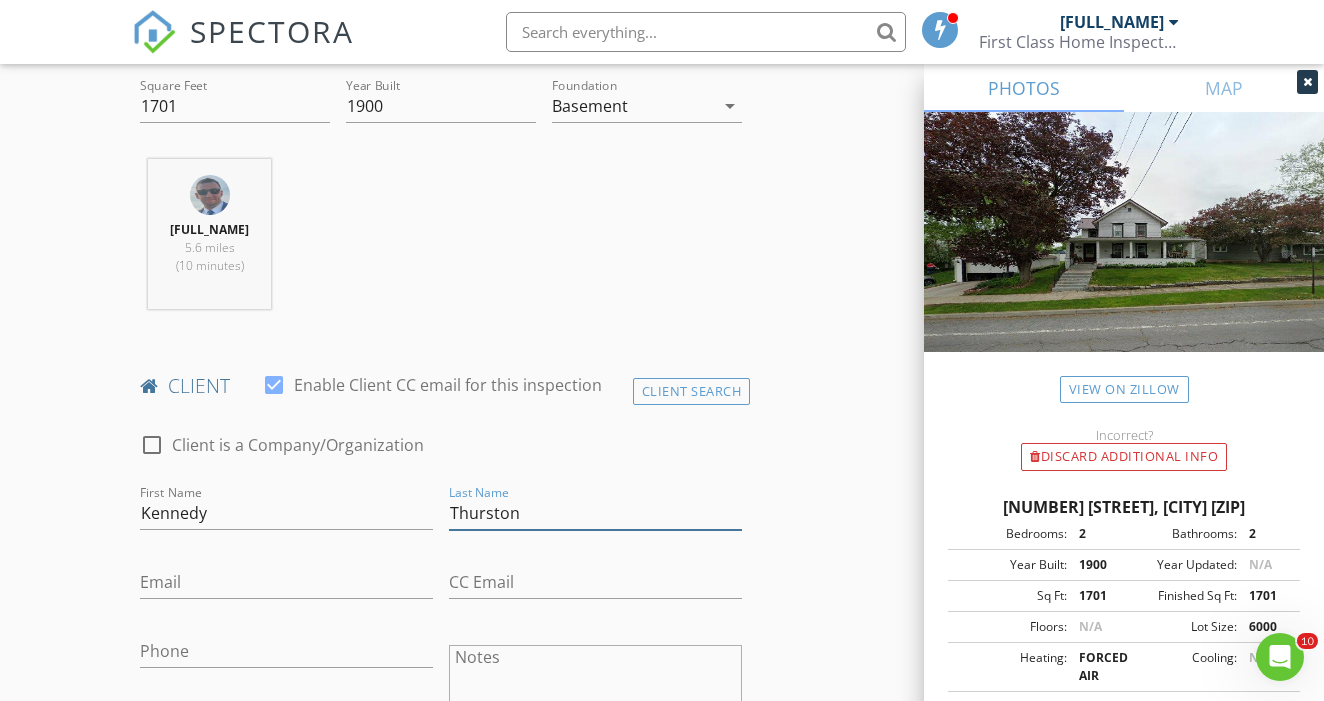 type on "Thurston" 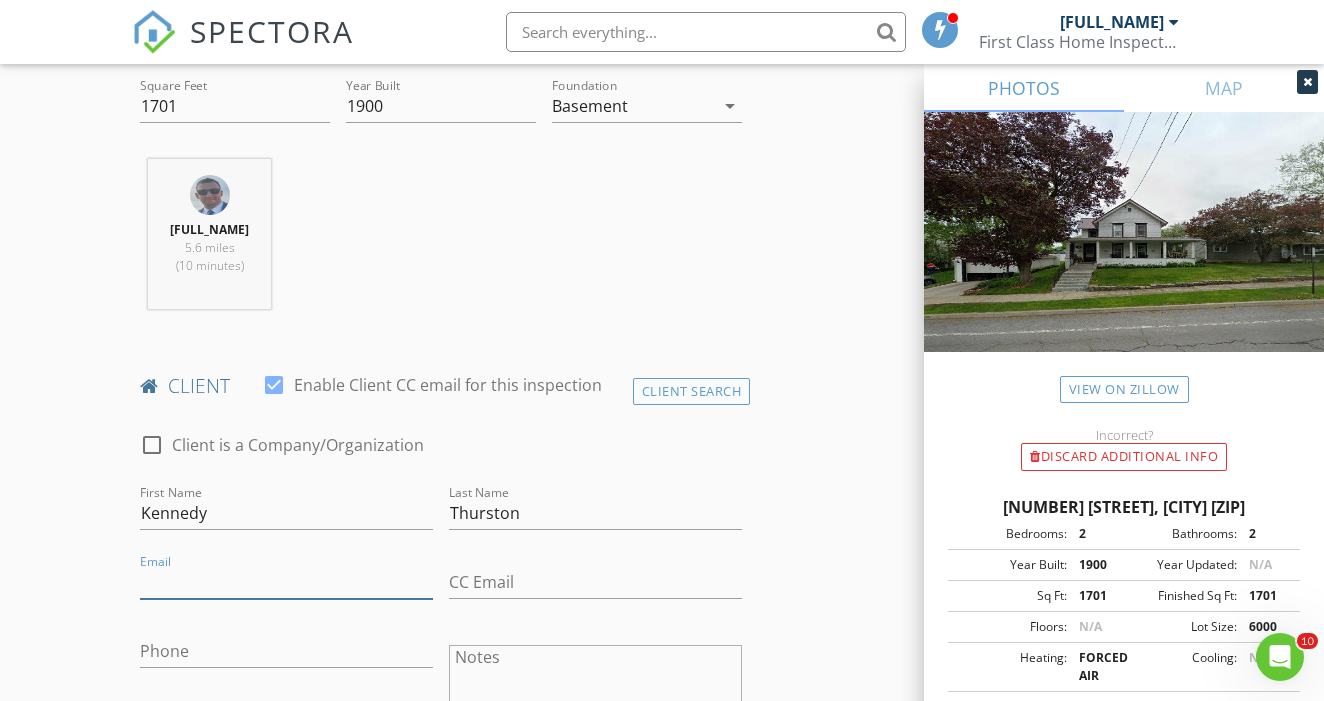 paste on "kennedythruston@yahoo.com" 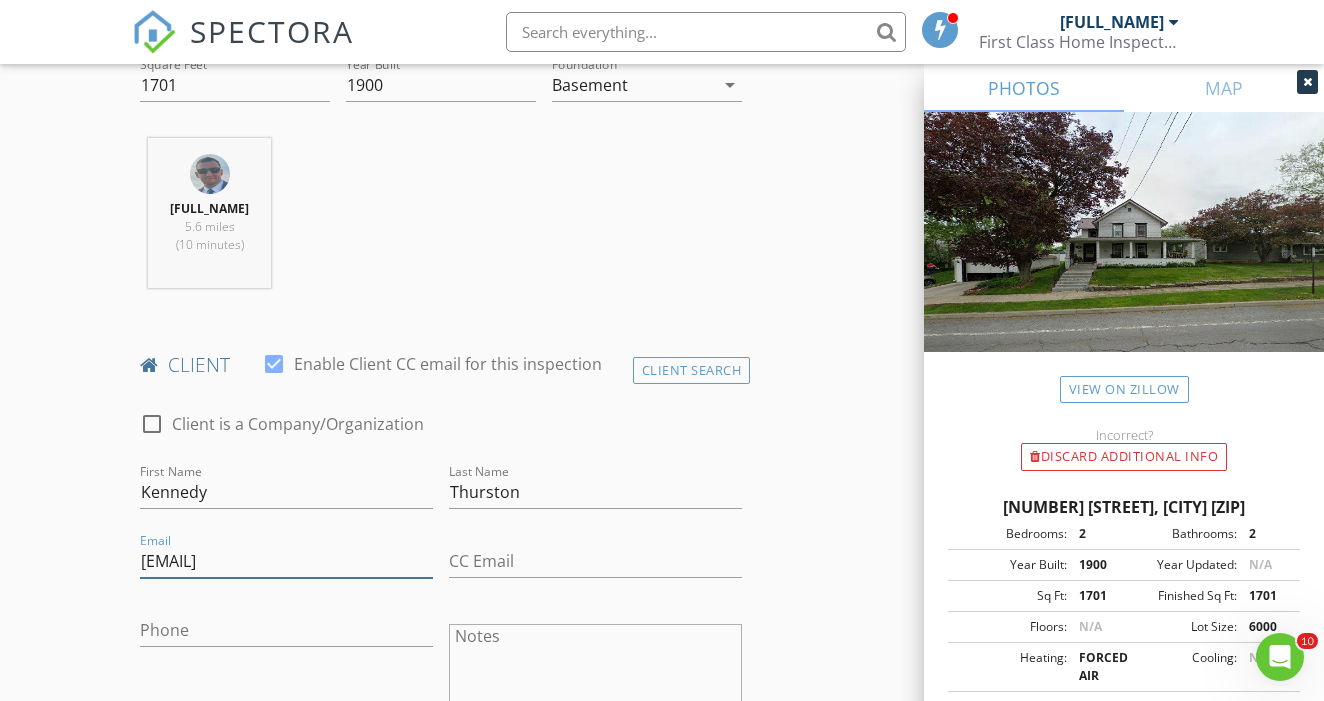 scroll, scrollTop: 728, scrollLeft: 0, axis: vertical 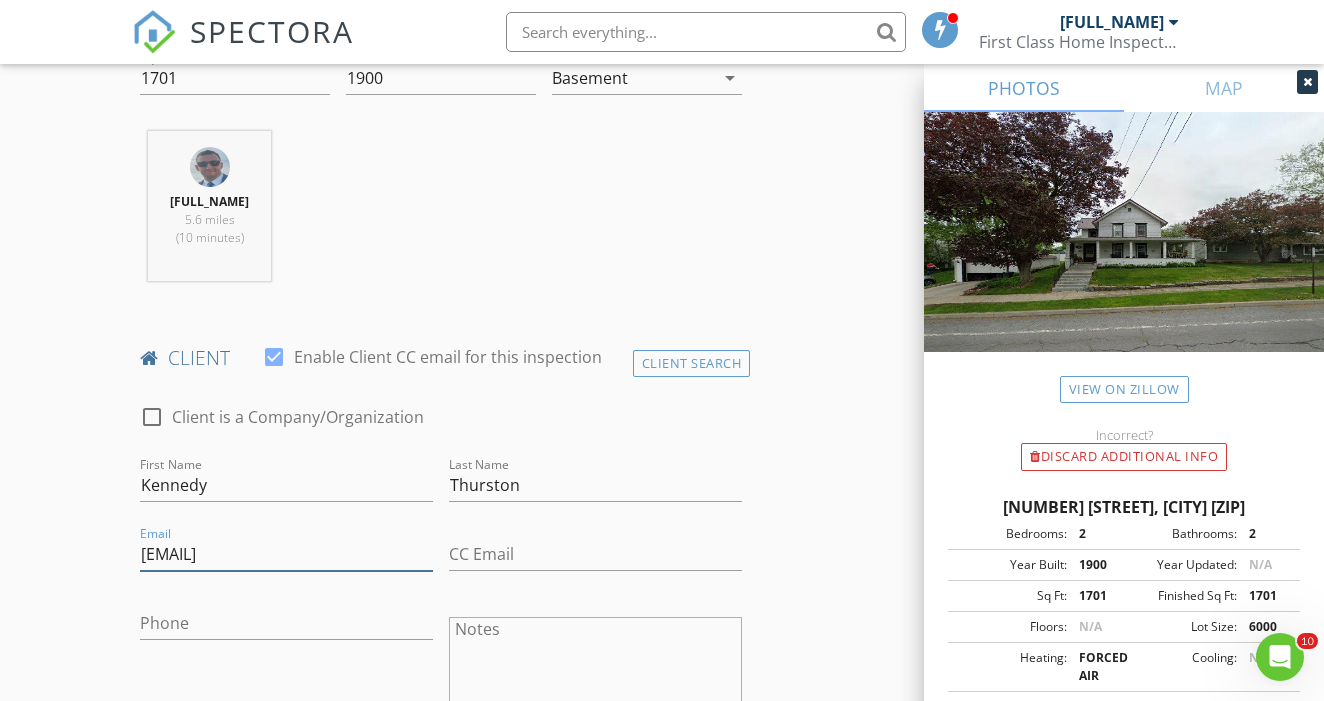 type on "kennedythruston@yahoo.com" 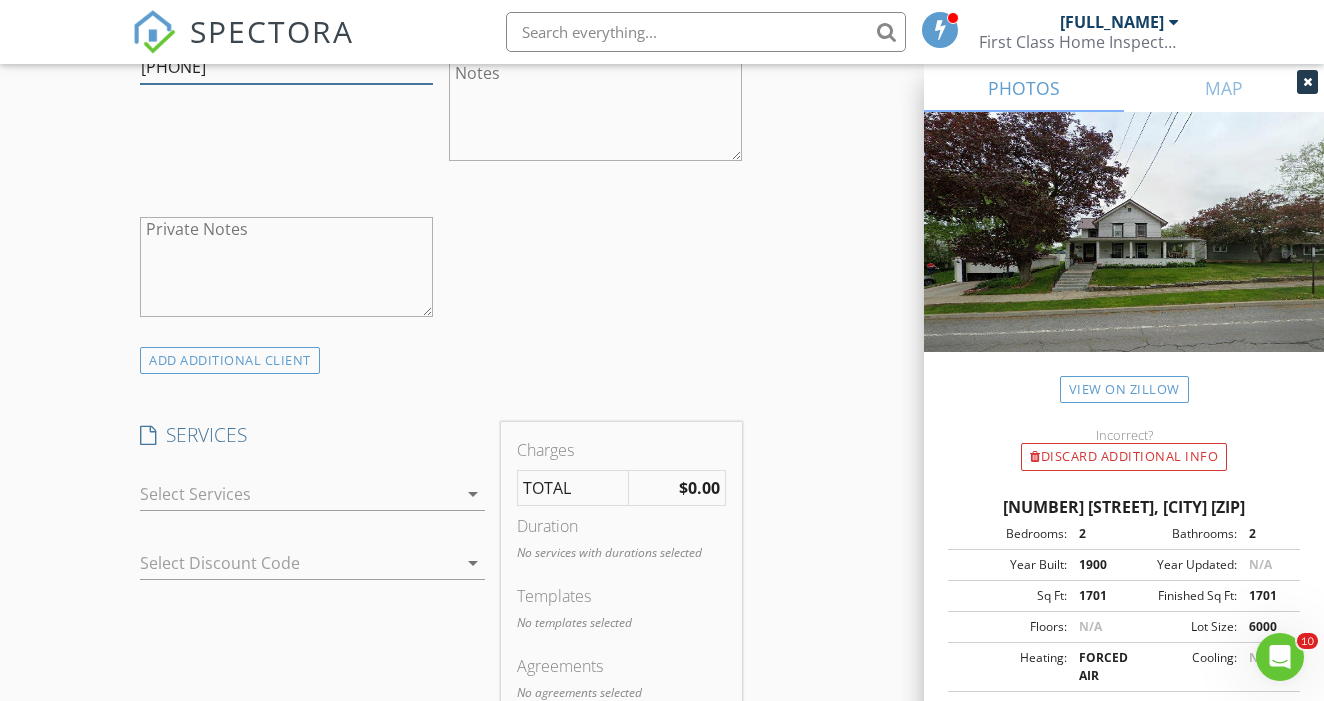 scroll, scrollTop: 1286, scrollLeft: 0, axis: vertical 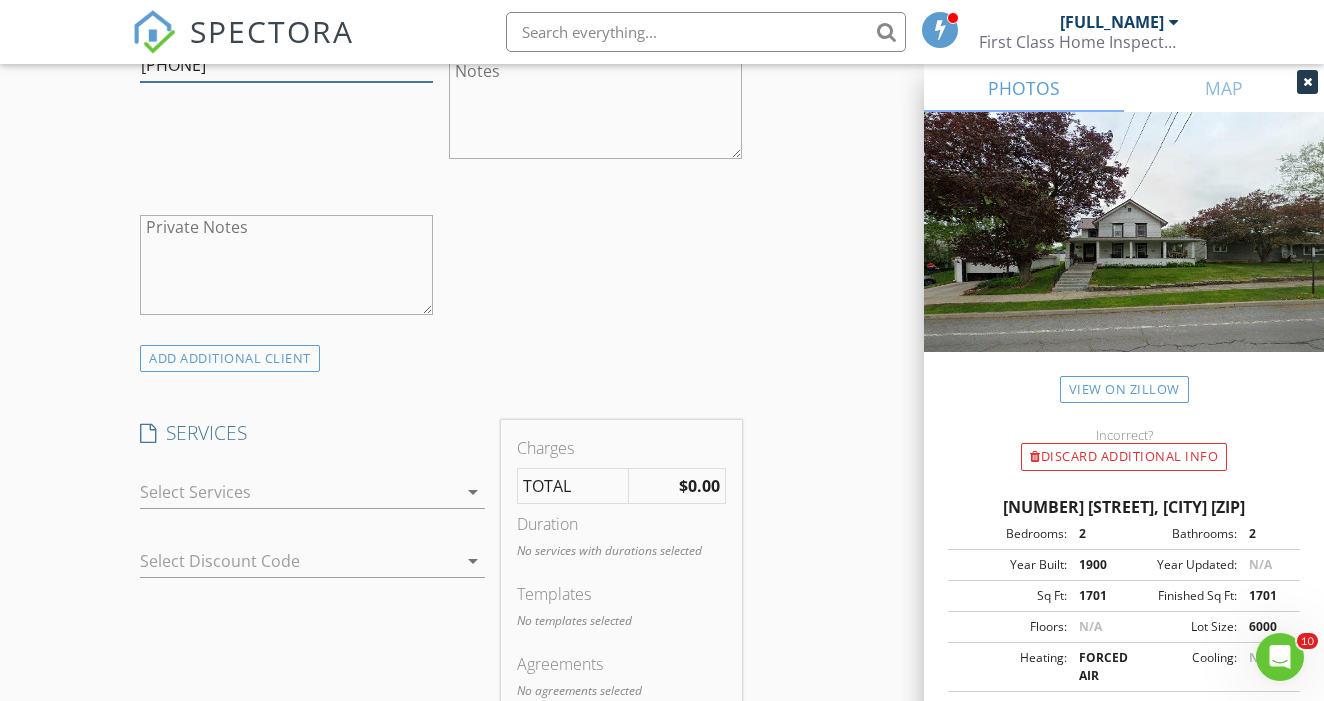 type on "315-767-4042" 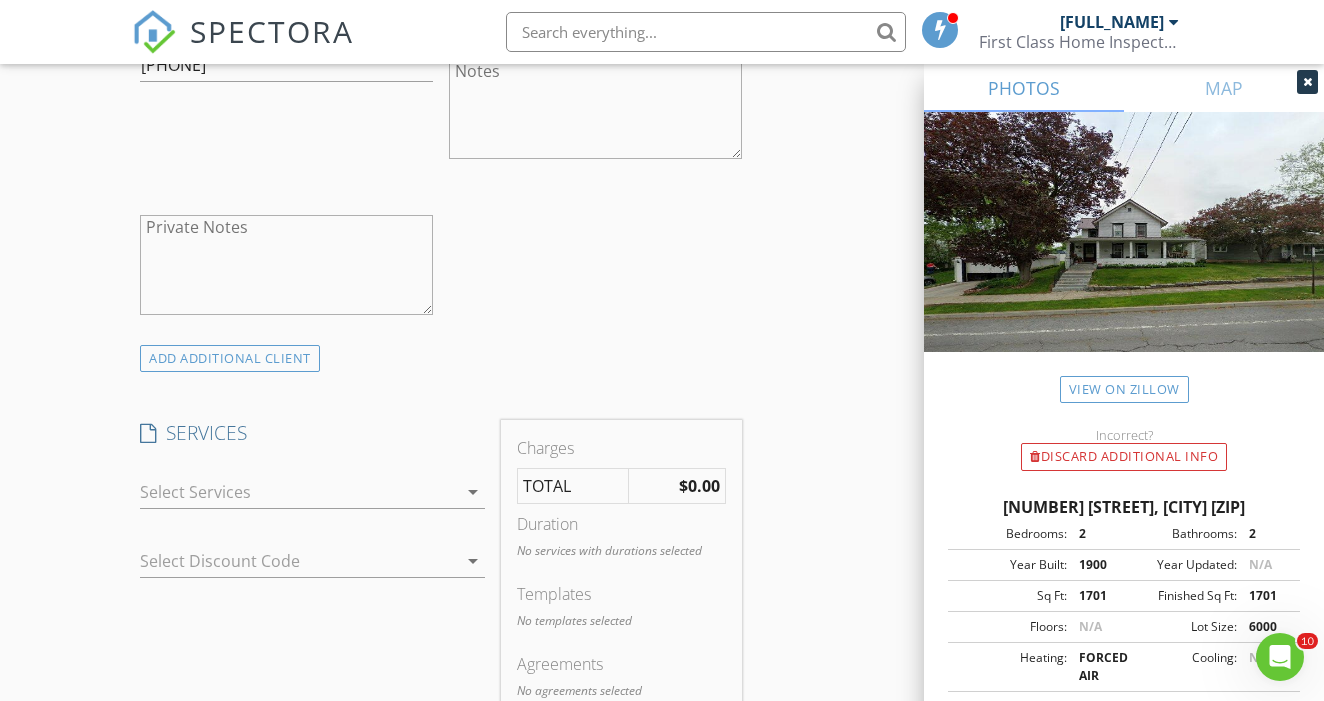click at bounding box center (298, 492) 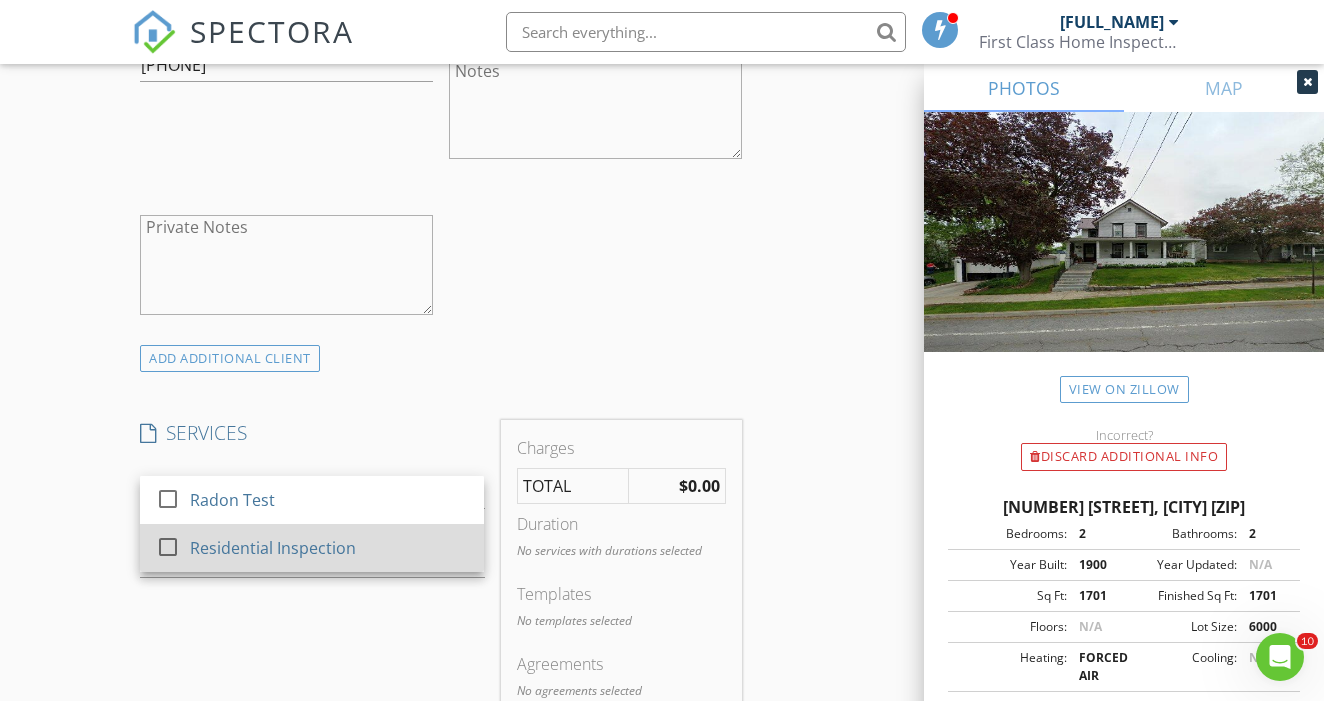 click on "Residential Inspection" at bounding box center (273, 548) 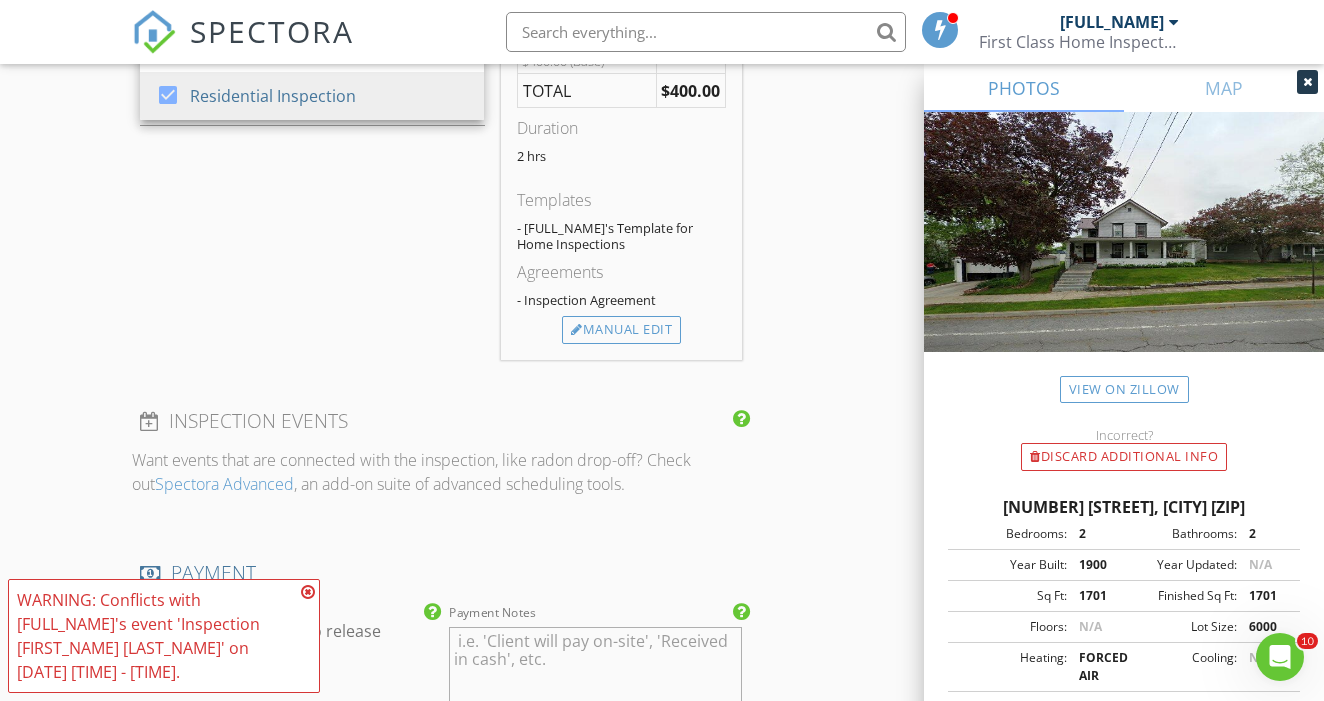 scroll, scrollTop: 1751, scrollLeft: 0, axis: vertical 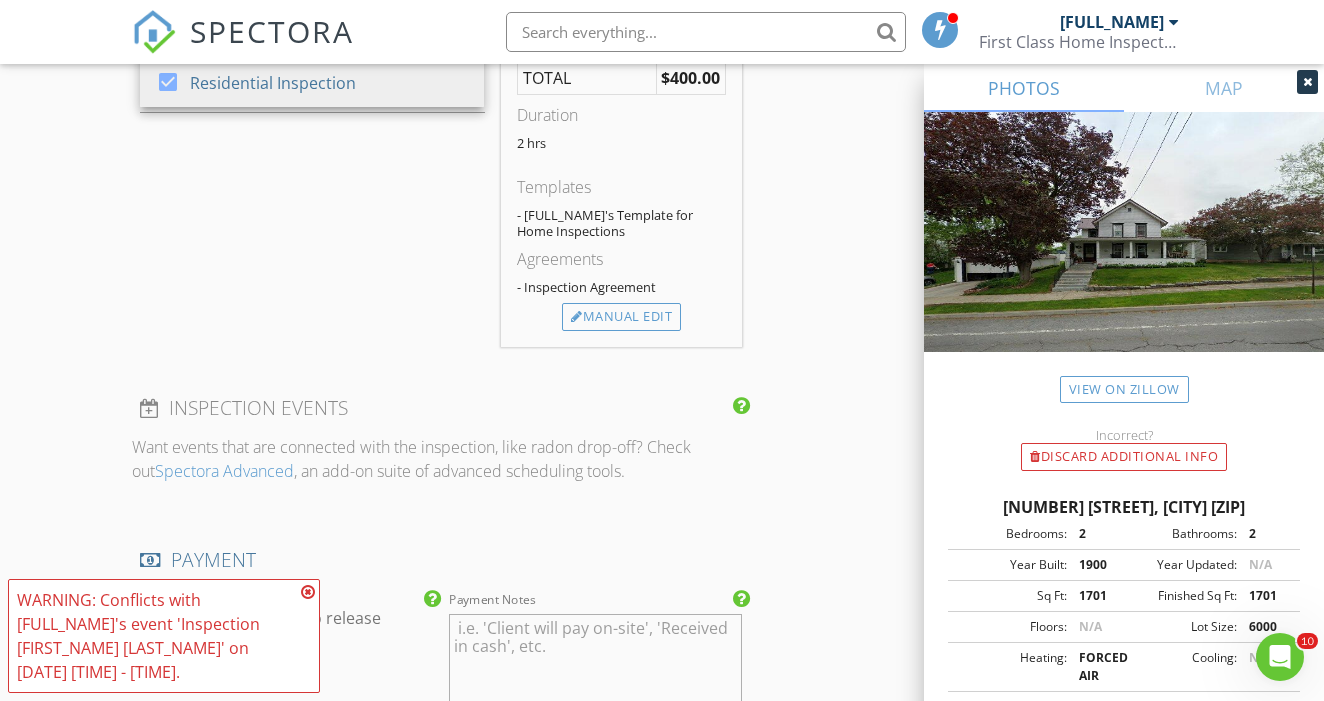 click at bounding box center [308, 592] 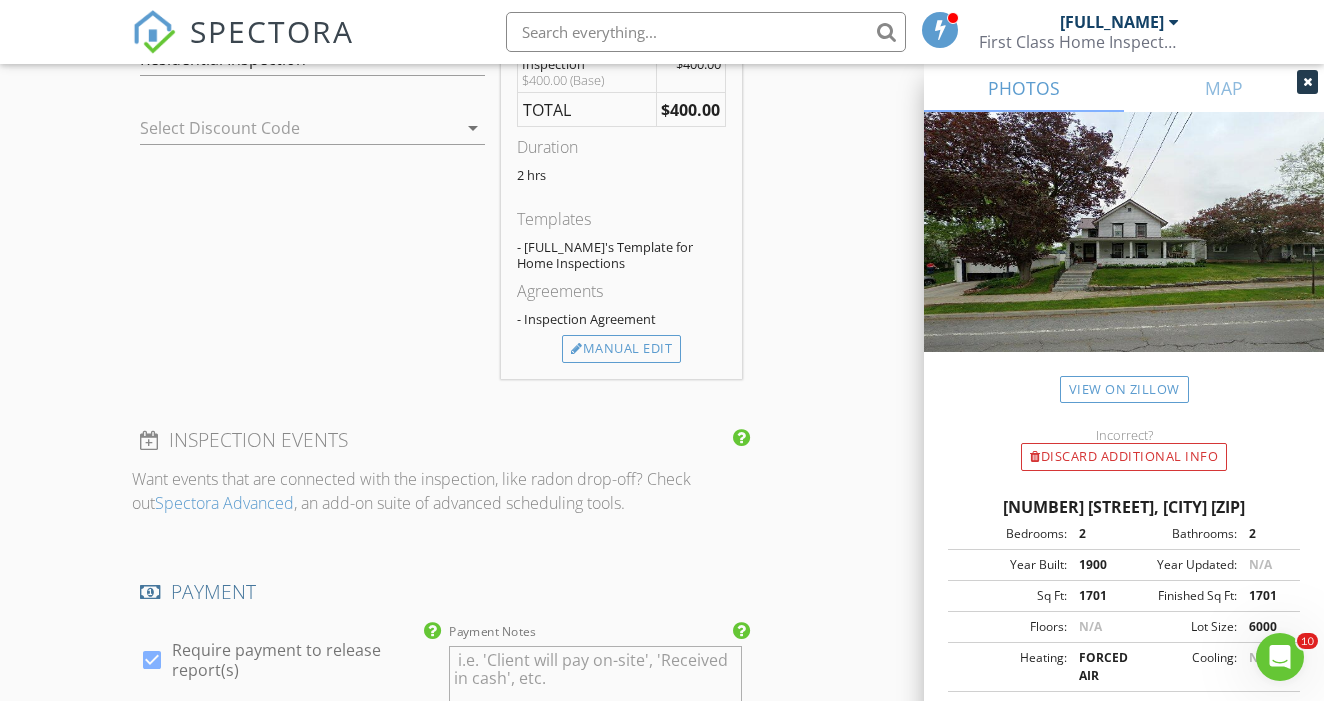 scroll, scrollTop: 1691, scrollLeft: 0, axis: vertical 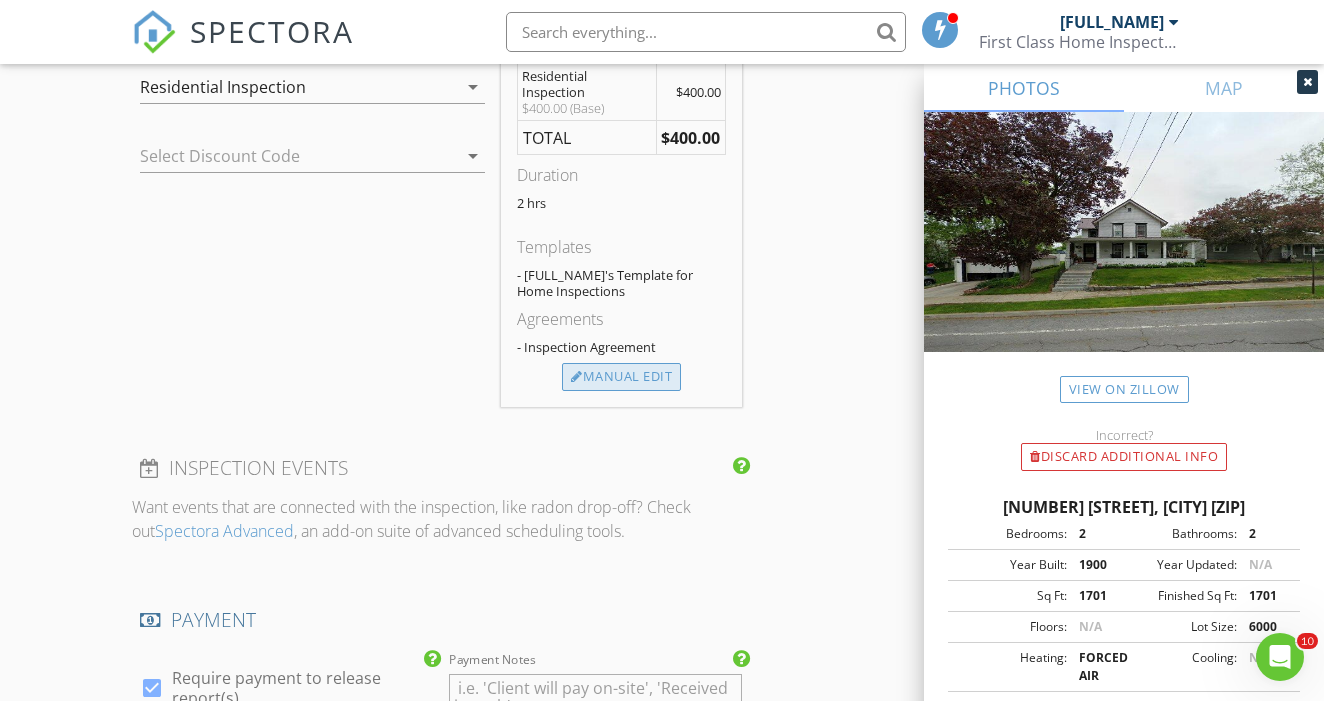 click on "Manual Edit" at bounding box center [621, 377] 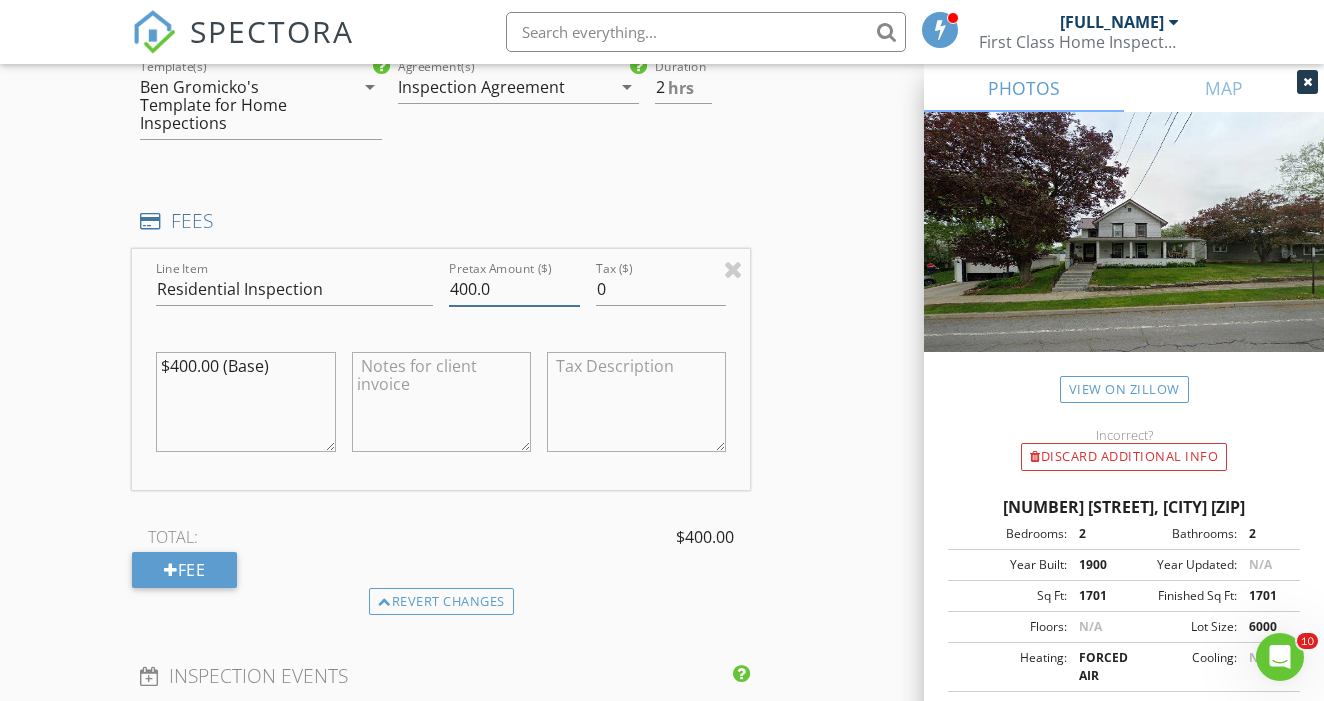 click on "400.0" at bounding box center (514, 289) 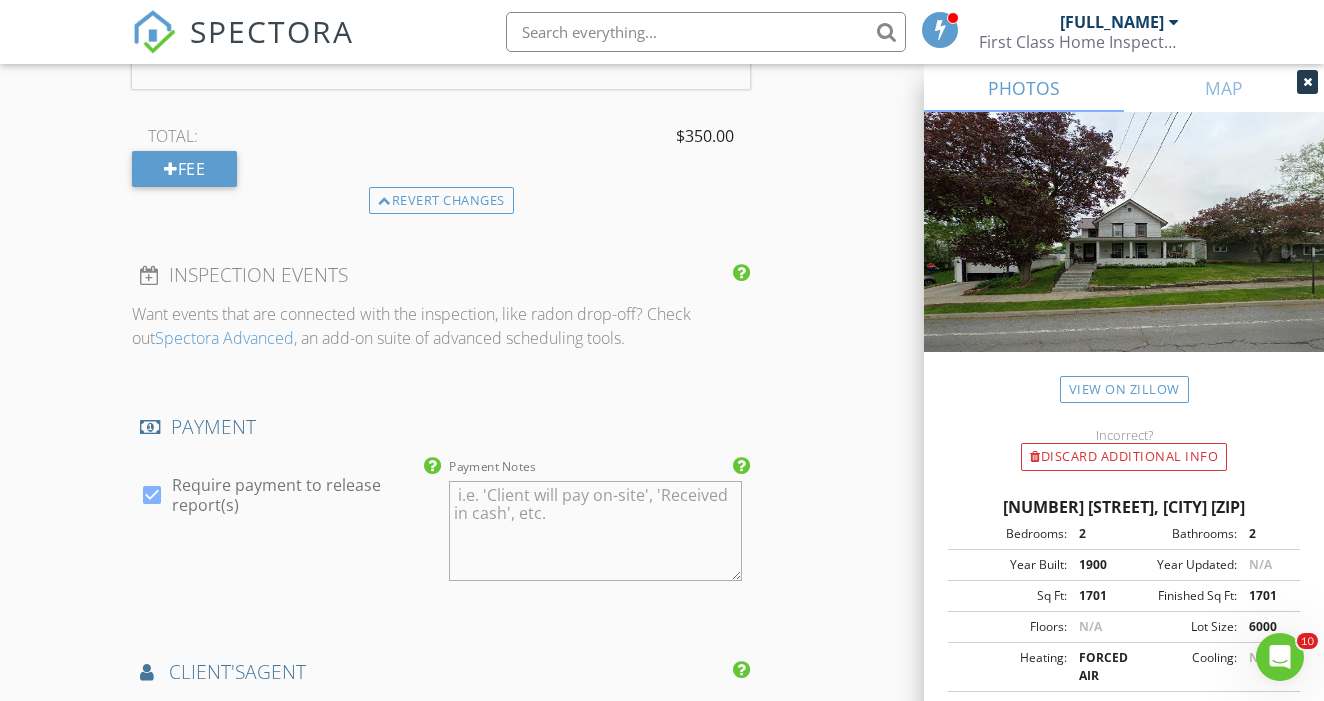 scroll, scrollTop: 2255, scrollLeft: 0, axis: vertical 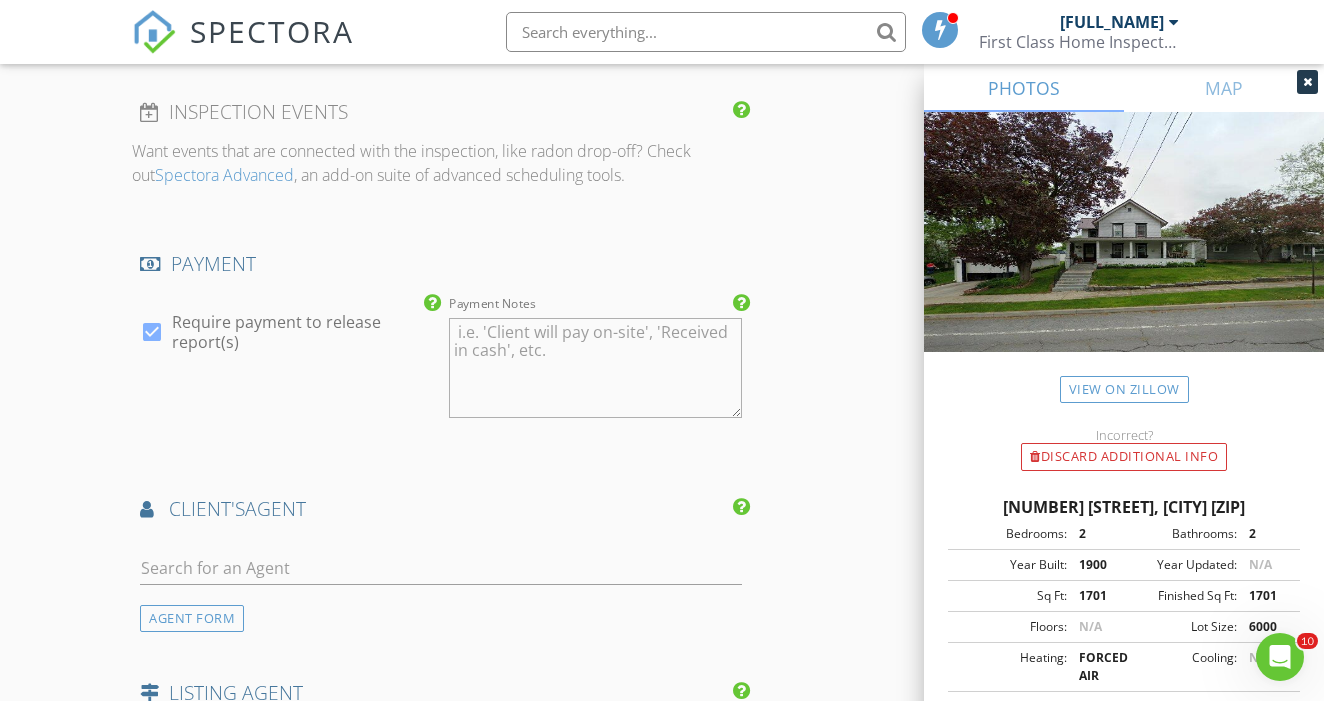 type on "350.0" 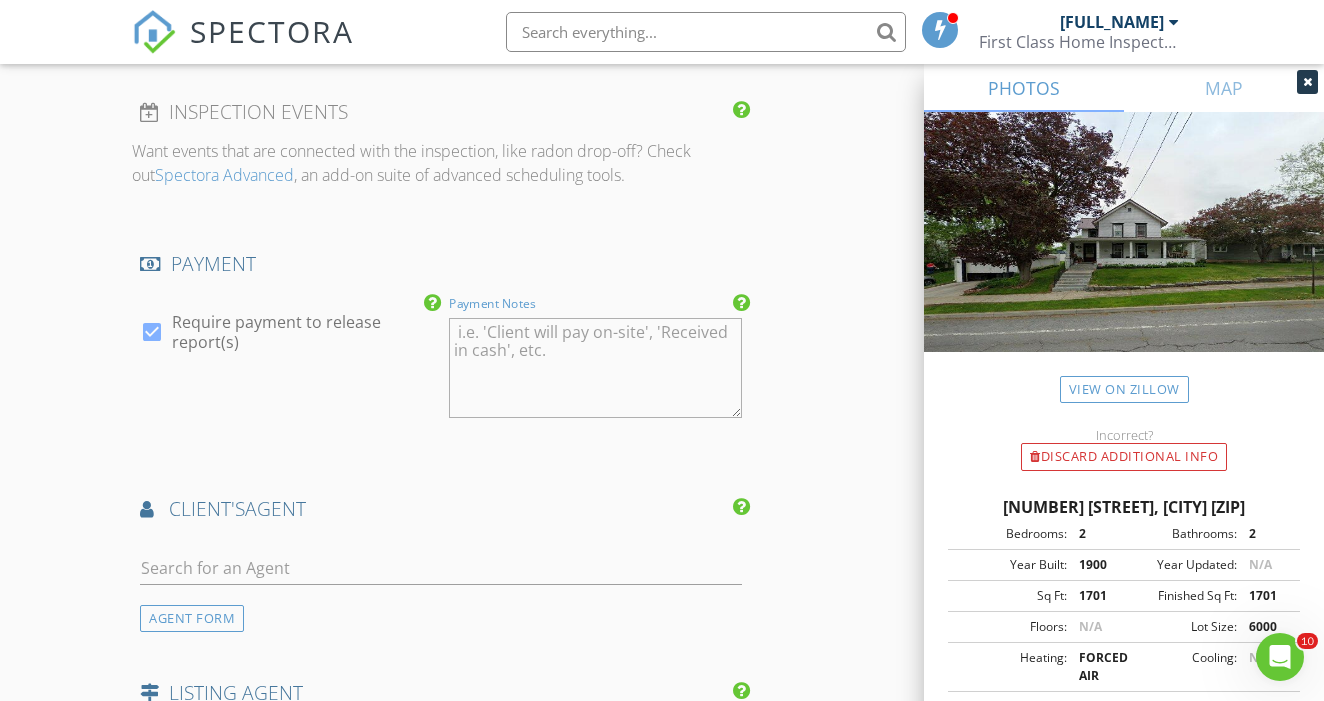 click on "Payment Notes" at bounding box center (595, 368) 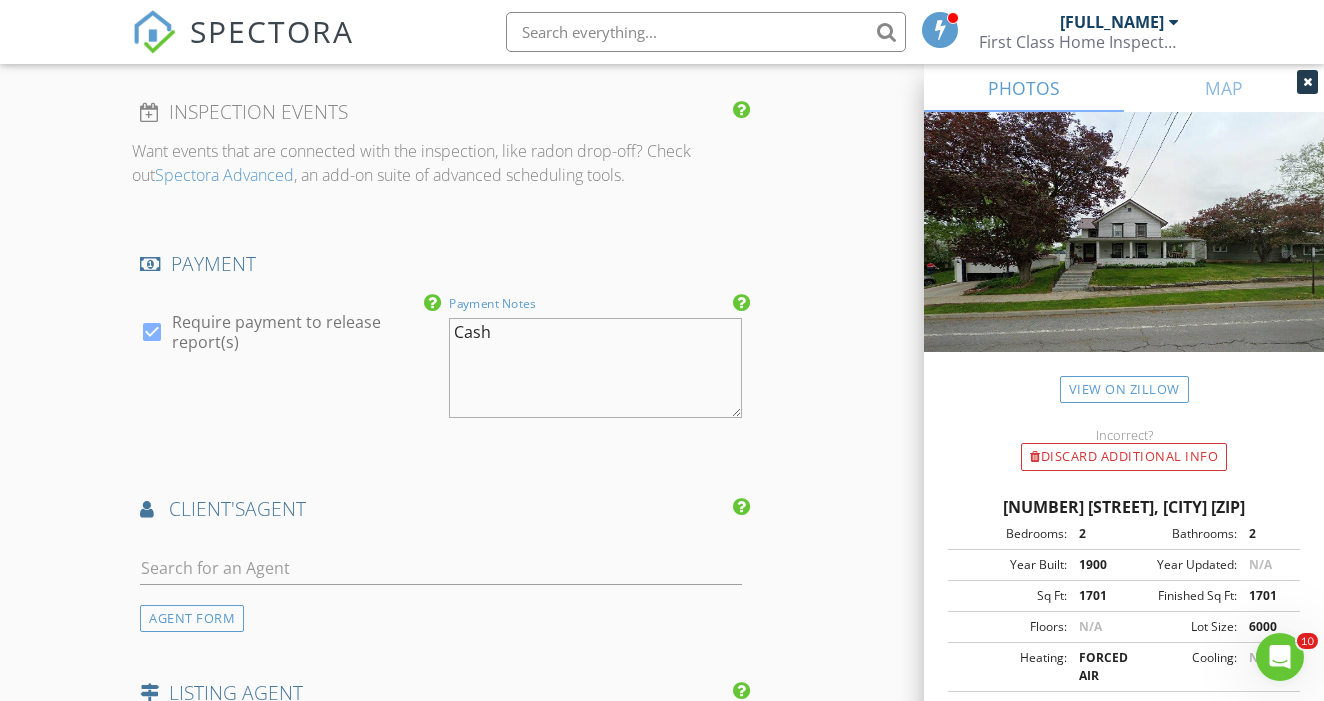 type on "Cash" 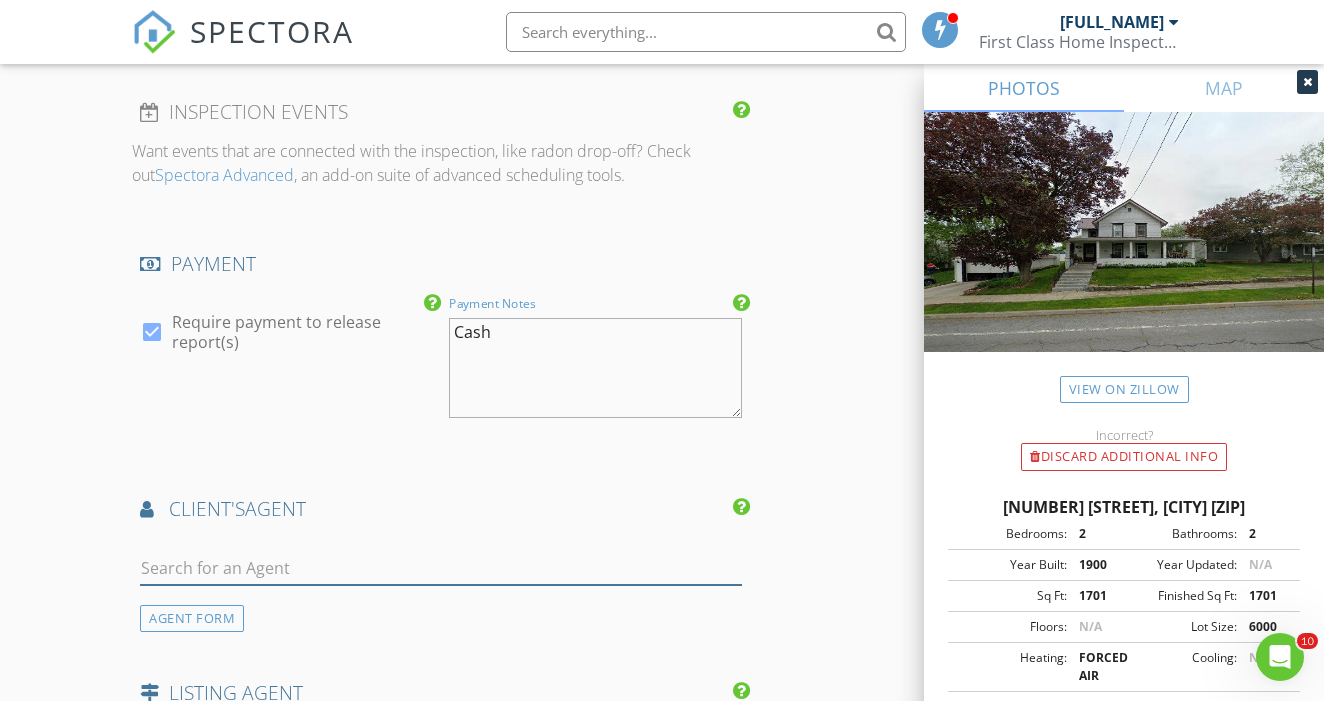 click at bounding box center [441, 568] 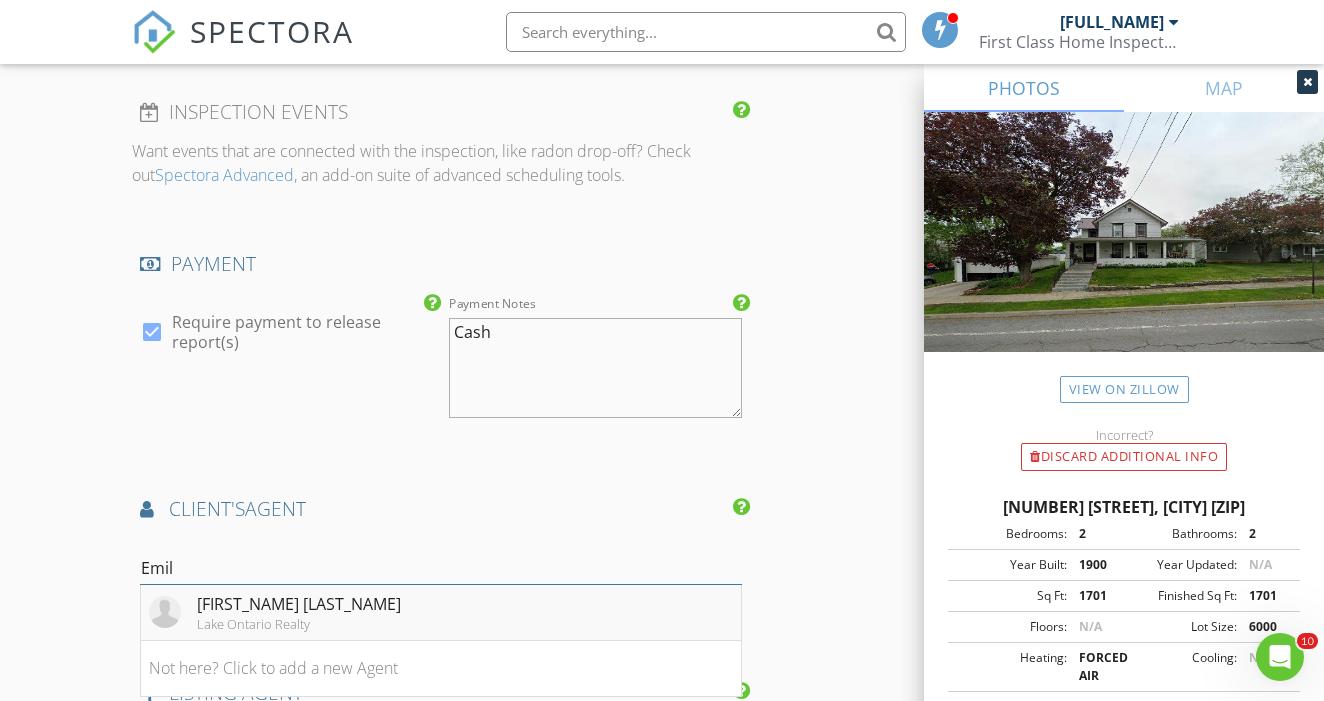 type on "Emil" 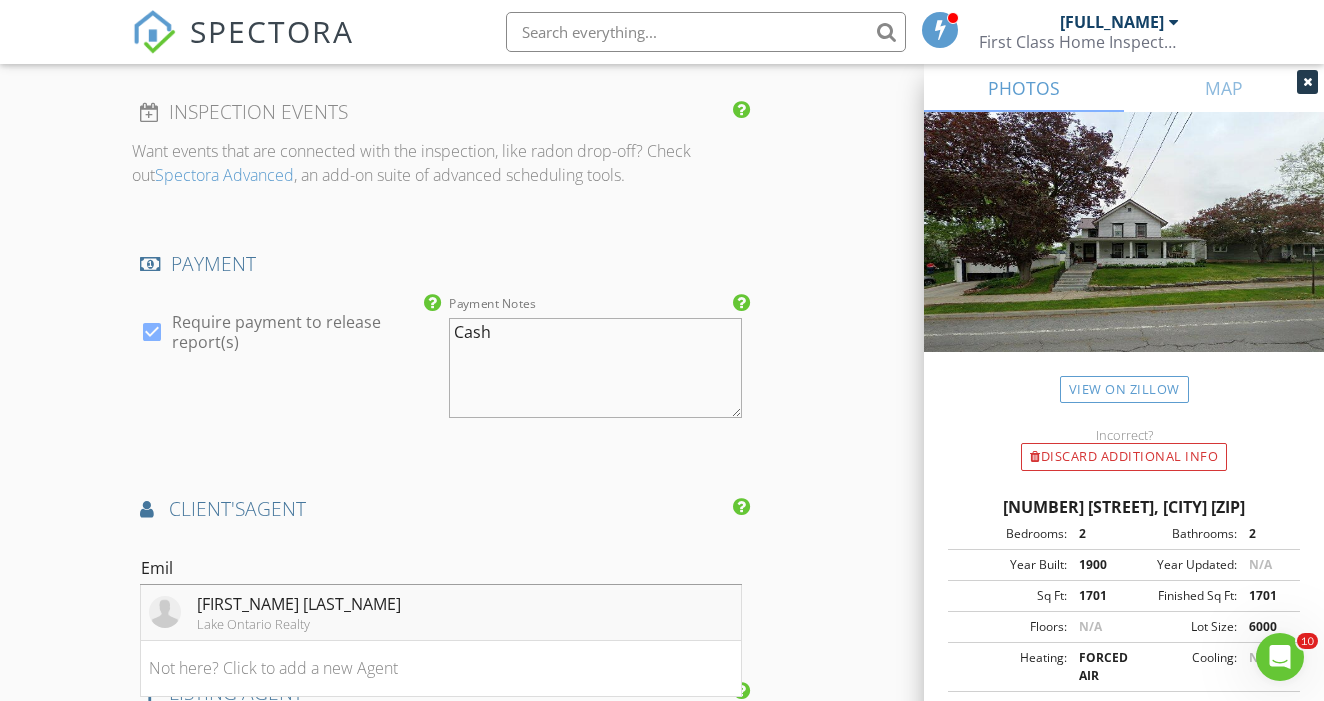 click on "Lake Ontario Realty" at bounding box center [299, 624] 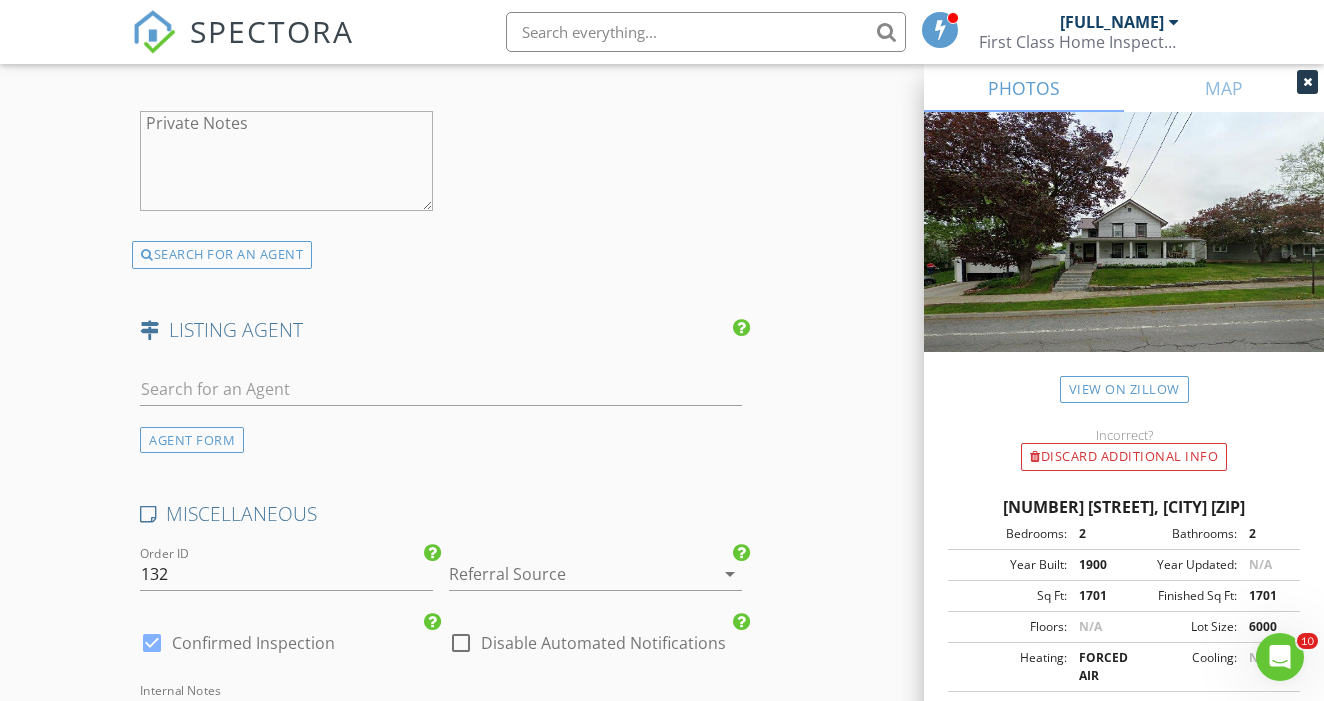 scroll, scrollTop: 3101, scrollLeft: 0, axis: vertical 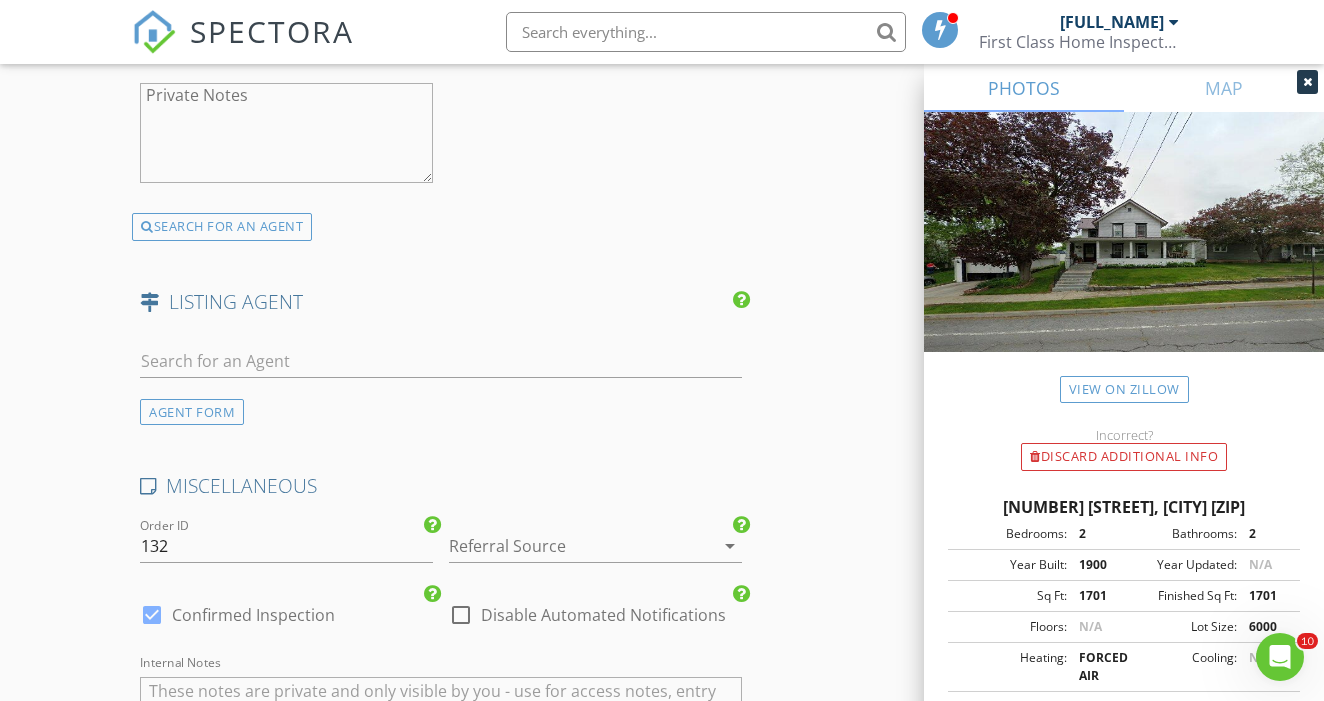 click at bounding box center [567, 546] 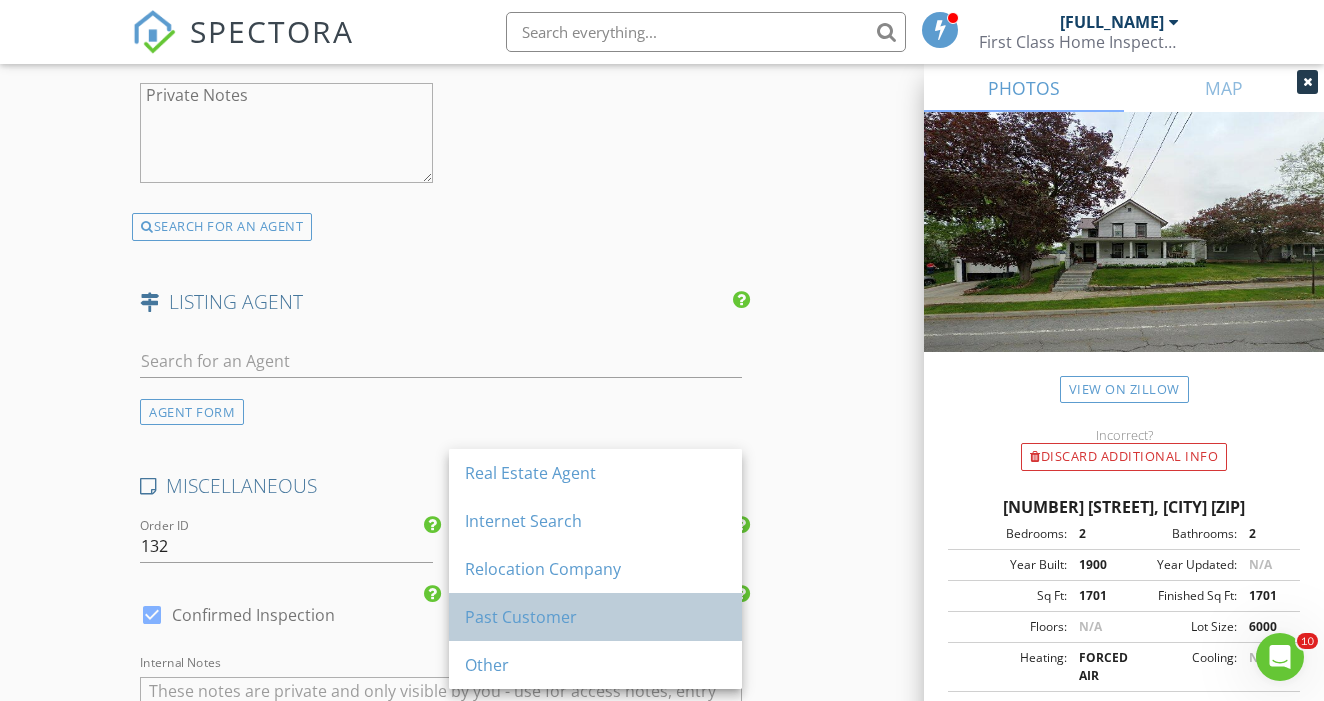 click on "Past Customer" at bounding box center [595, 617] 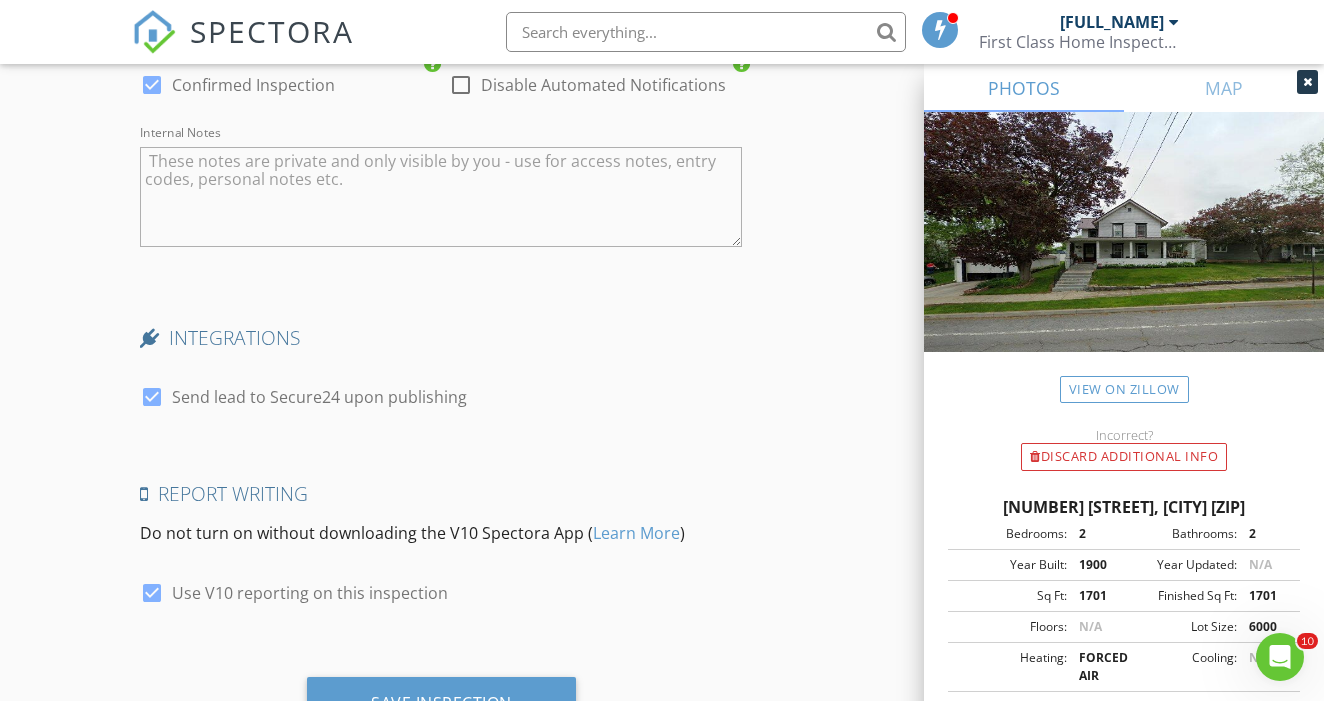 scroll, scrollTop: 3552, scrollLeft: 0, axis: vertical 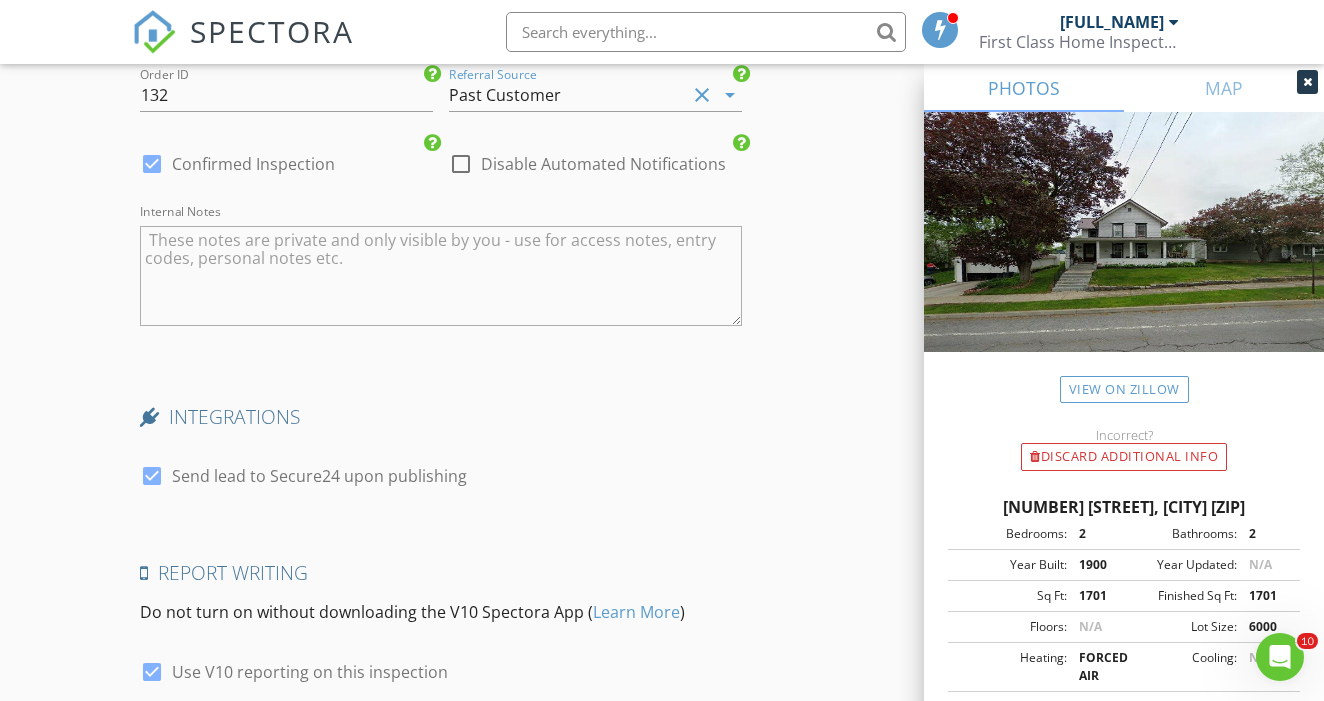 click at bounding box center (152, 476) 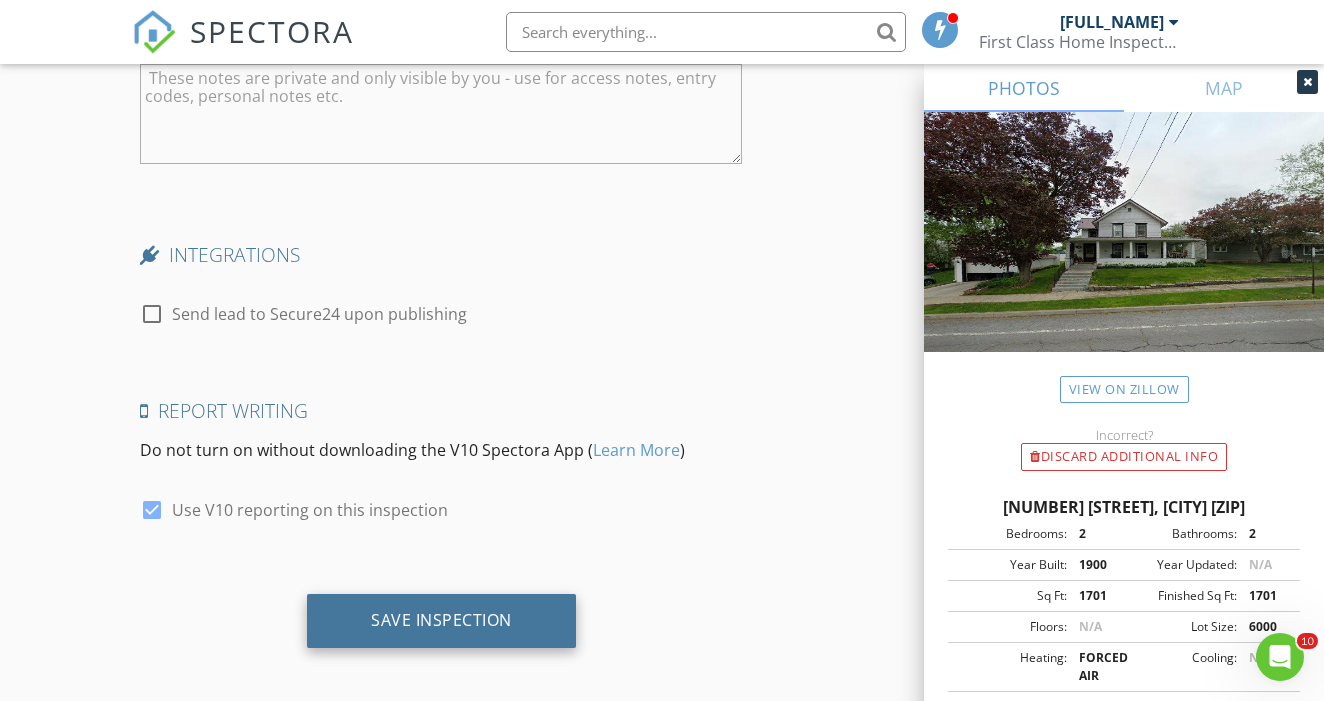 scroll, scrollTop: 3712, scrollLeft: 0, axis: vertical 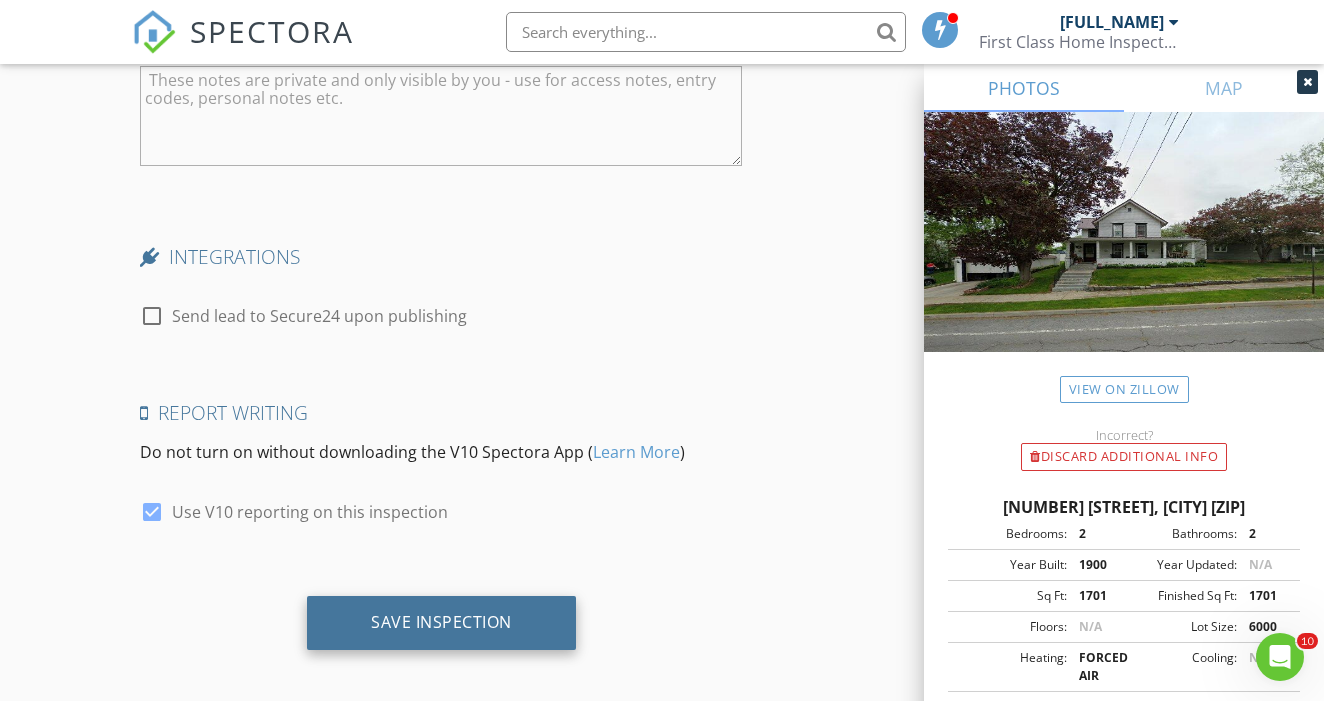 click on "Save Inspection" at bounding box center (441, 622) 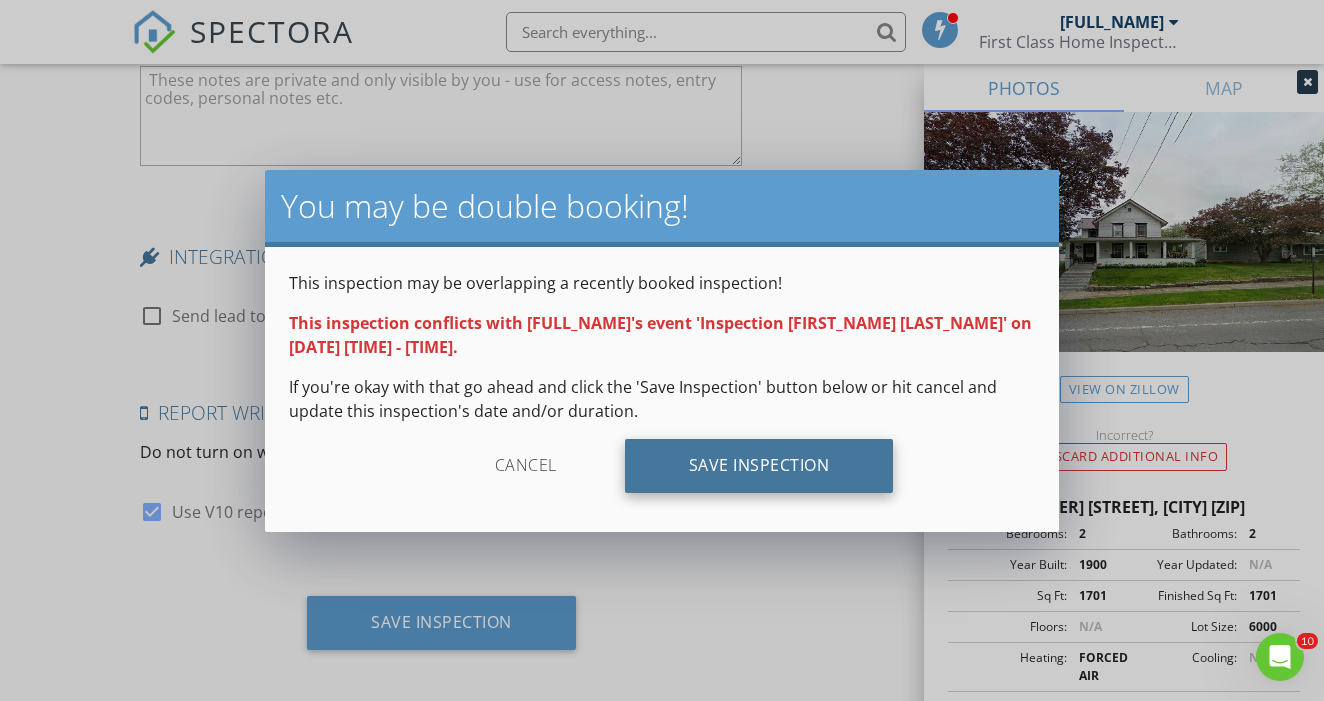 click on "Save Inspection" at bounding box center (759, 466) 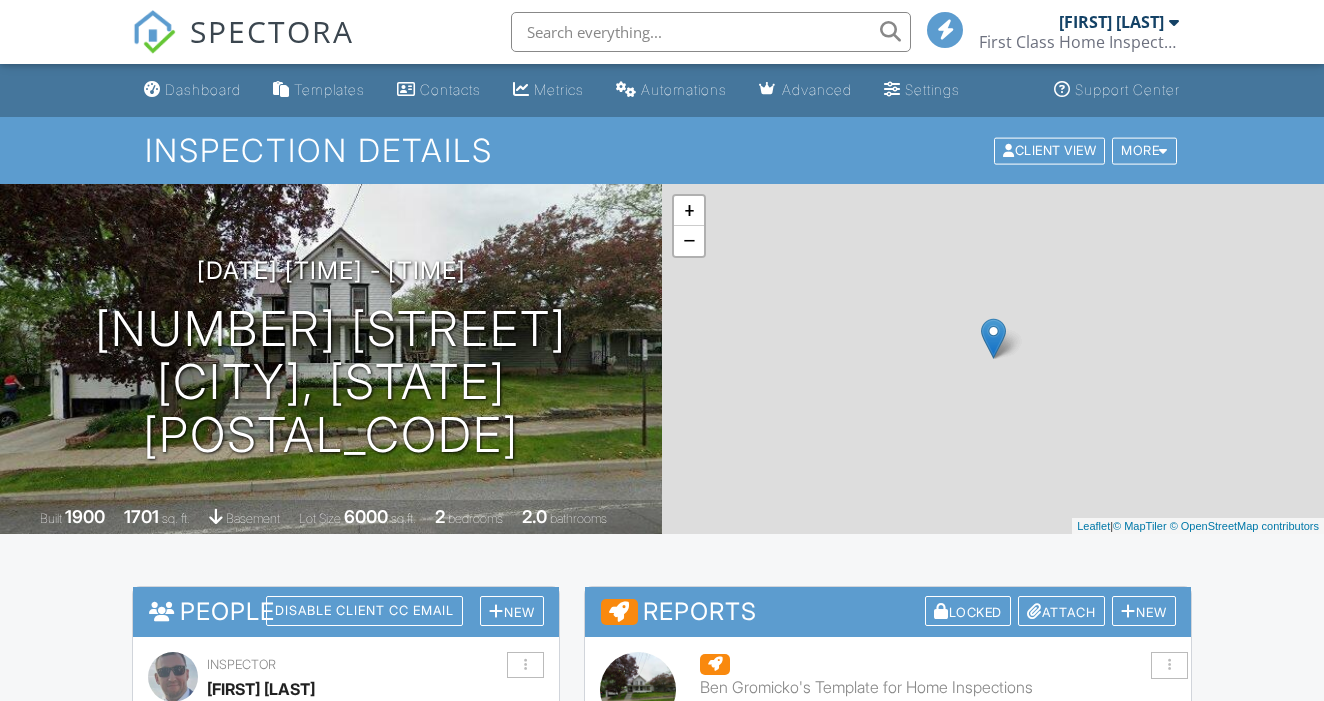 scroll, scrollTop: 0, scrollLeft: 0, axis: both 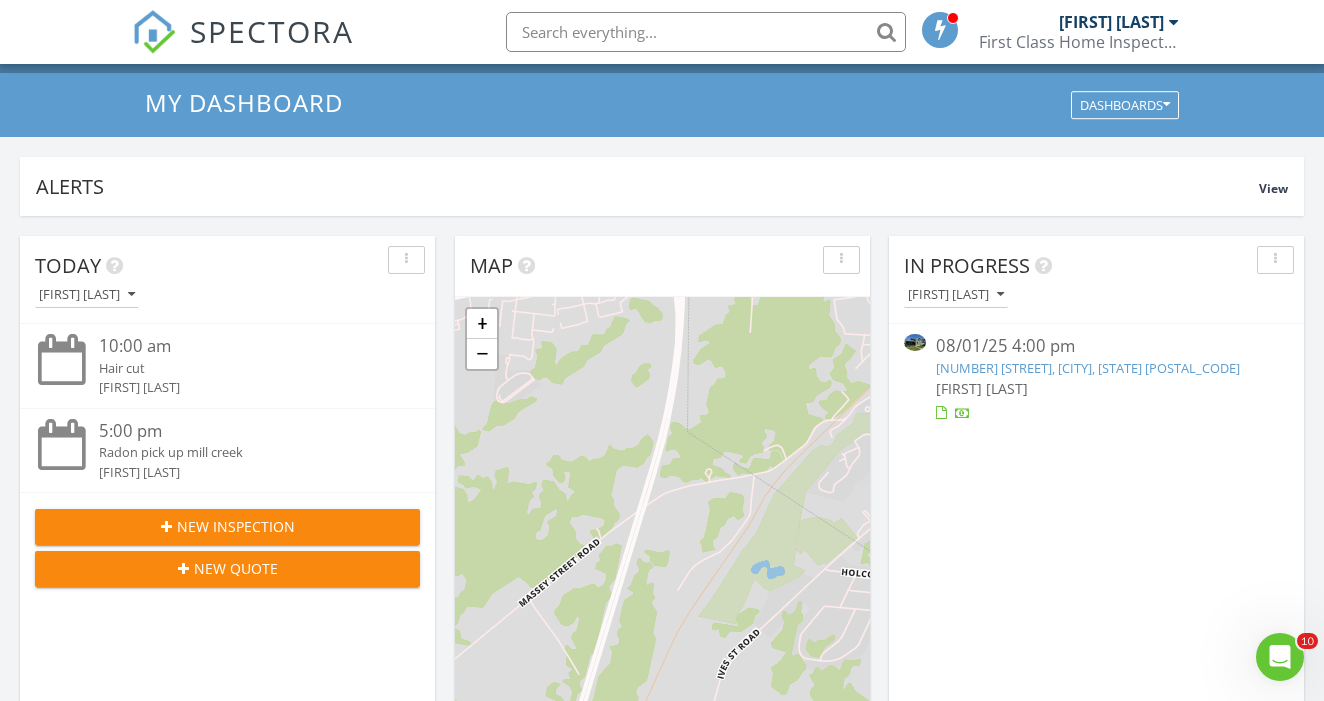 click on "New Inspection" at bounding box center [236, 526] 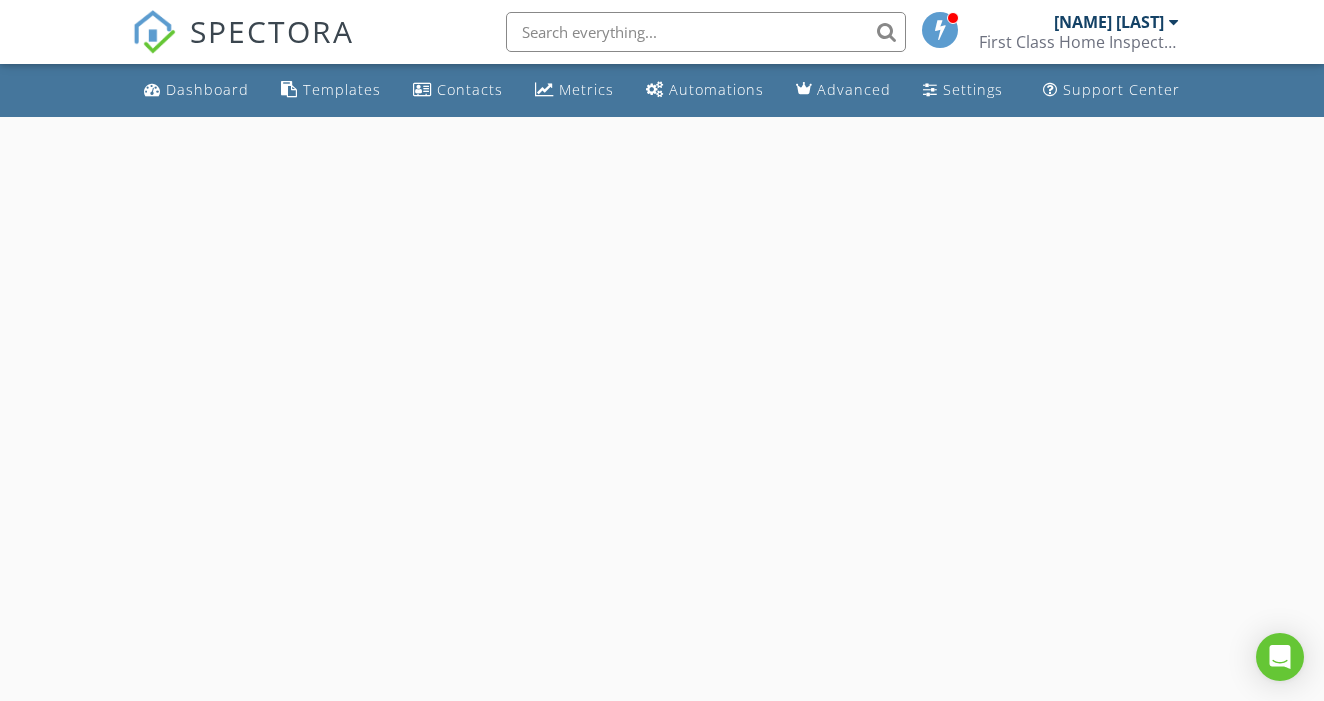 scroll, scrollTop: 0, scrollLeft: 0, axis: both 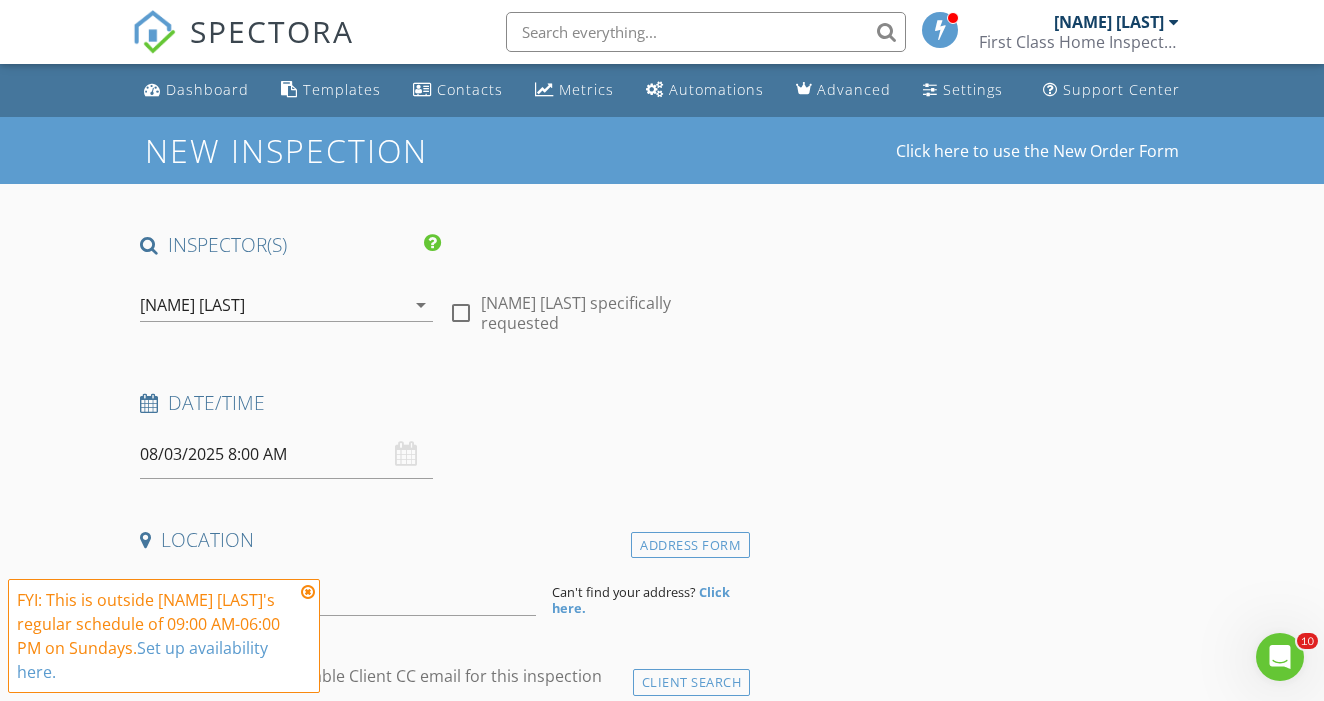 click on "08/03/2025 8:00 AM" at bounding box center [286, 454] 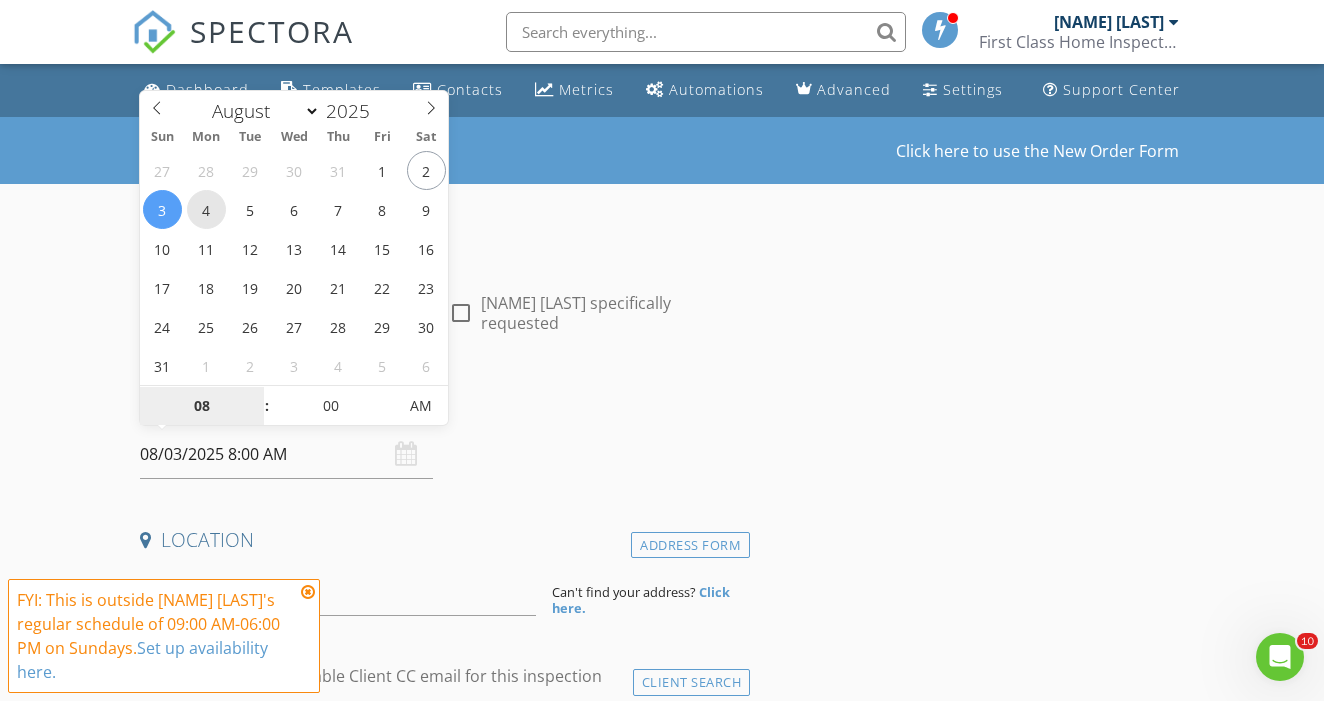 type on "08/04/2025 8:00 AM" 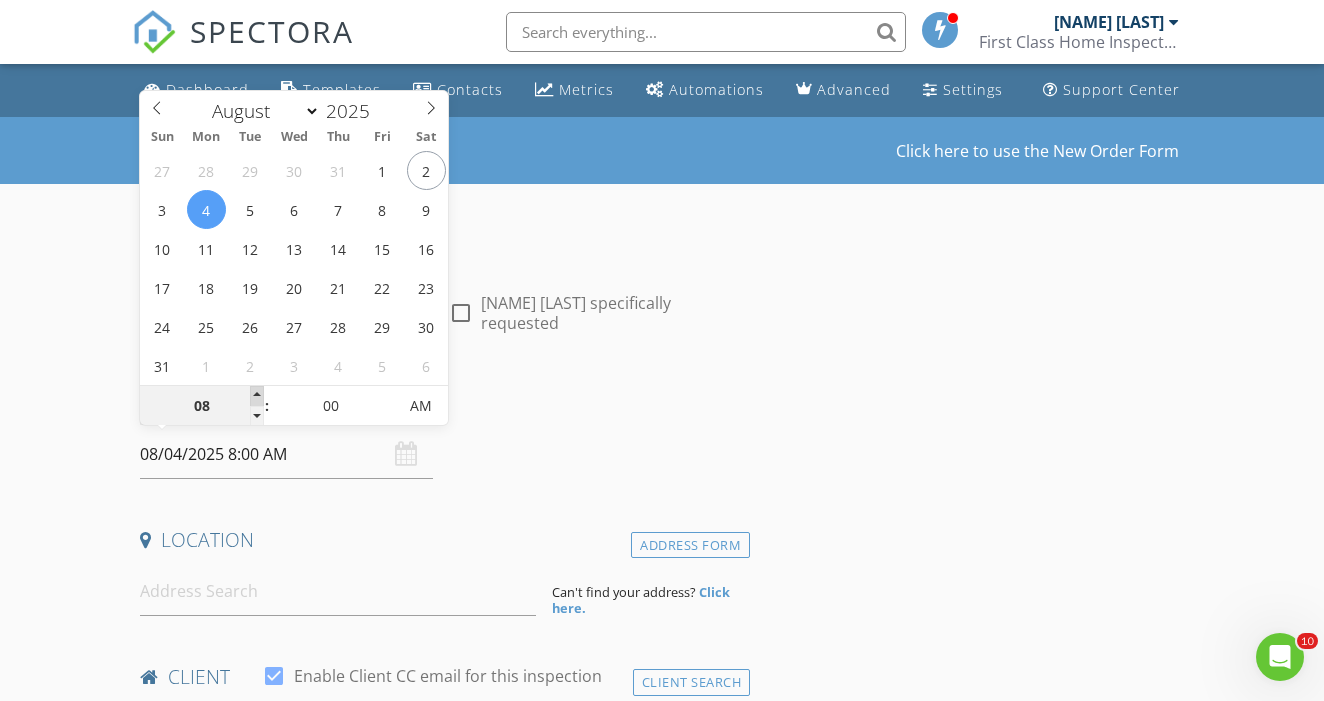 type on "09" 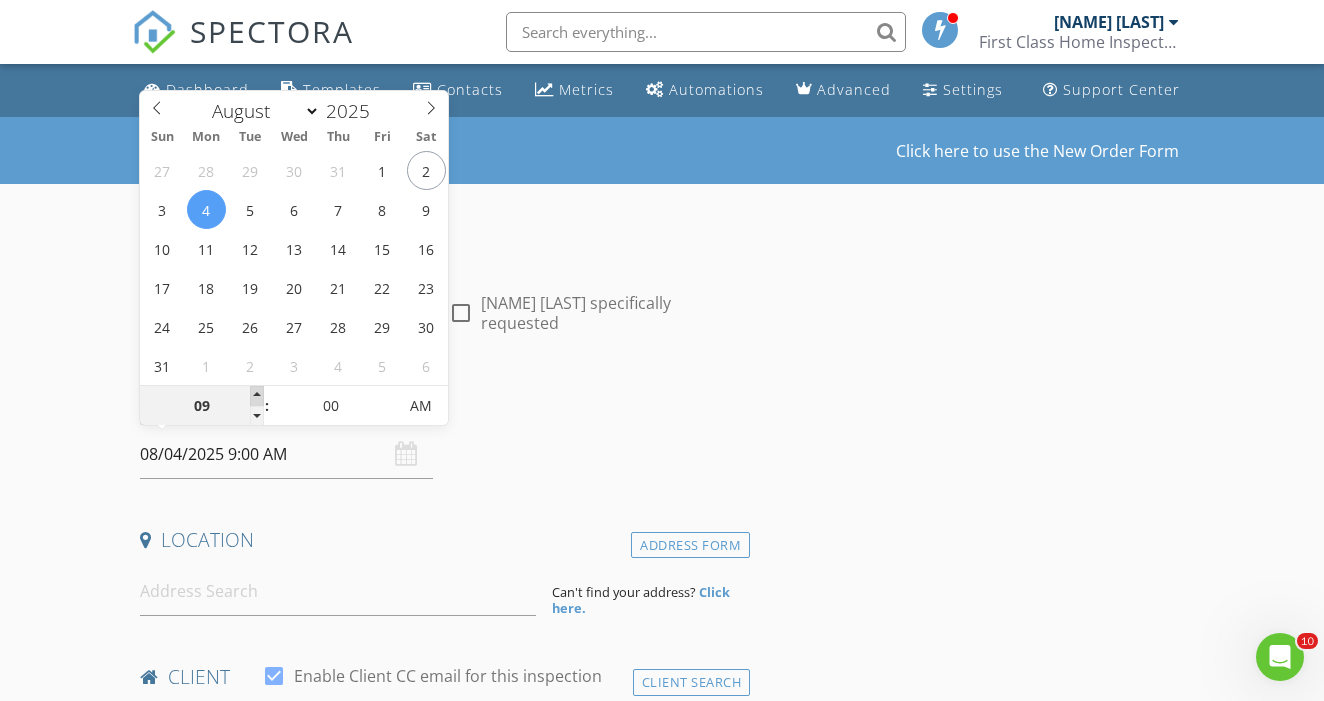 click at bounding box center (257, 396) 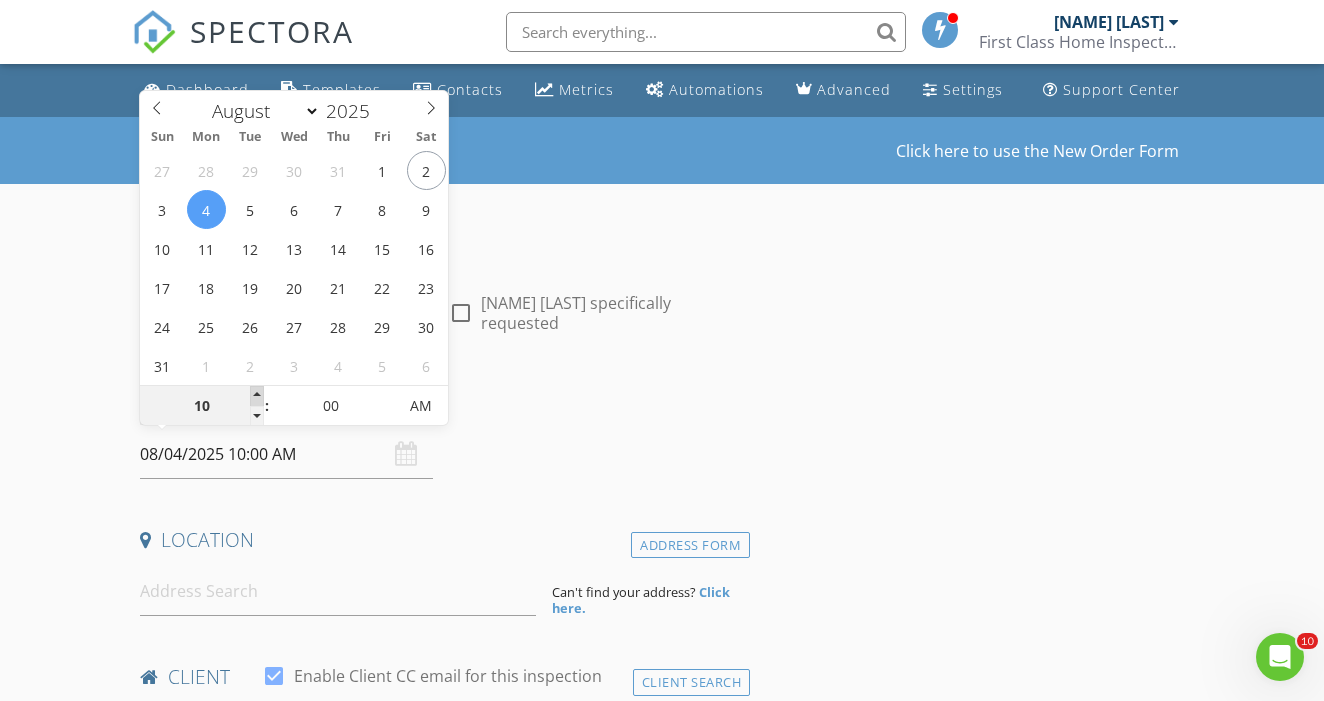 click at bounding box center [257, 396] 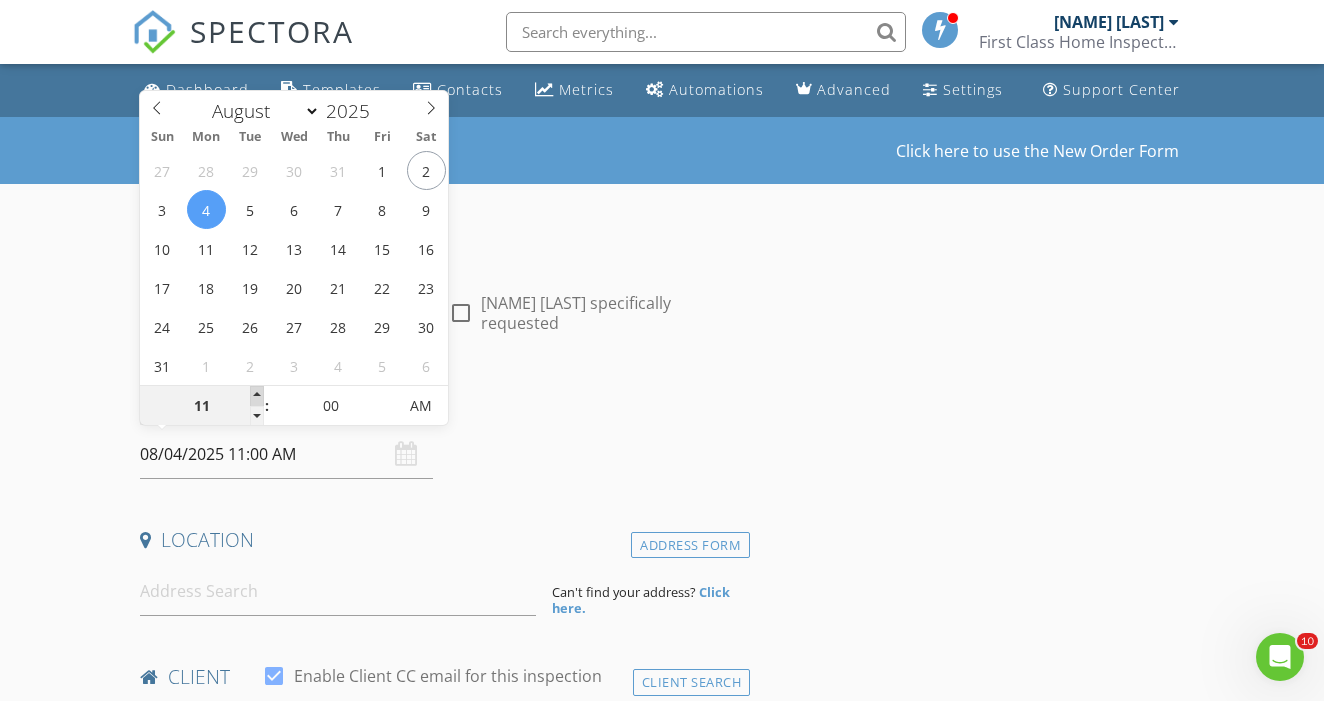 click at bounding box center [257, 396] 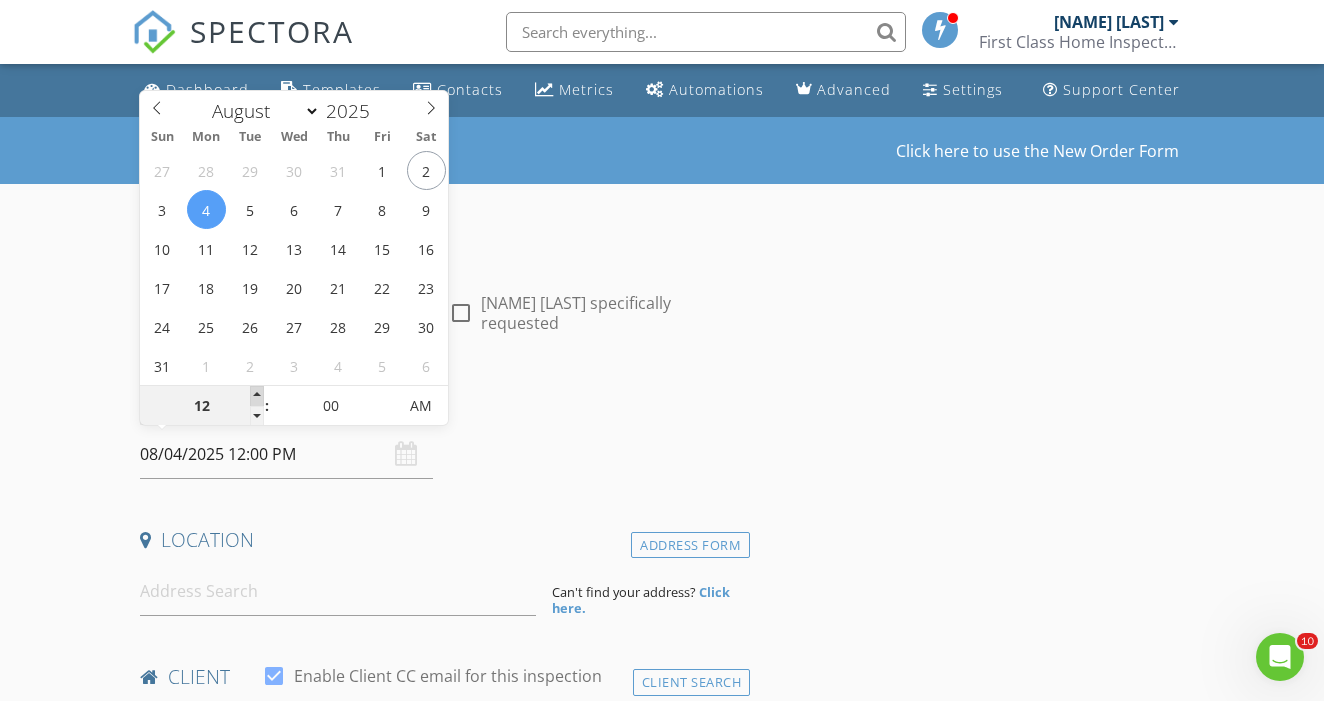 click at bounding box center (257, 396) 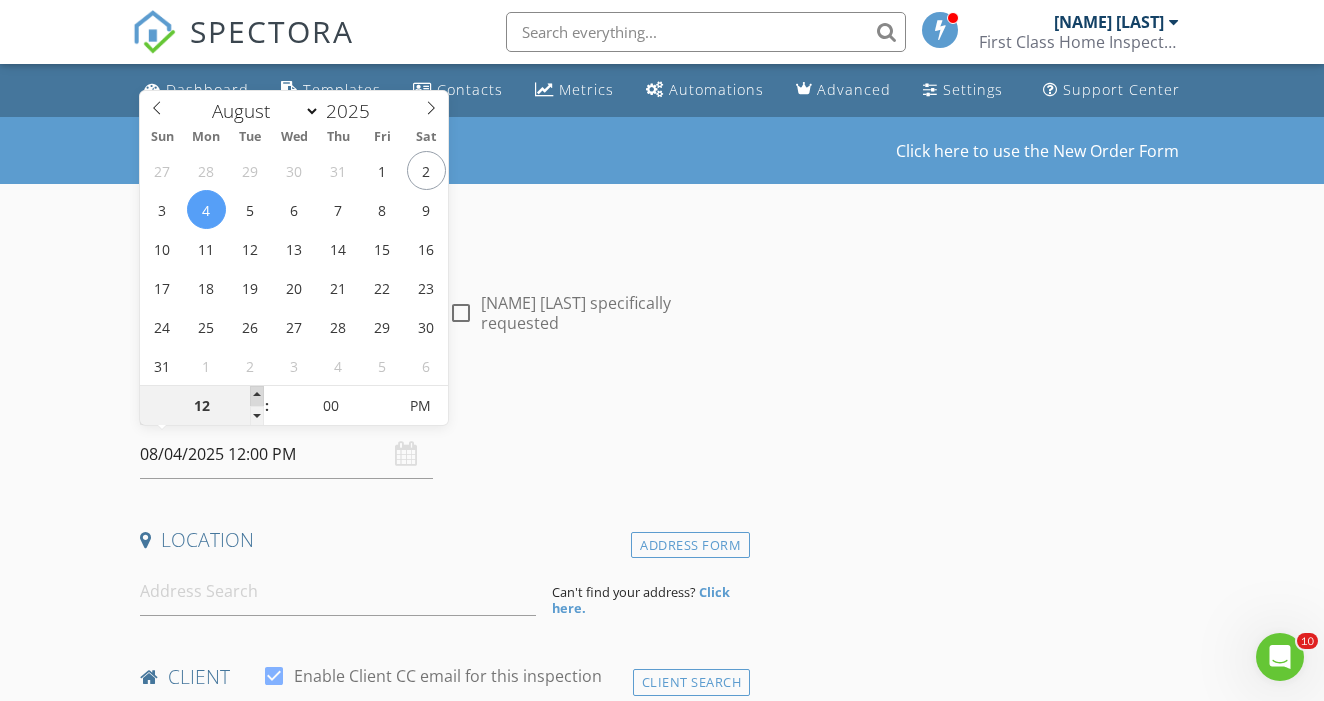 type on "01" 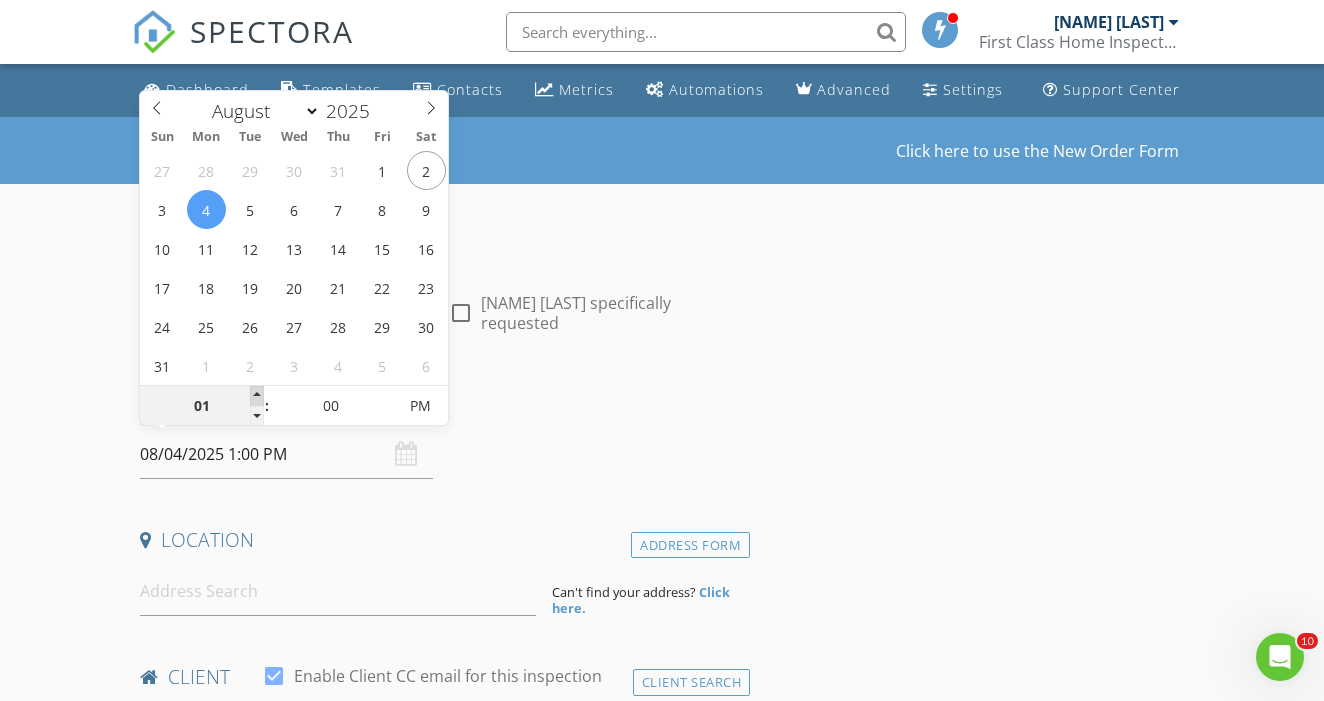 click at bounding box center [257, 396] 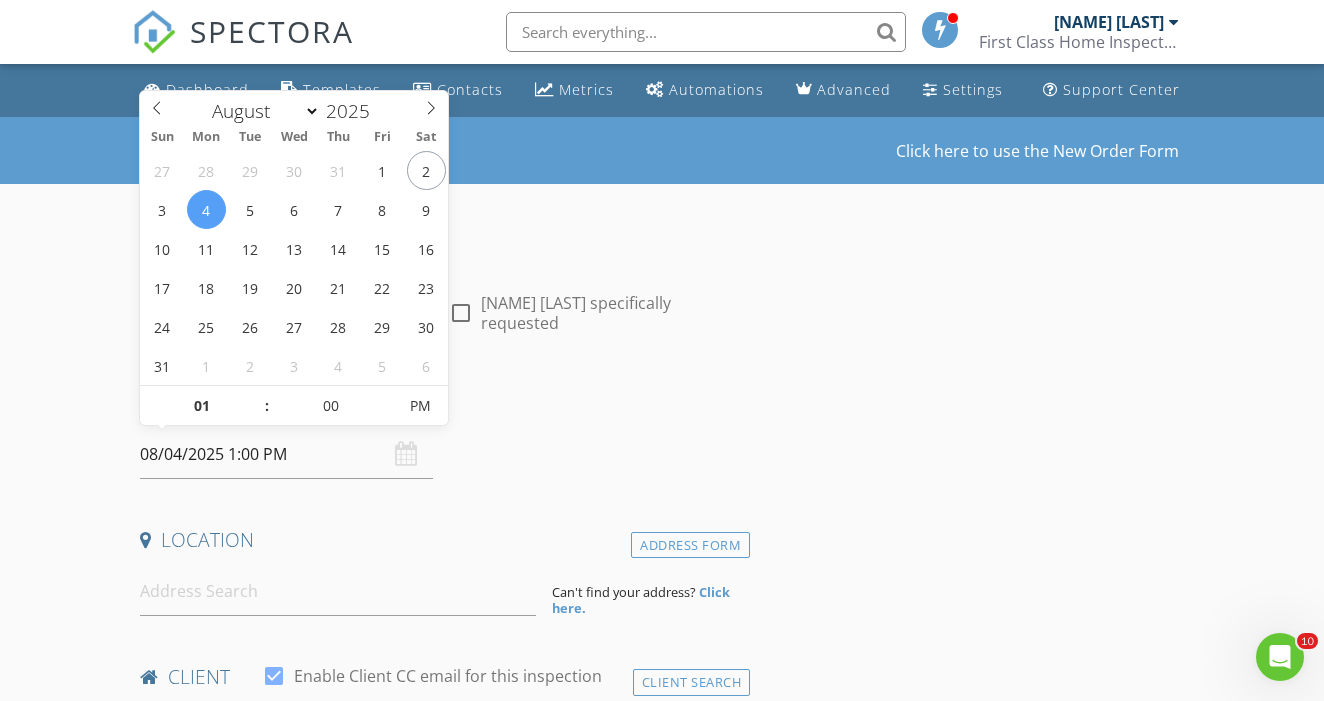 click on "Date/Time
08/04/2025 1:00 PM" at bounding box center [441, 434] 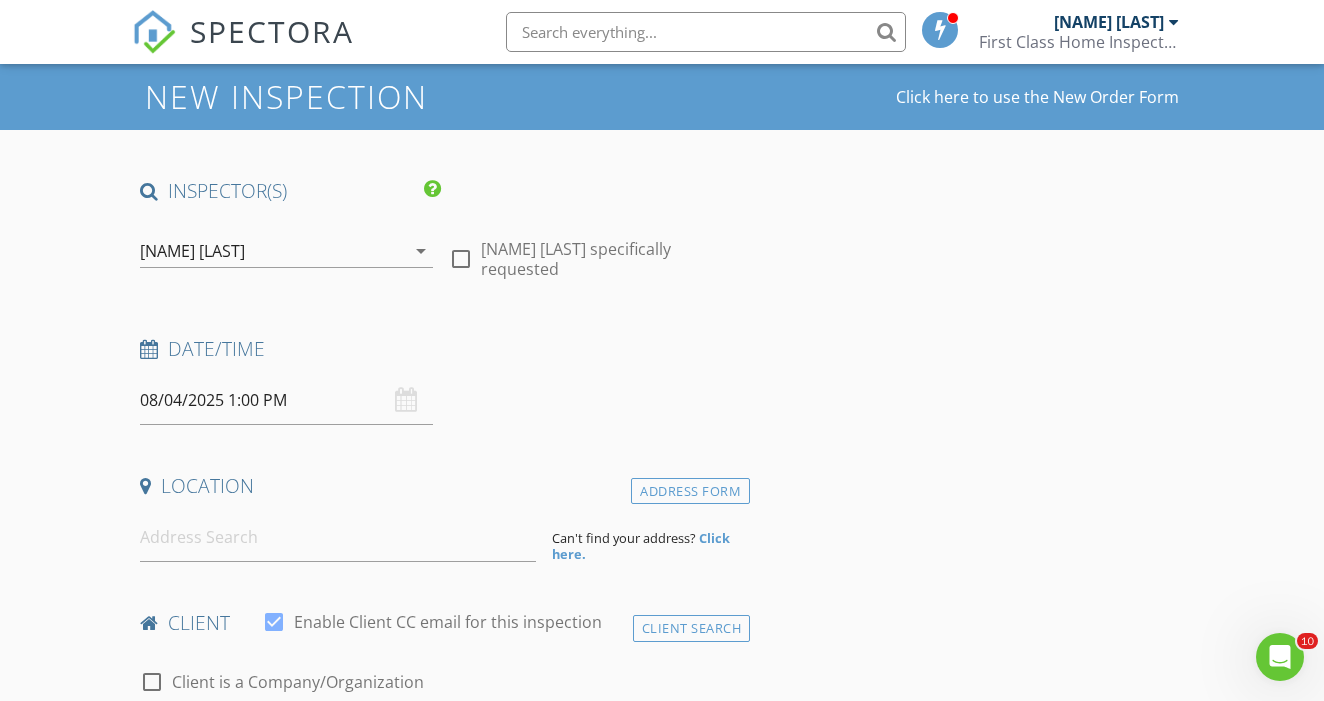 scroll, scrollTop: 61, scrollLeft: 0, axis: vertical 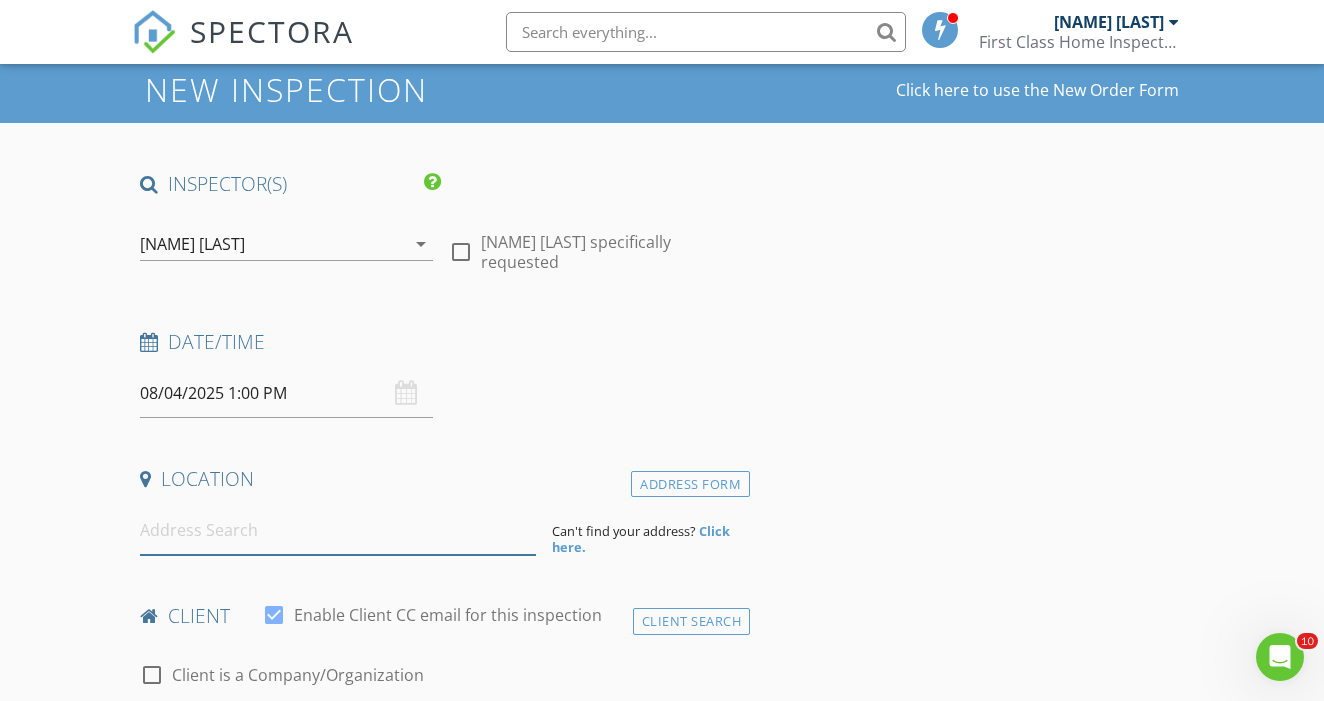 click at bounding box center [338, 530] 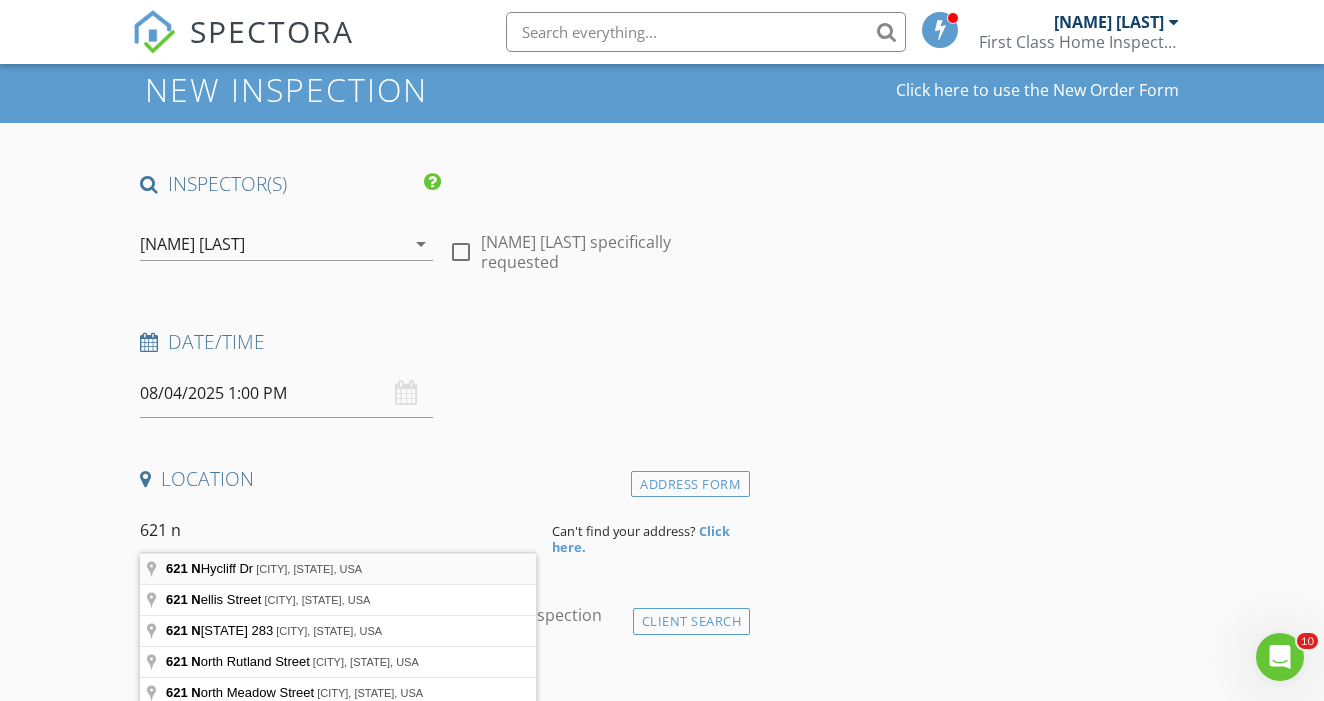type on "621 N Hycliff Dr, Watertown, NY, USA" 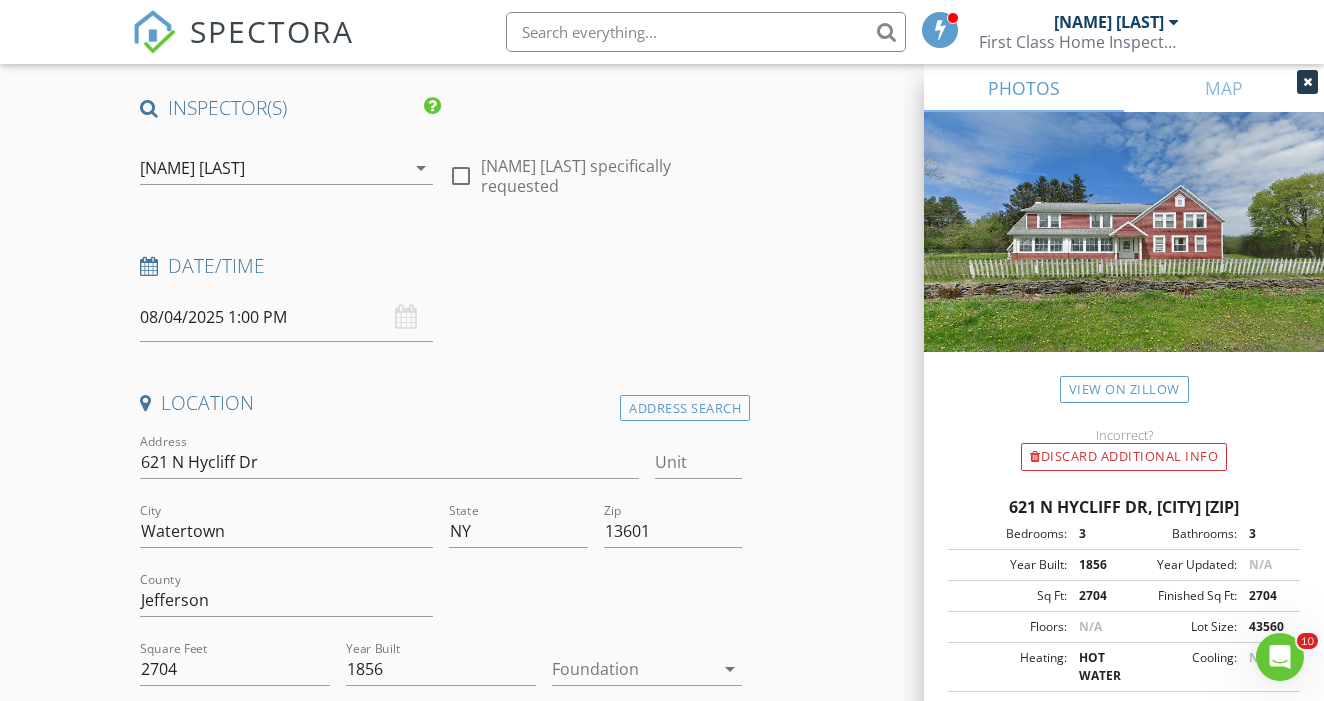 scroll, scrollTop: 148, scrollLeft: 0, axis: vertical 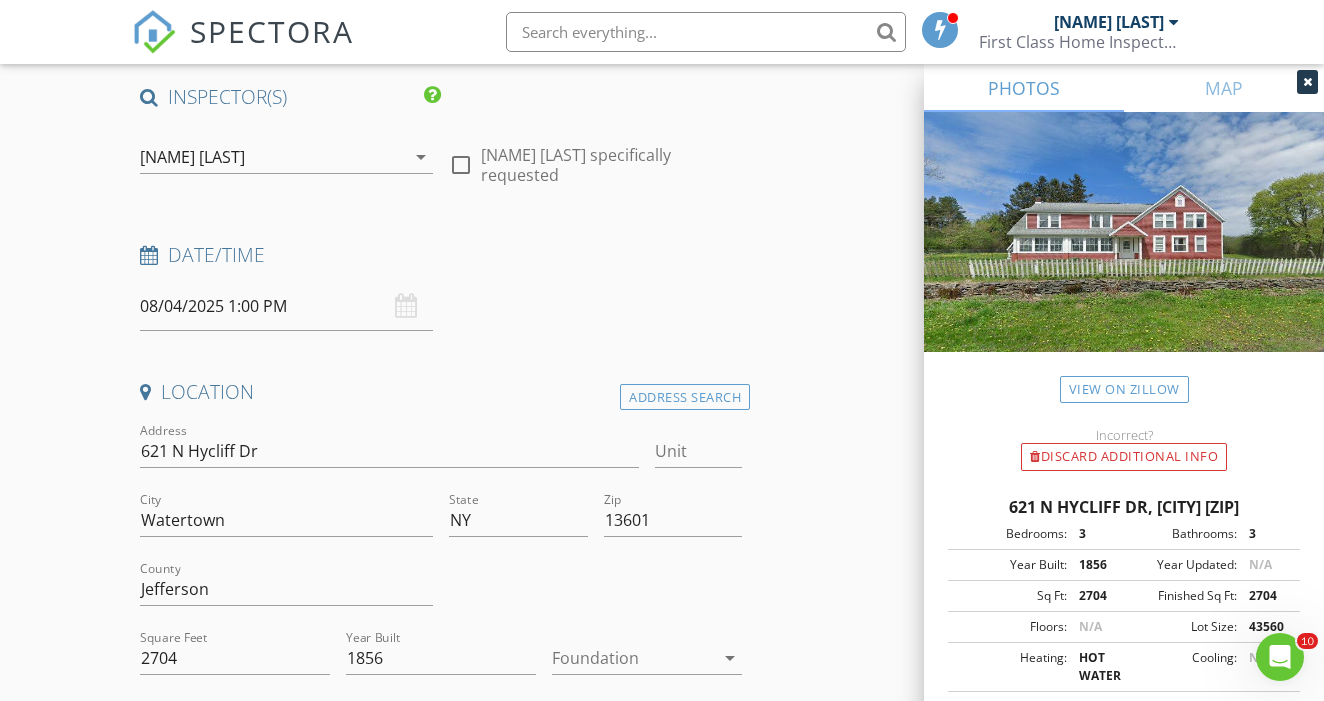 click at bounding box center [633, 658] 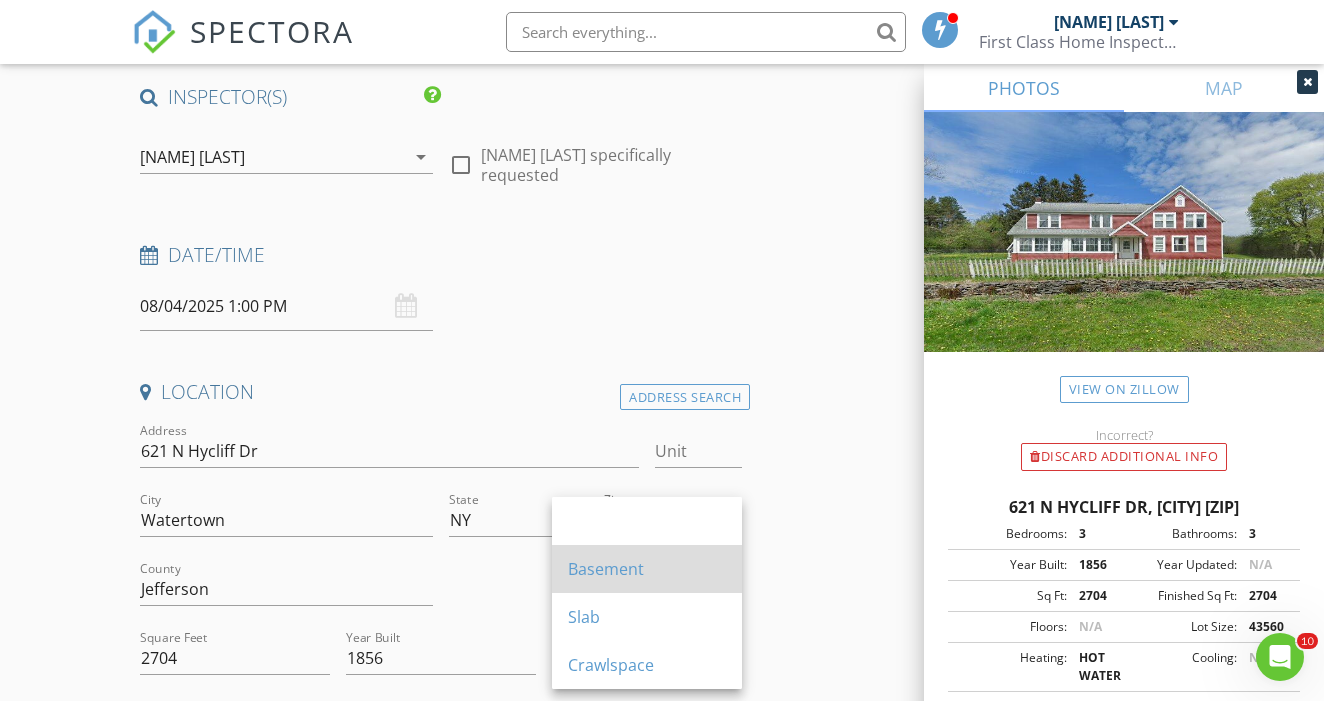 click on "Basement" at bounding box center (647, 569) 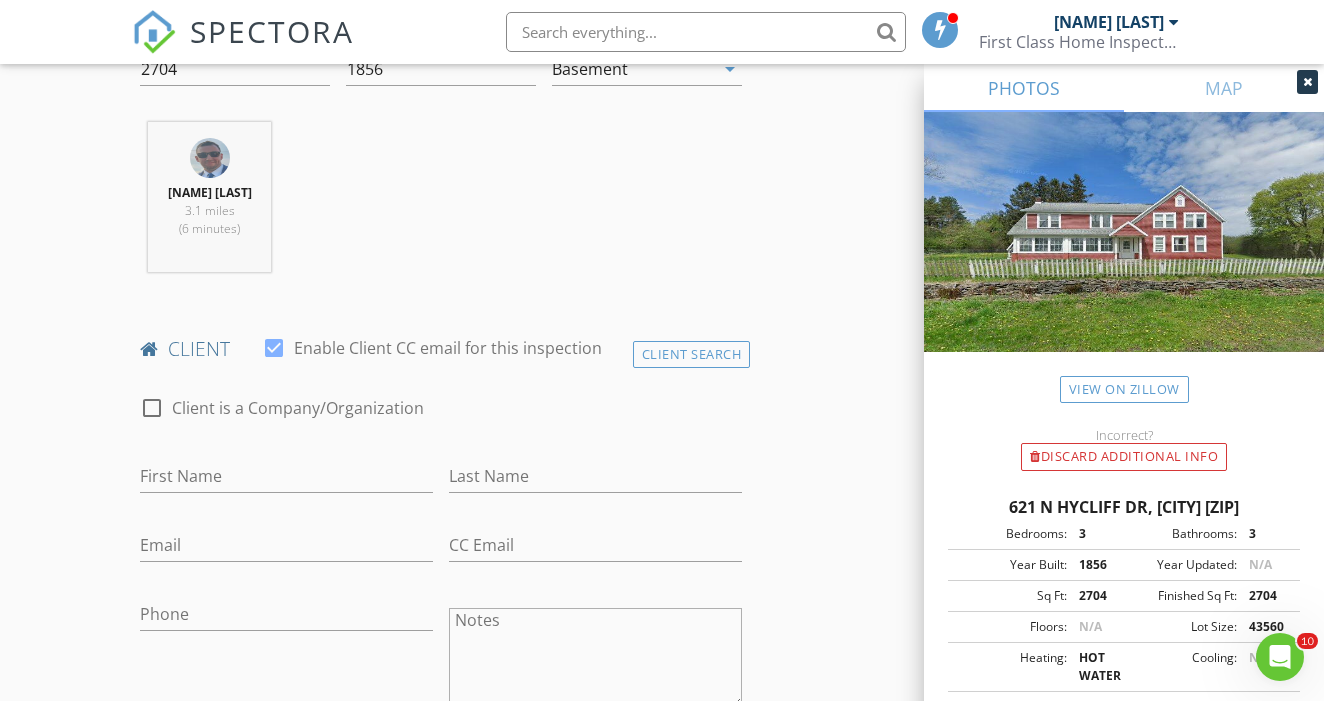 scroll, scrollTop: 742, scrollLeft: 0, axis: vertical 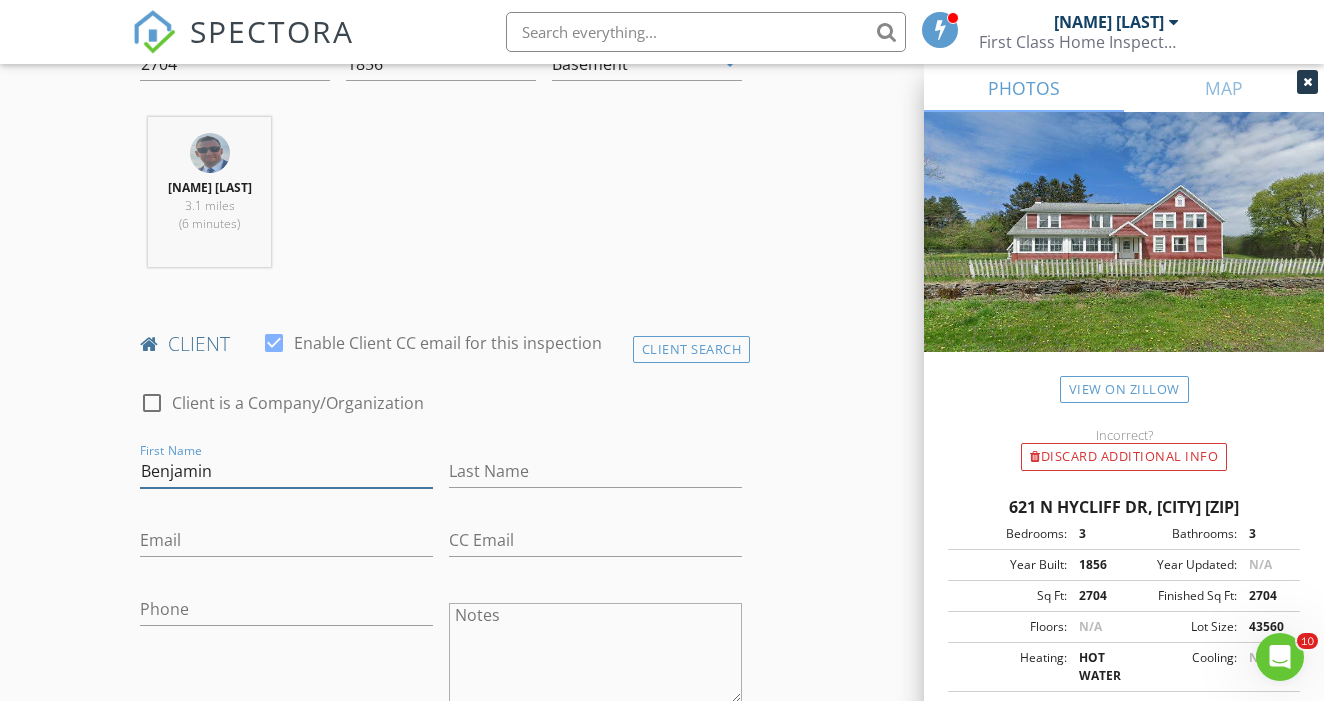 type on "Benjamin" 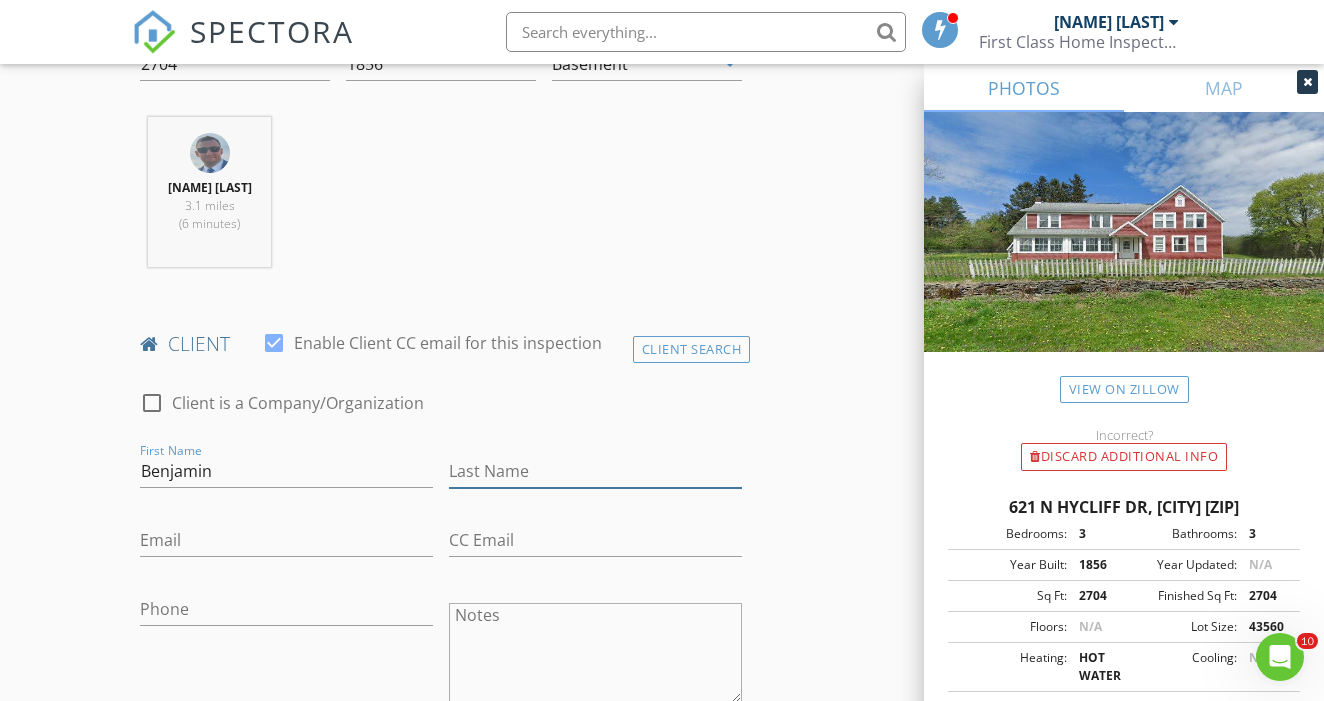 click on "Last Name" at bounding box center (595, 471) 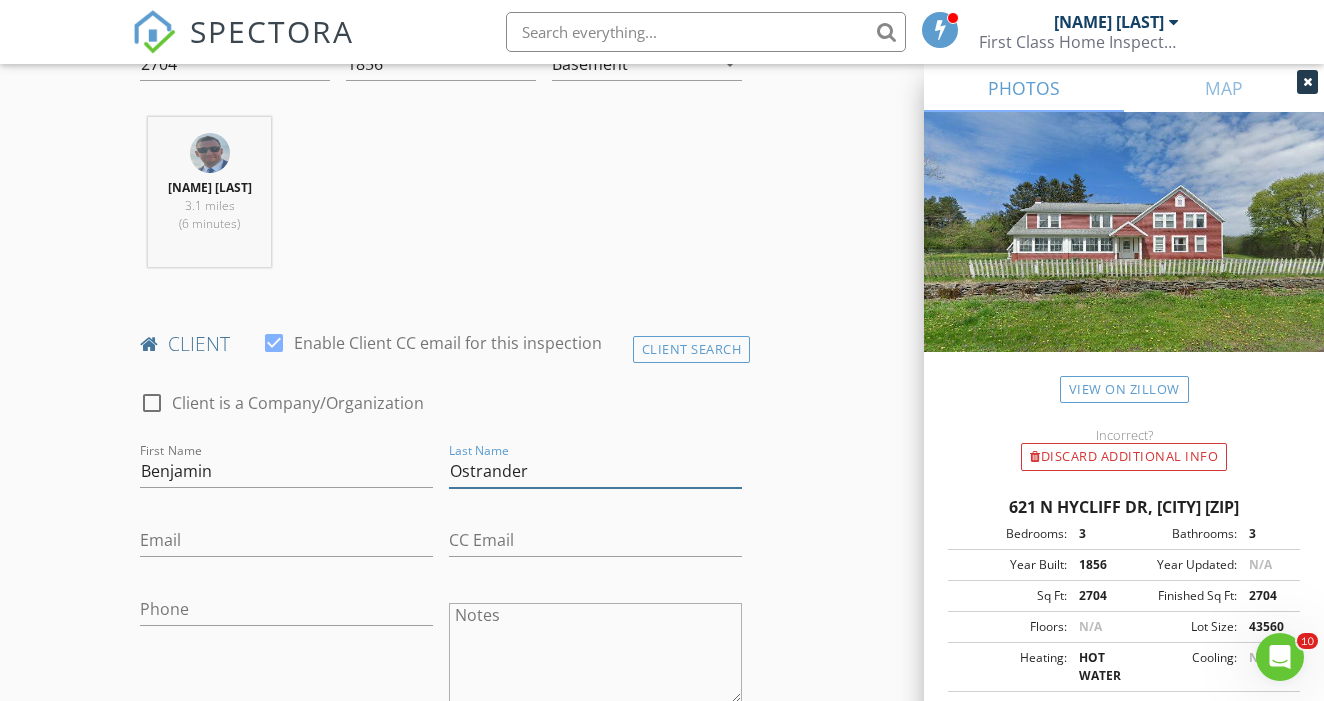 type on "Ostrander" 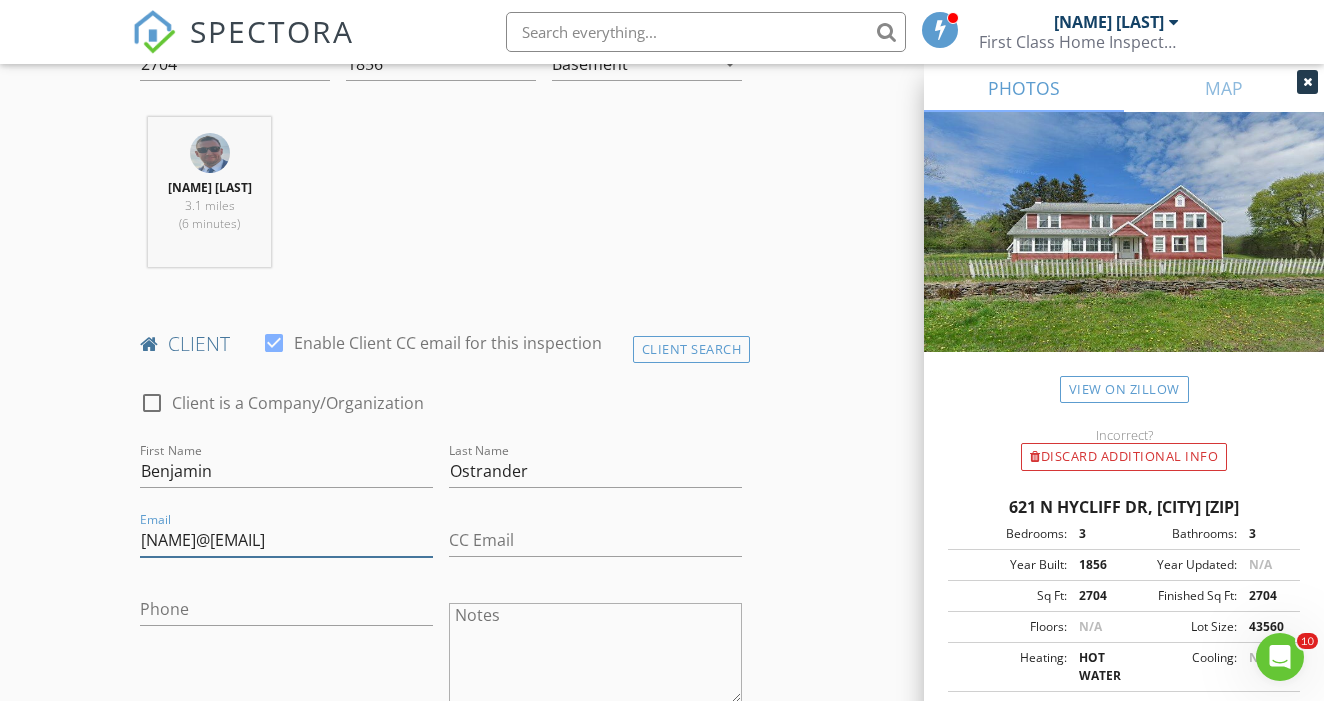 type on "[EMAIL]" 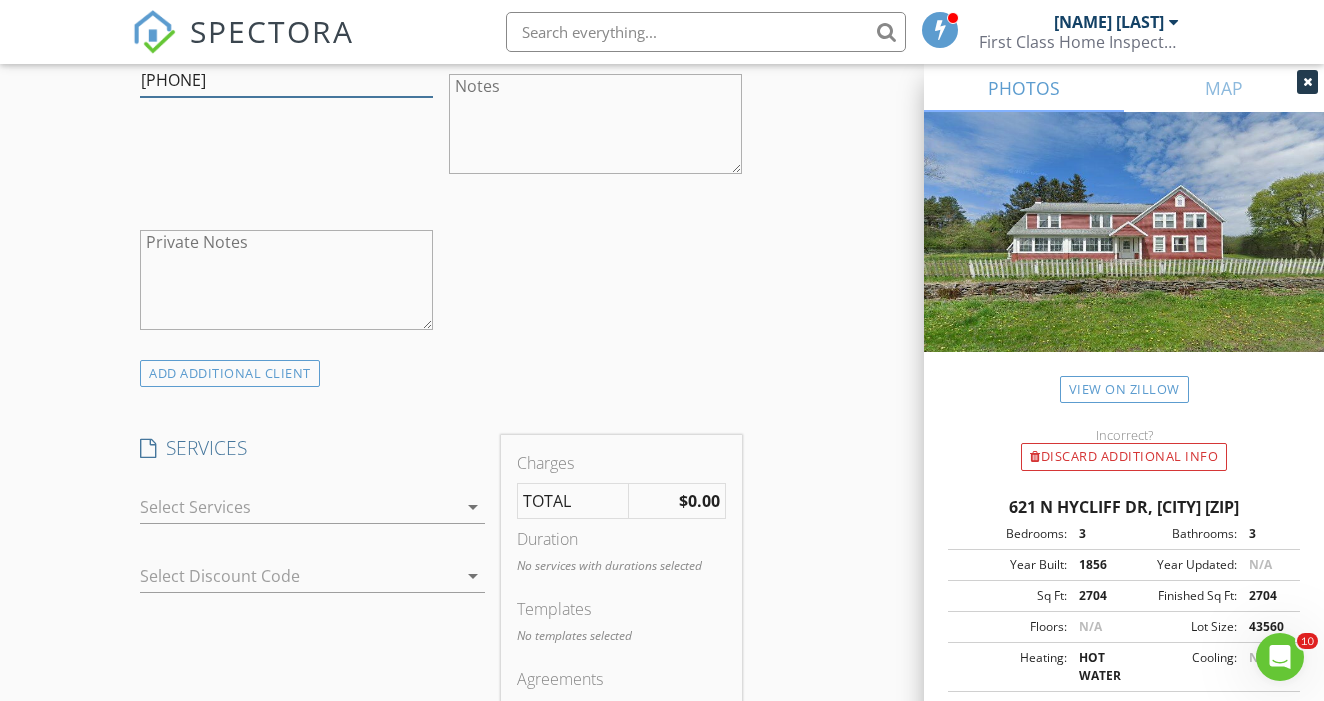 scroll, scrollTop: 1303, scrollLeft: 0, axis: vertical 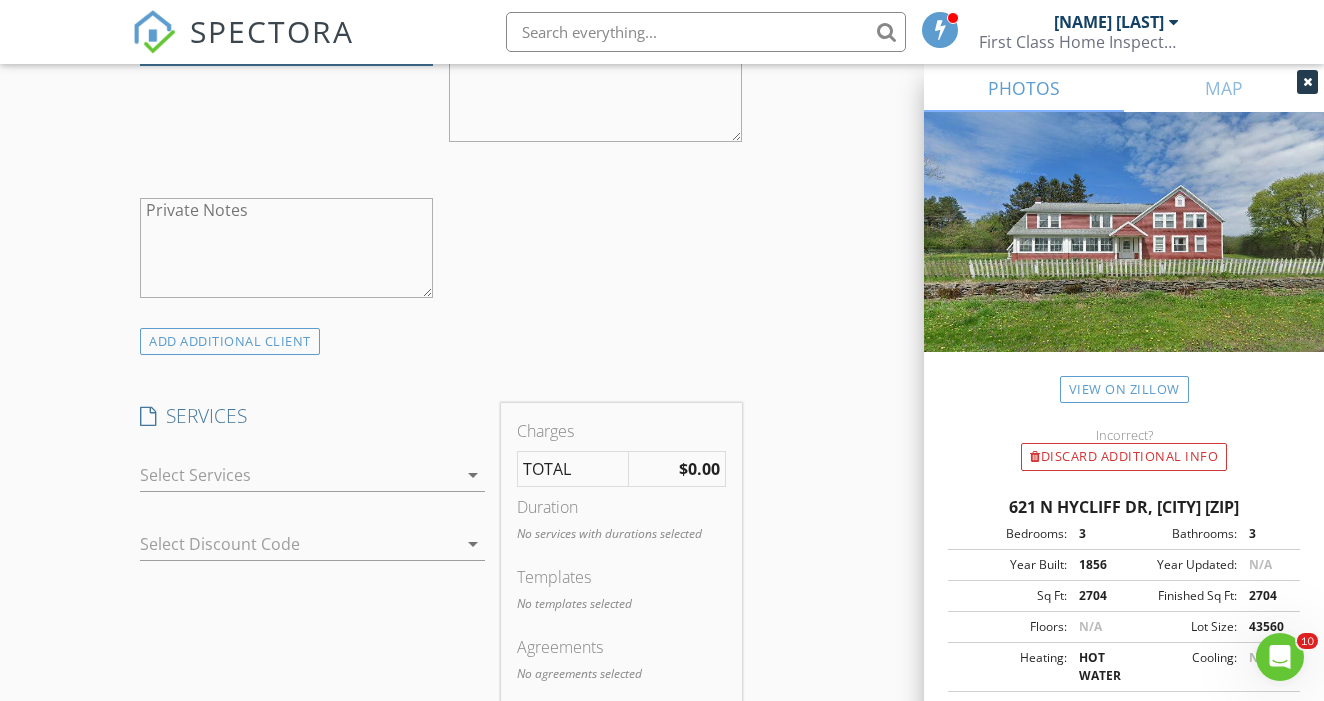 type on "[PHONE]" 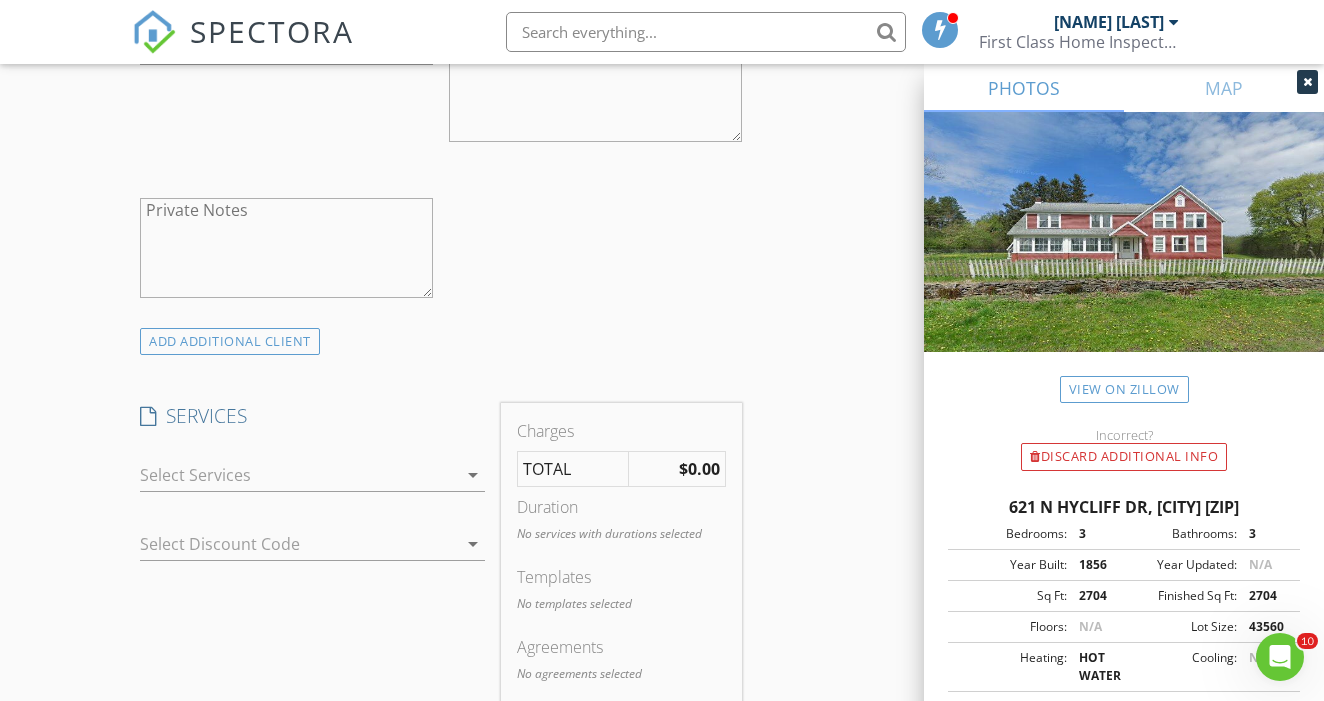 click at bounding box center [298, 475] 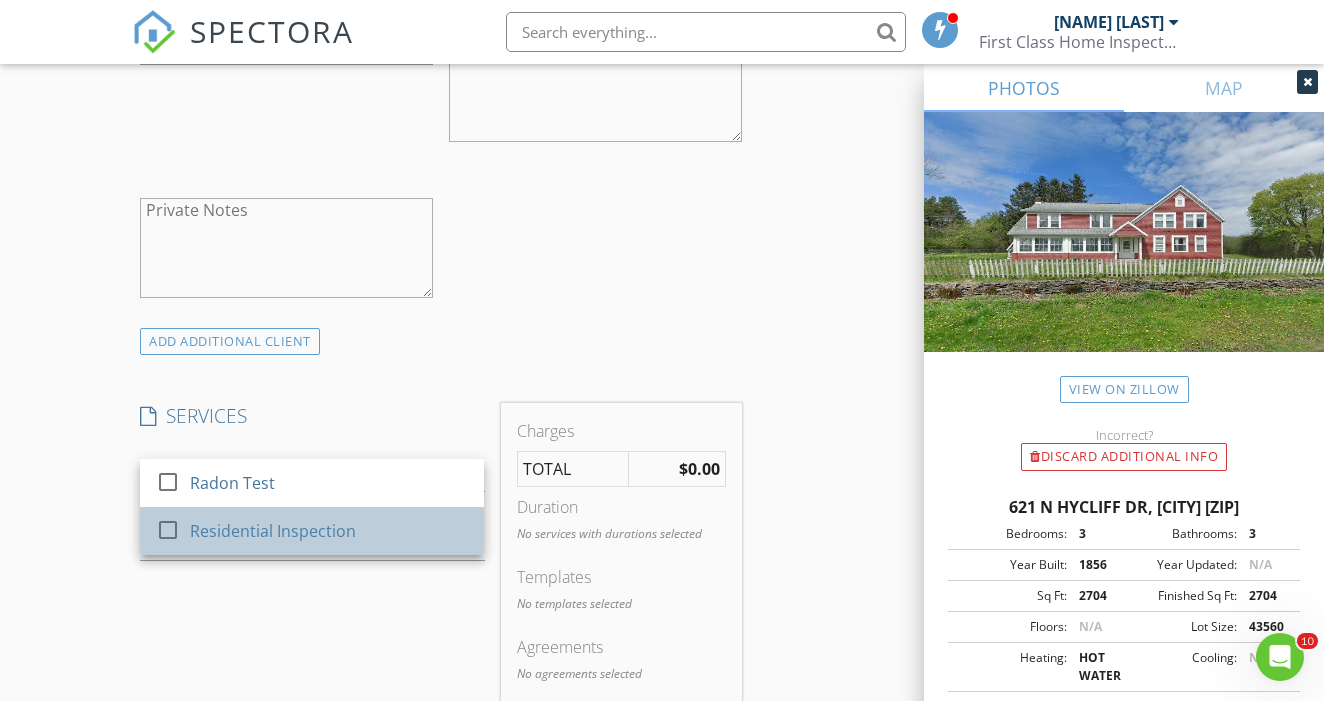 click on "Residential Inspection" at bounding box center [273, 531] 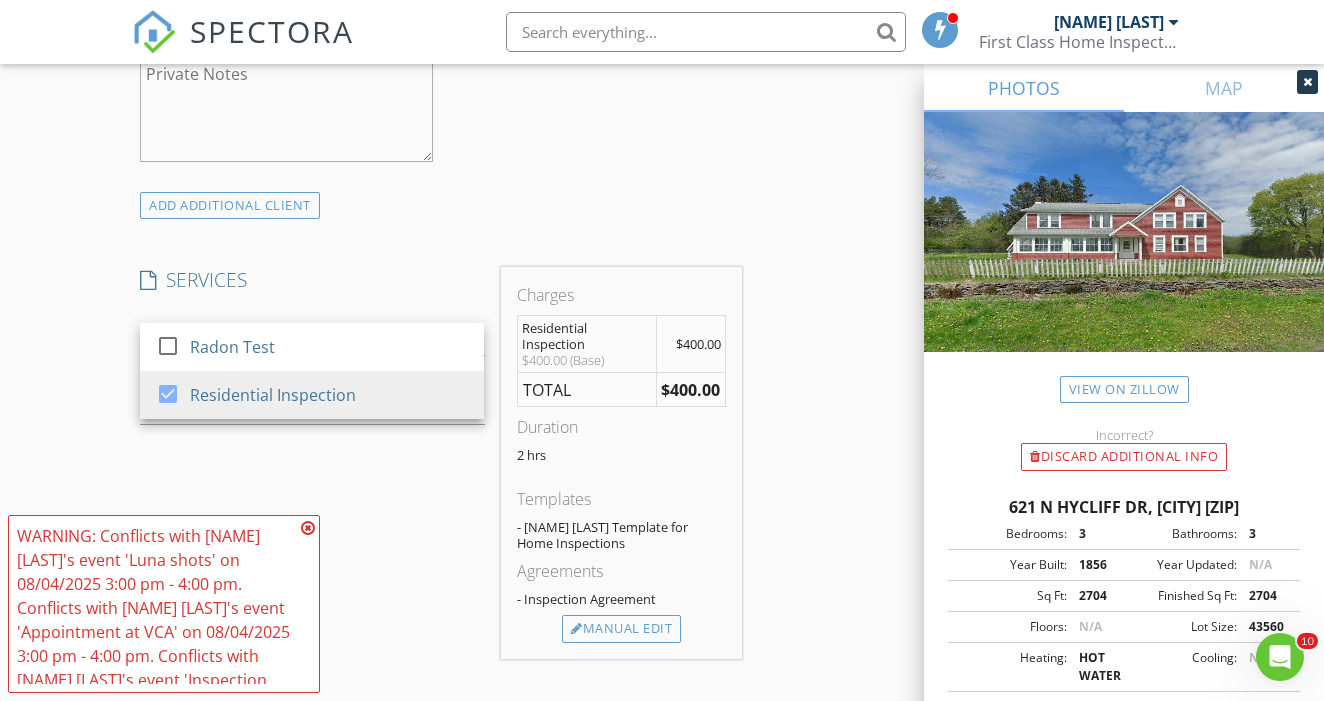 scroll, scrollTop: 1448, scrollLeft: 0, axis: vertical 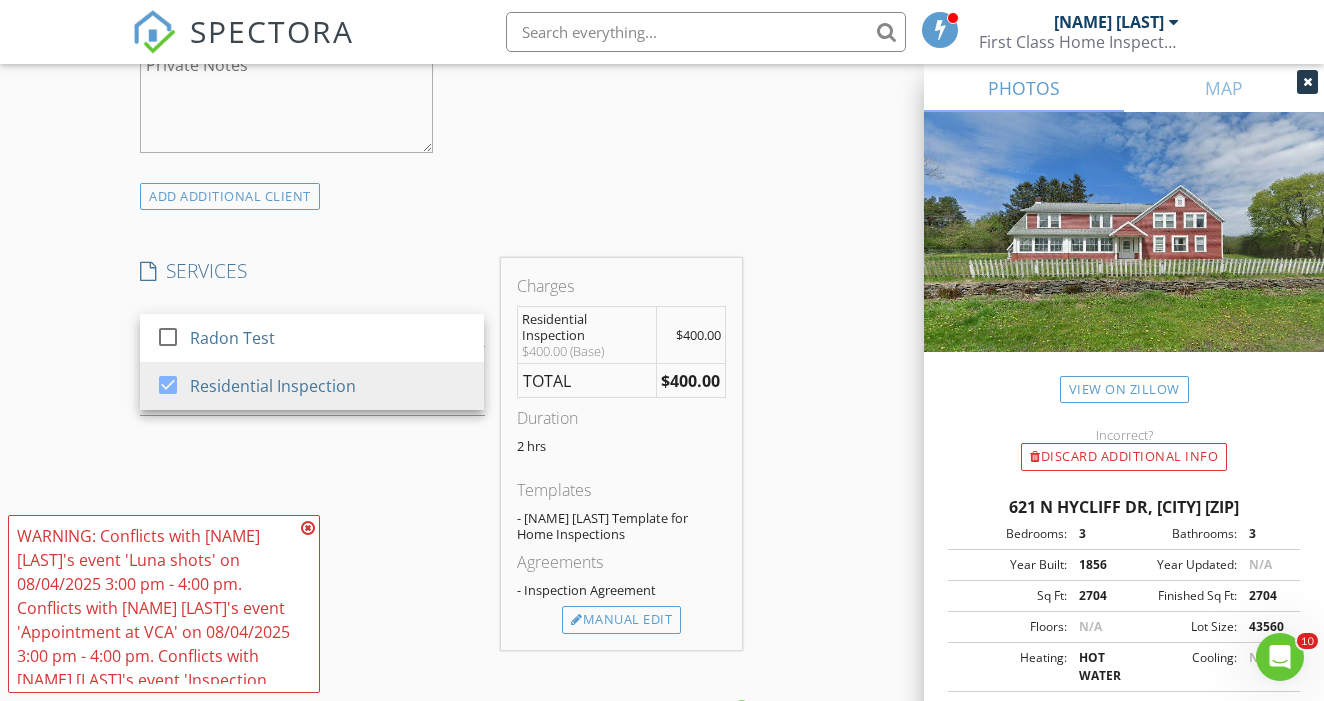click at bounding box center (308, 528) 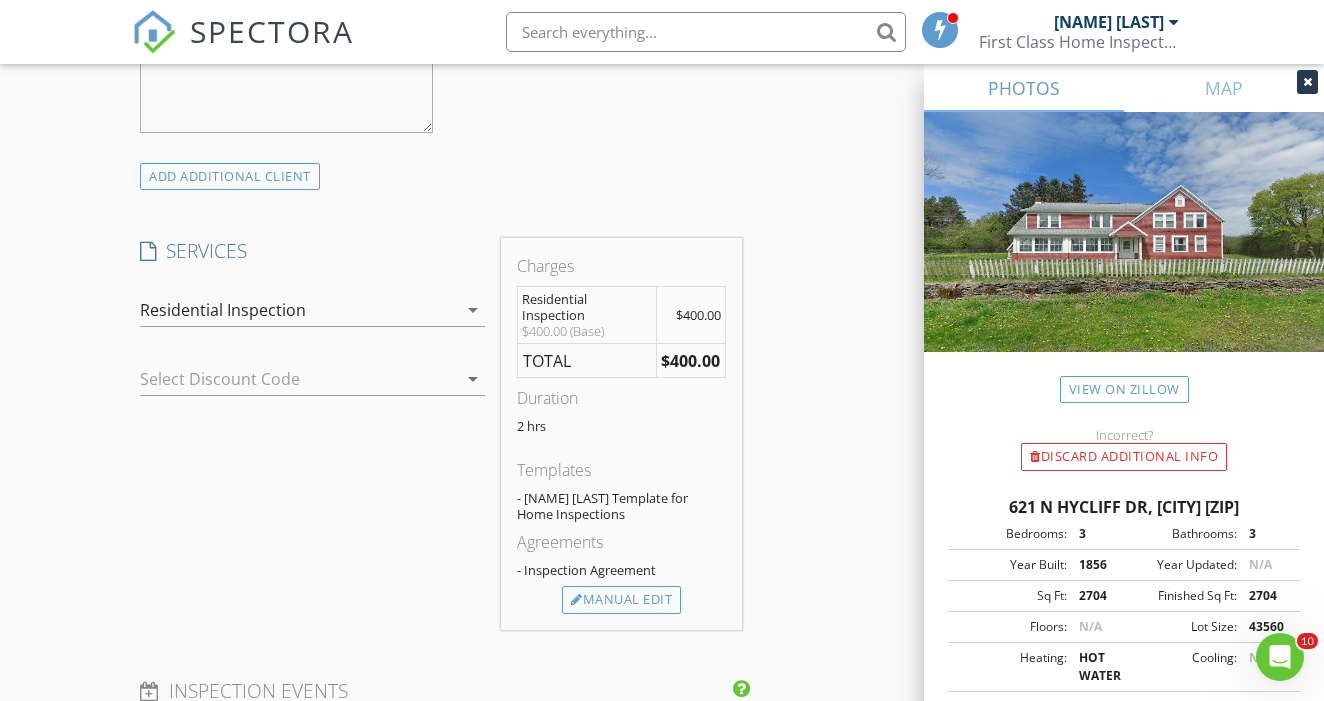 scroll, scrollTop: 1472, scrollLeft: 0, axis: vertical 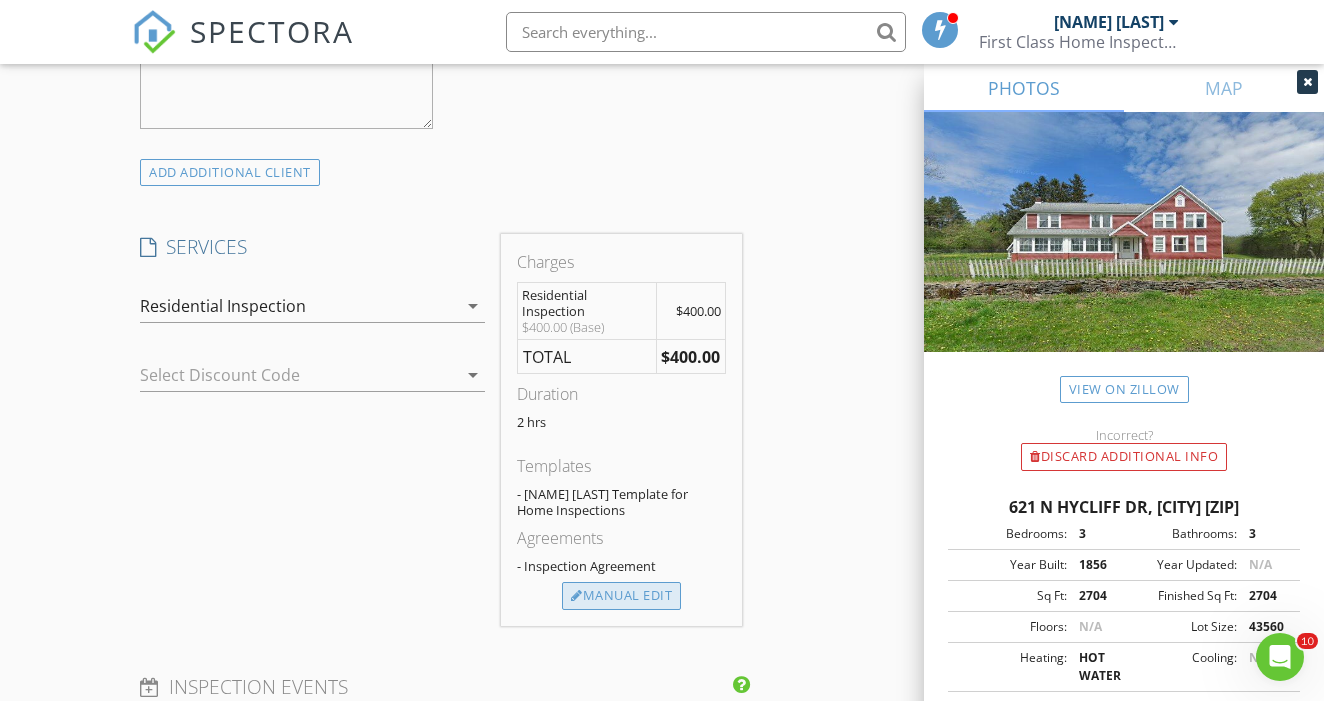 click on "Manual Edit" at bounding box center [621, 596] 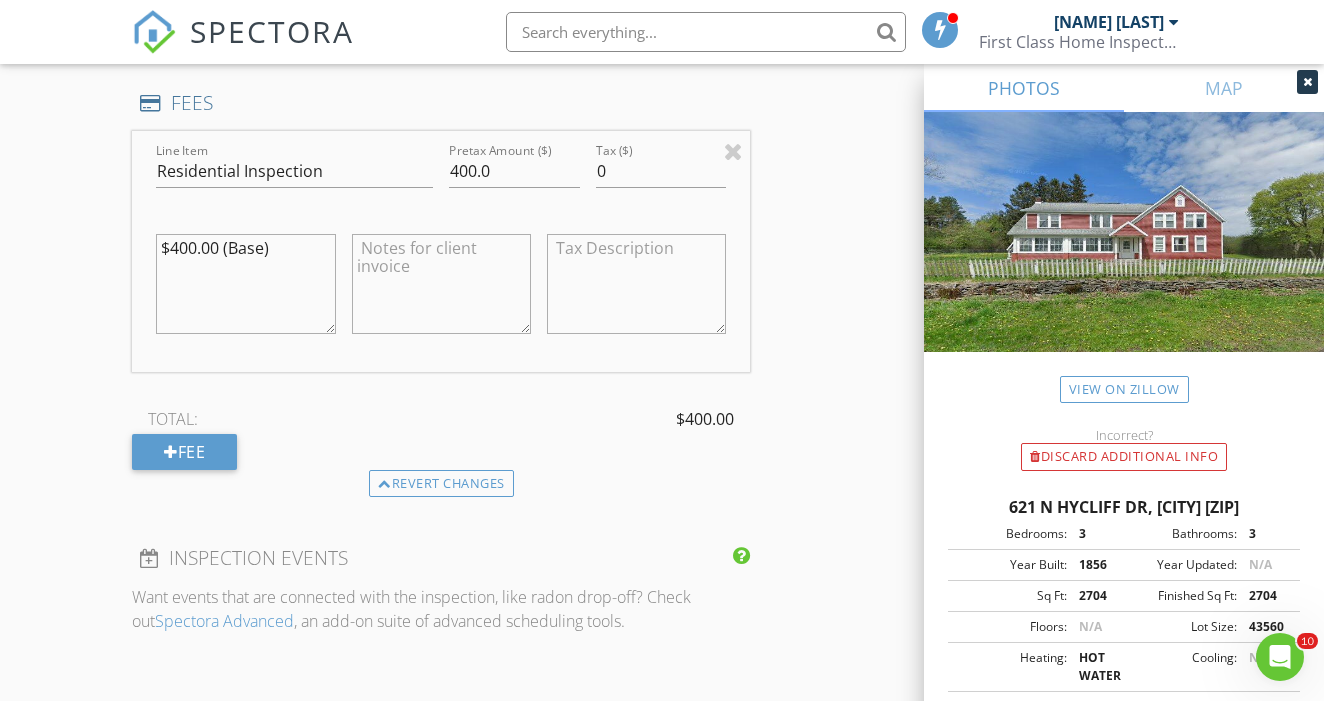 scroll, scrollTop: 1873, scrollLeft: 0, axis: vertical 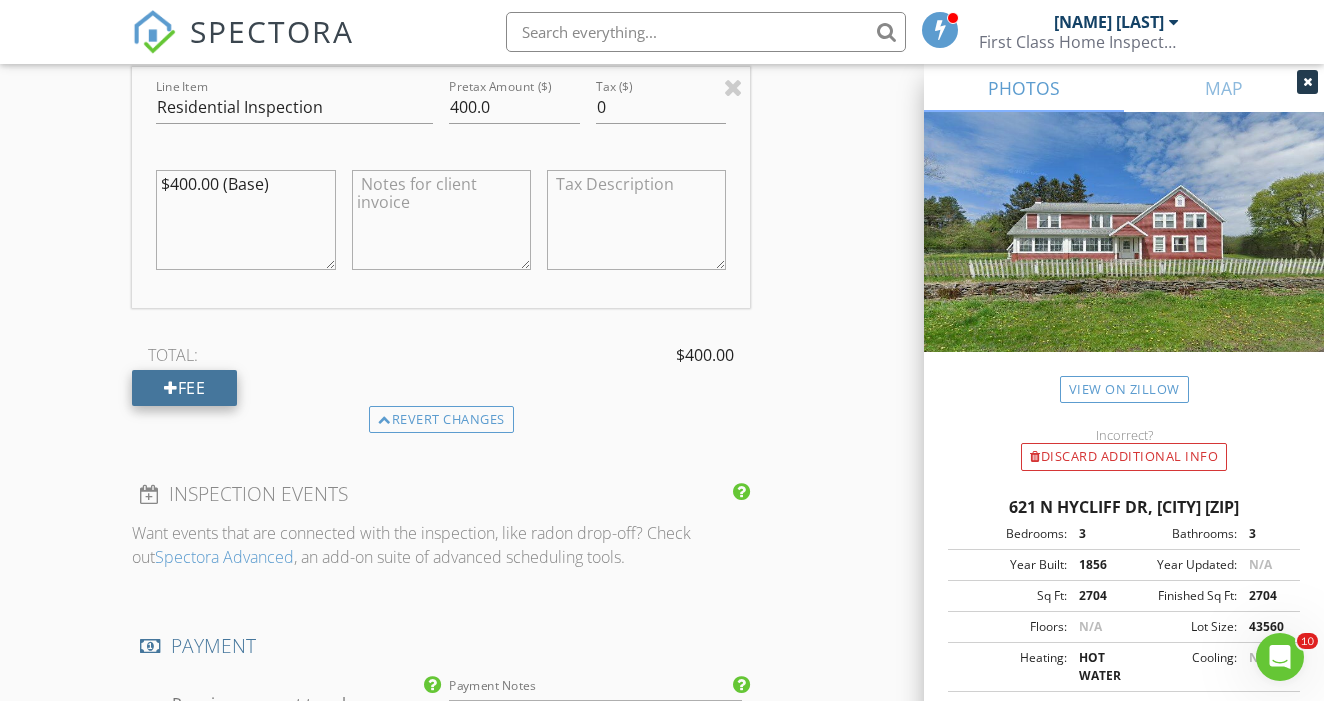 click on "Fee" at bounding box center (184, 388) 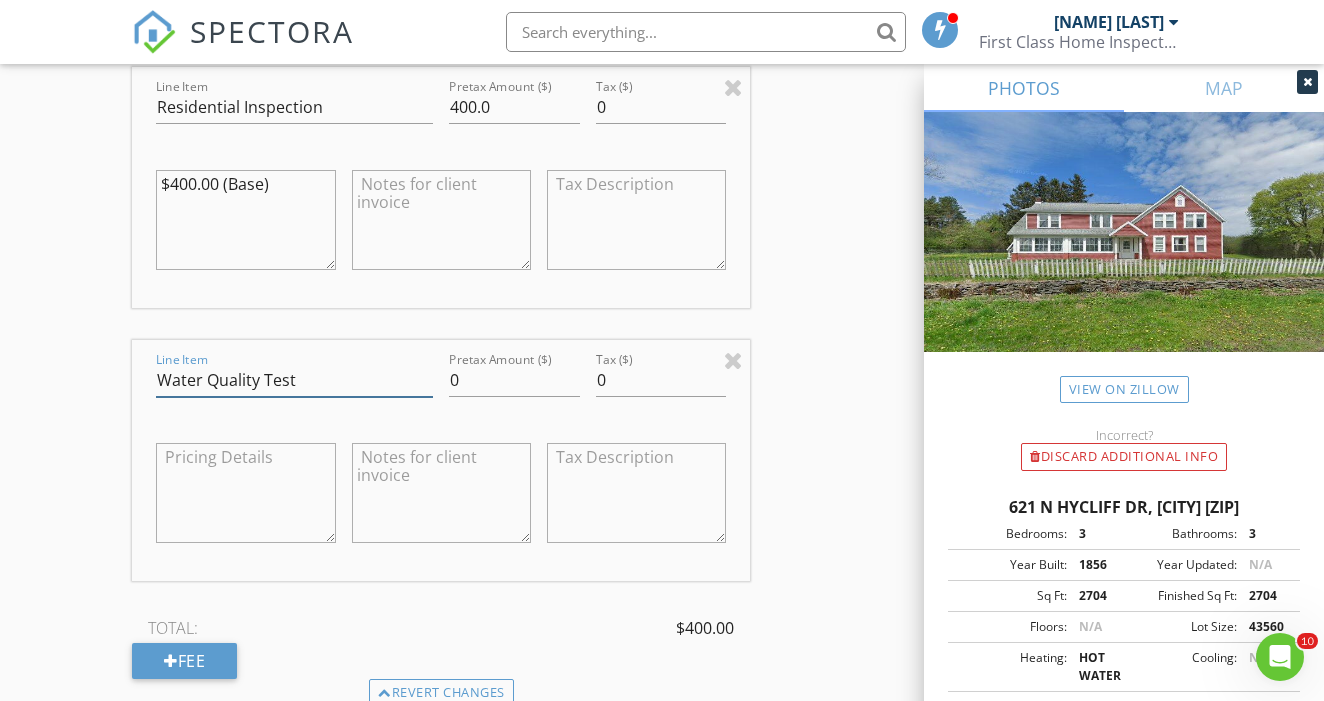 type on "Water Quality Test" 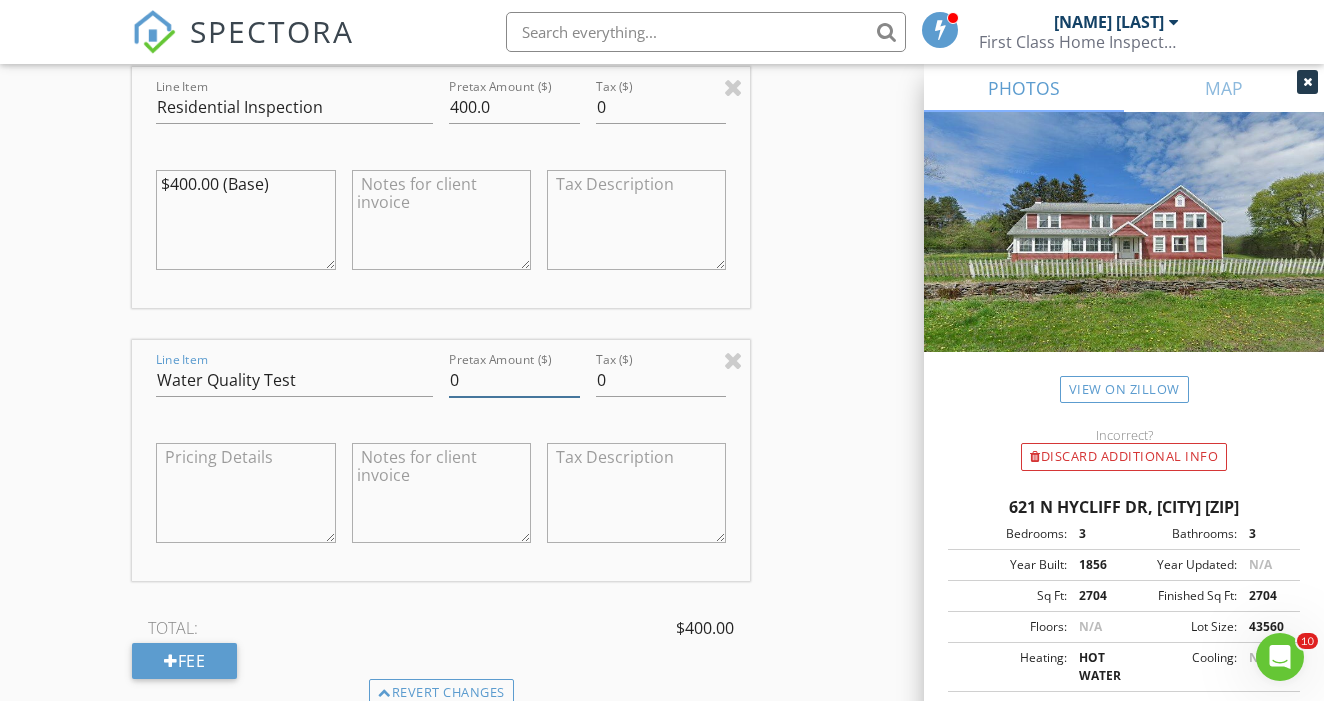 click on "0" at bounding box center (514, 380) 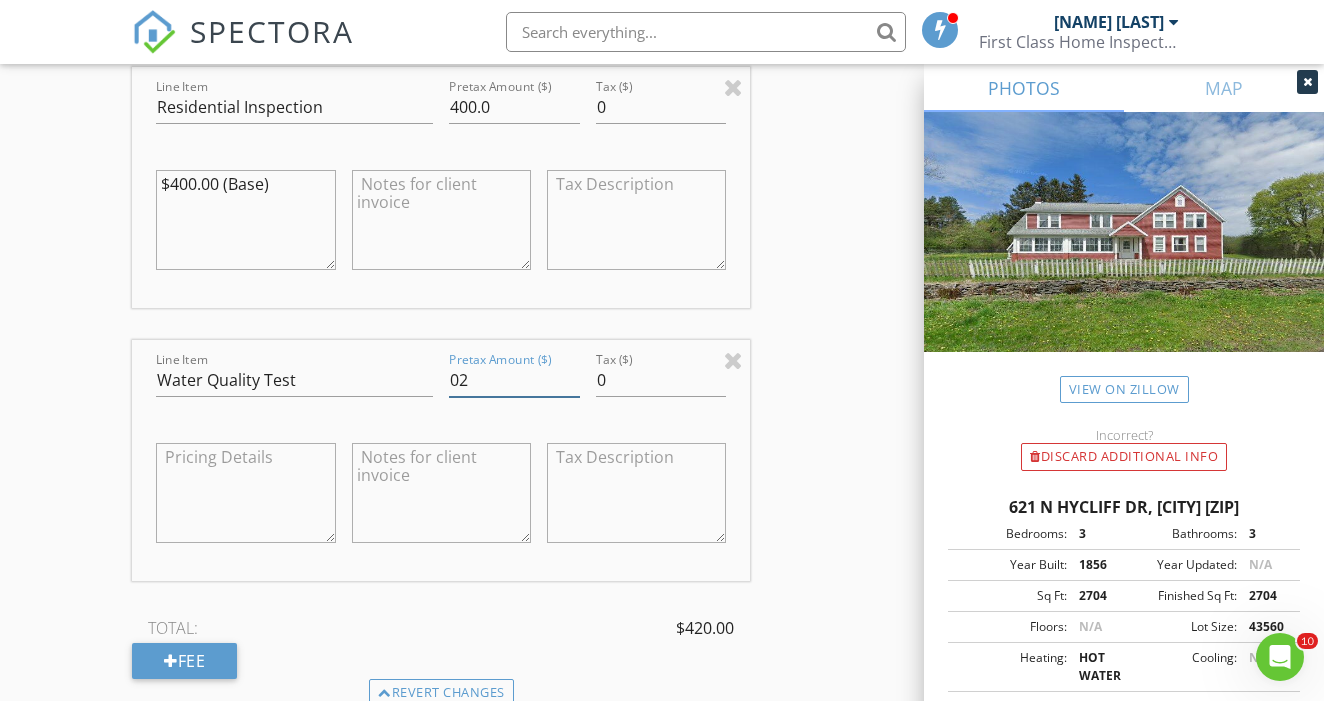 type on "0" 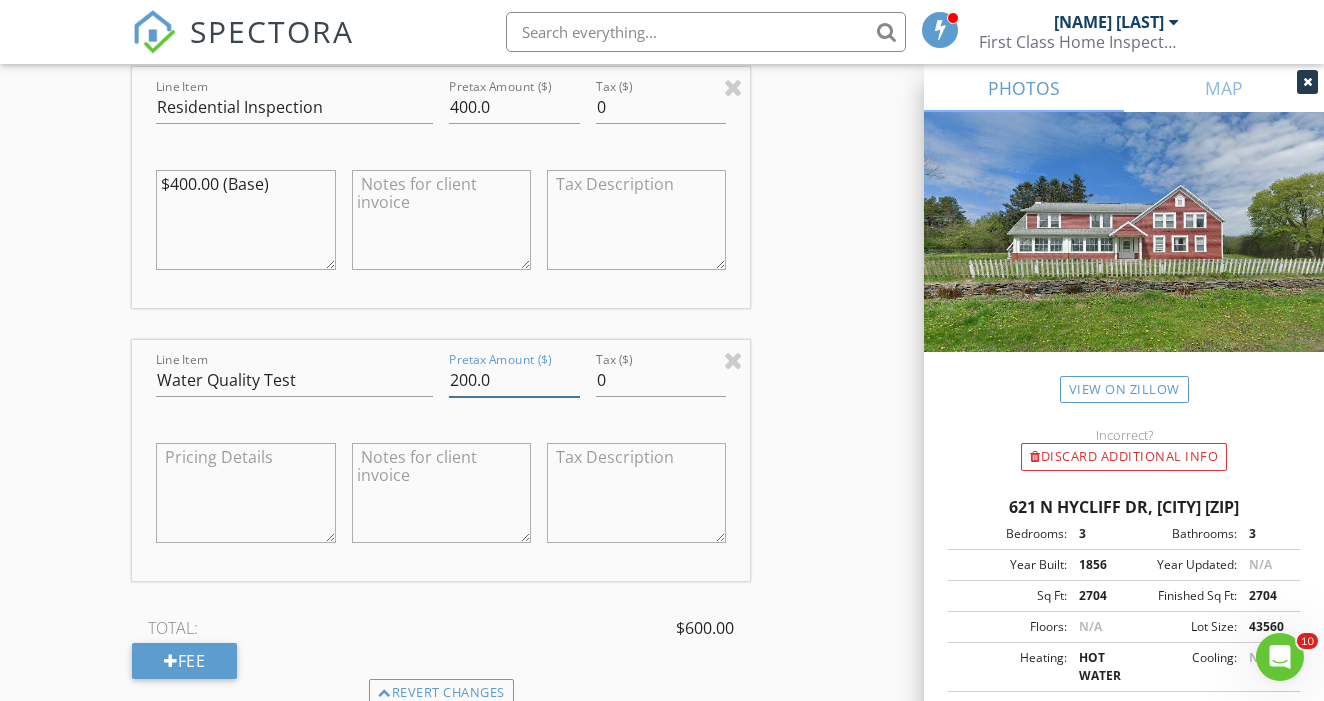 type on "200.0" 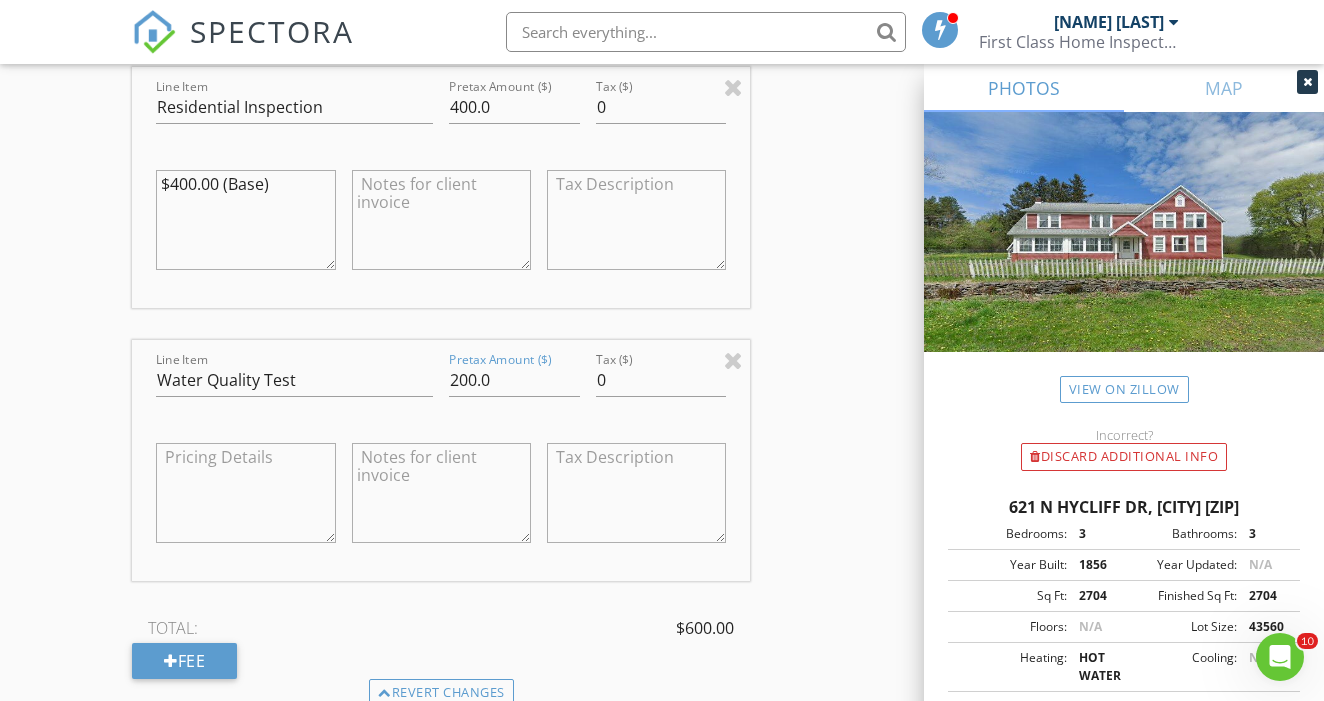 click at bounding box center [245, 493] 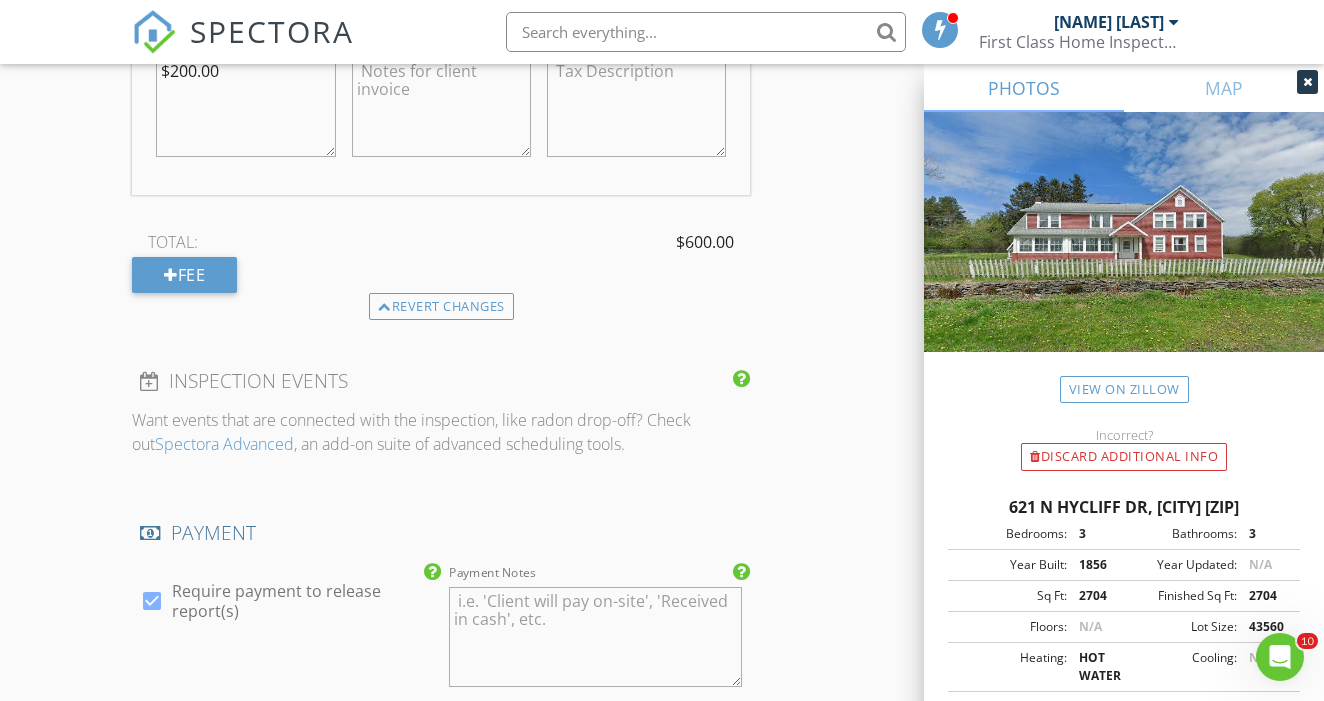 scroll, scrollTop: 2275, scrollLeft: 0, axis: vertical 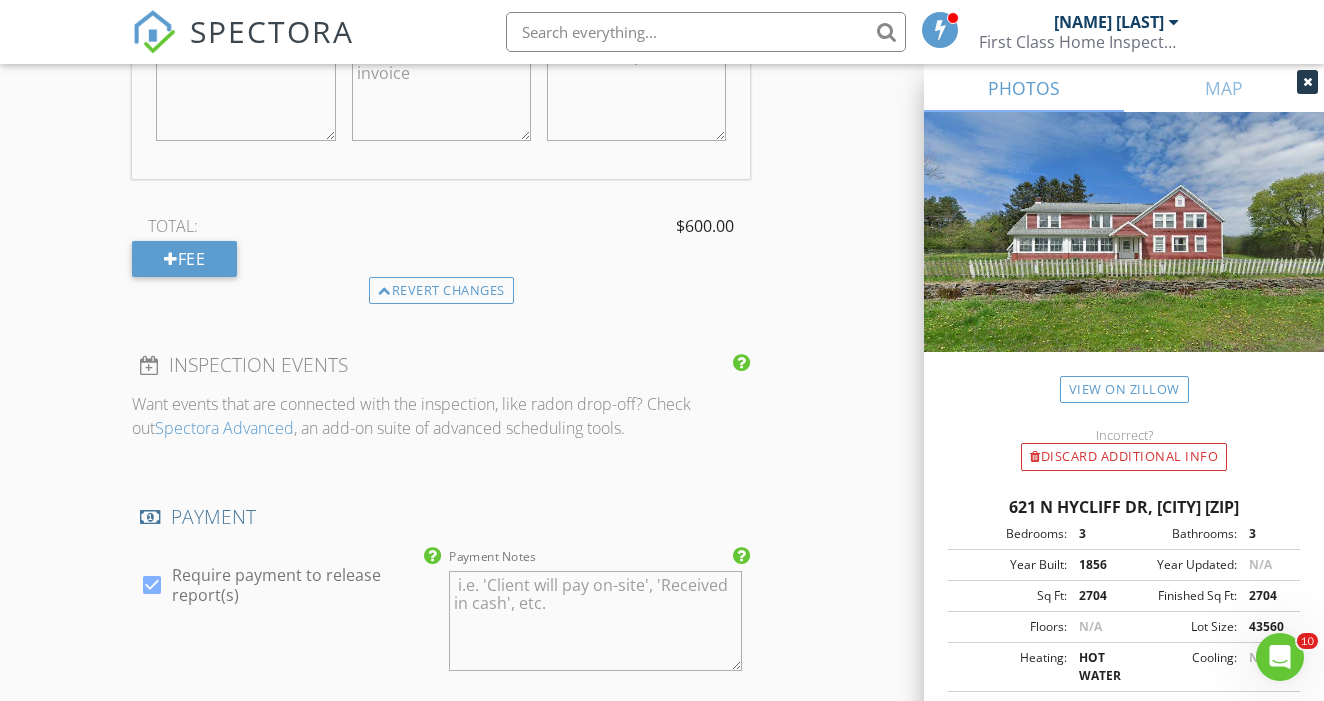 type on "$200.00" 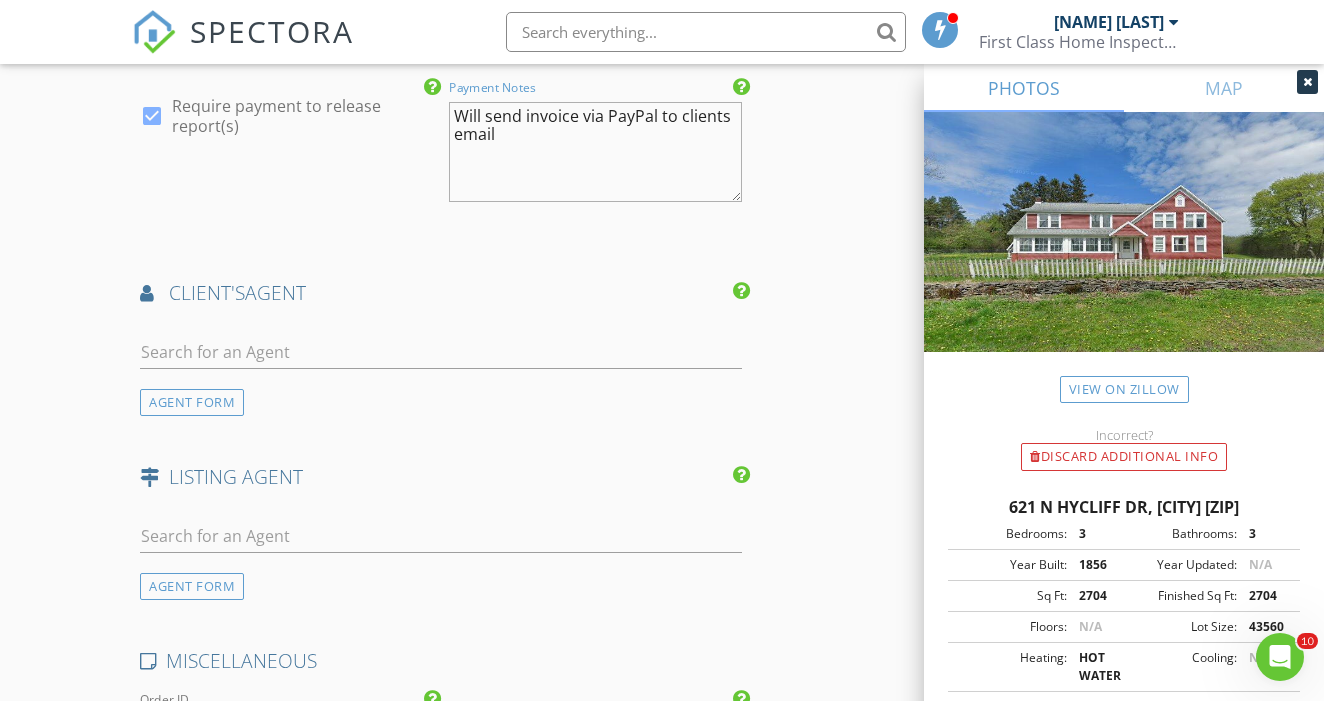 scroll, scrollTop: 2750, scrollLeft: 0, axis: vertical 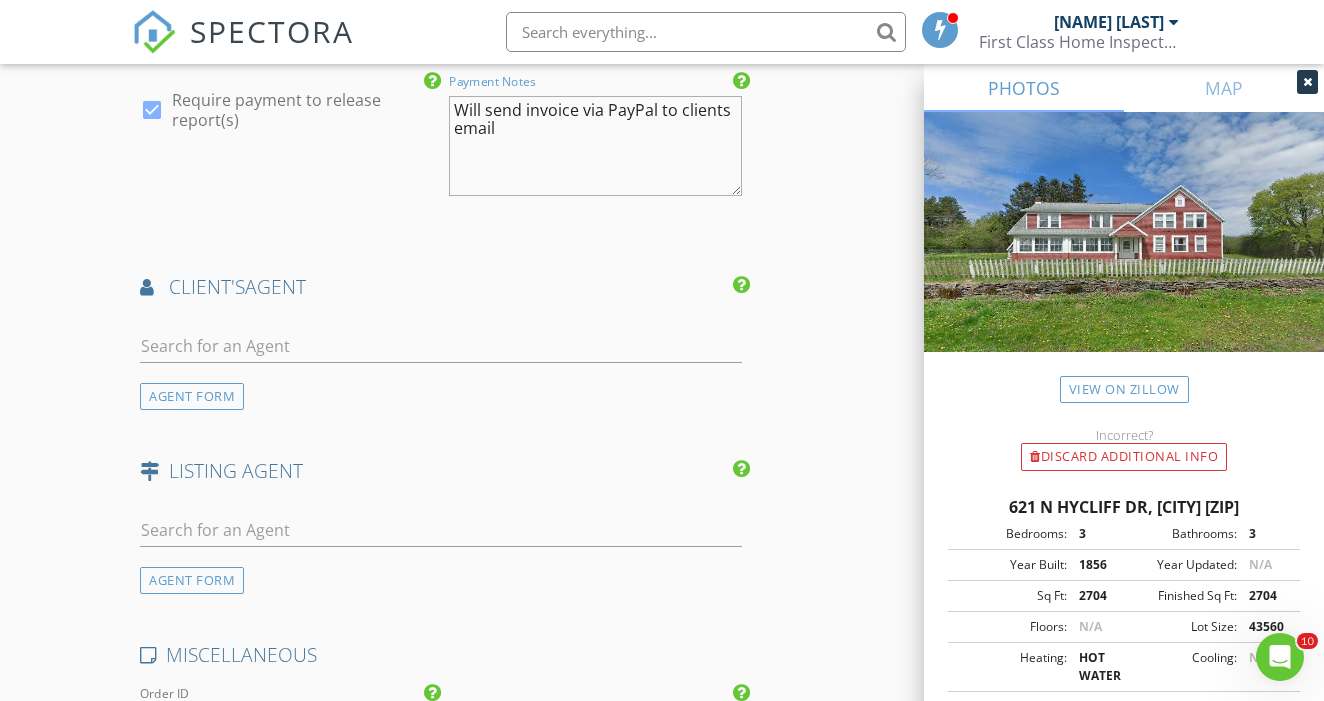 type on "Will send invoice via PayPal to clients email" 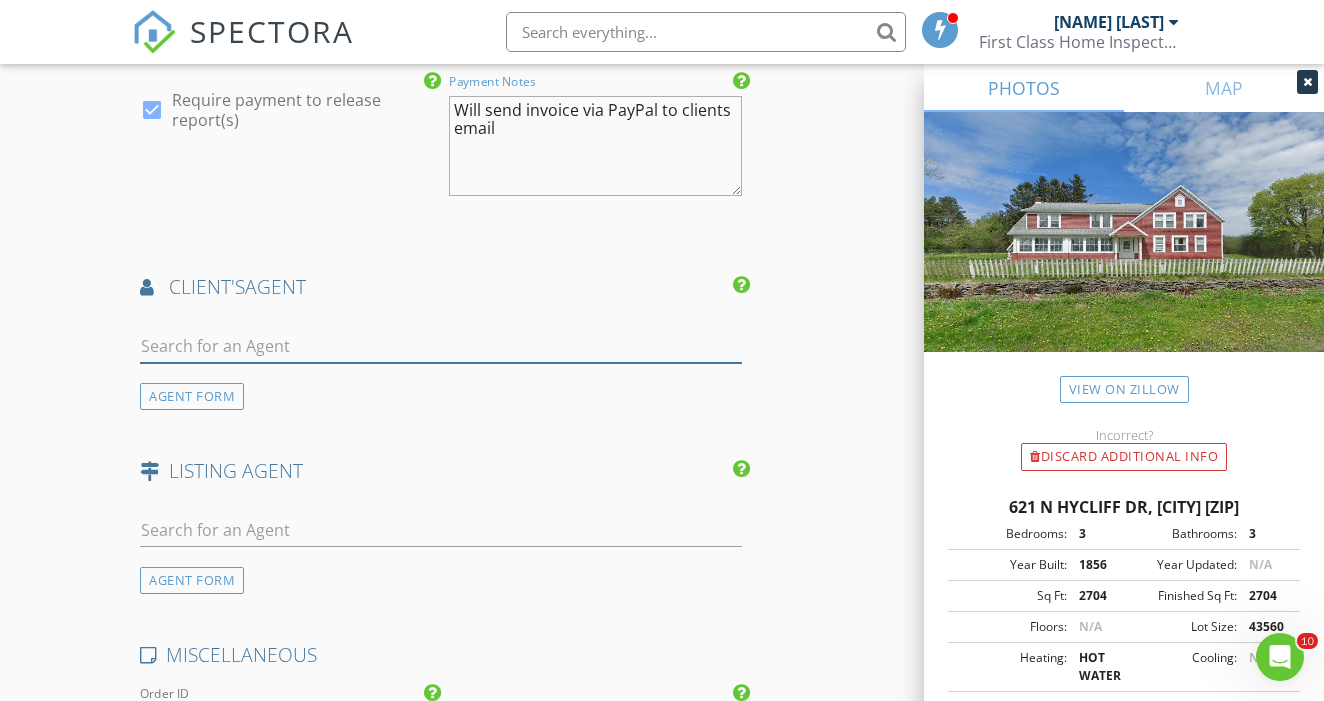 click at bounding box center (441, 346) 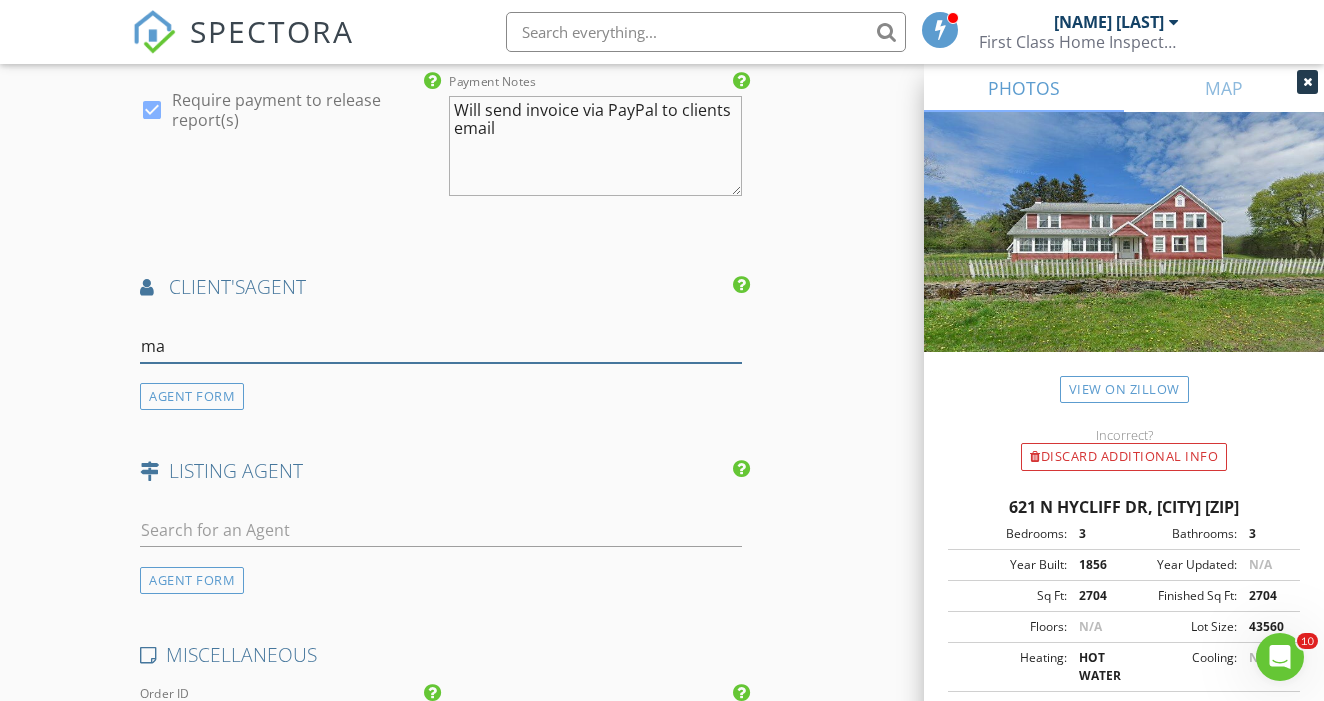 type on "man" 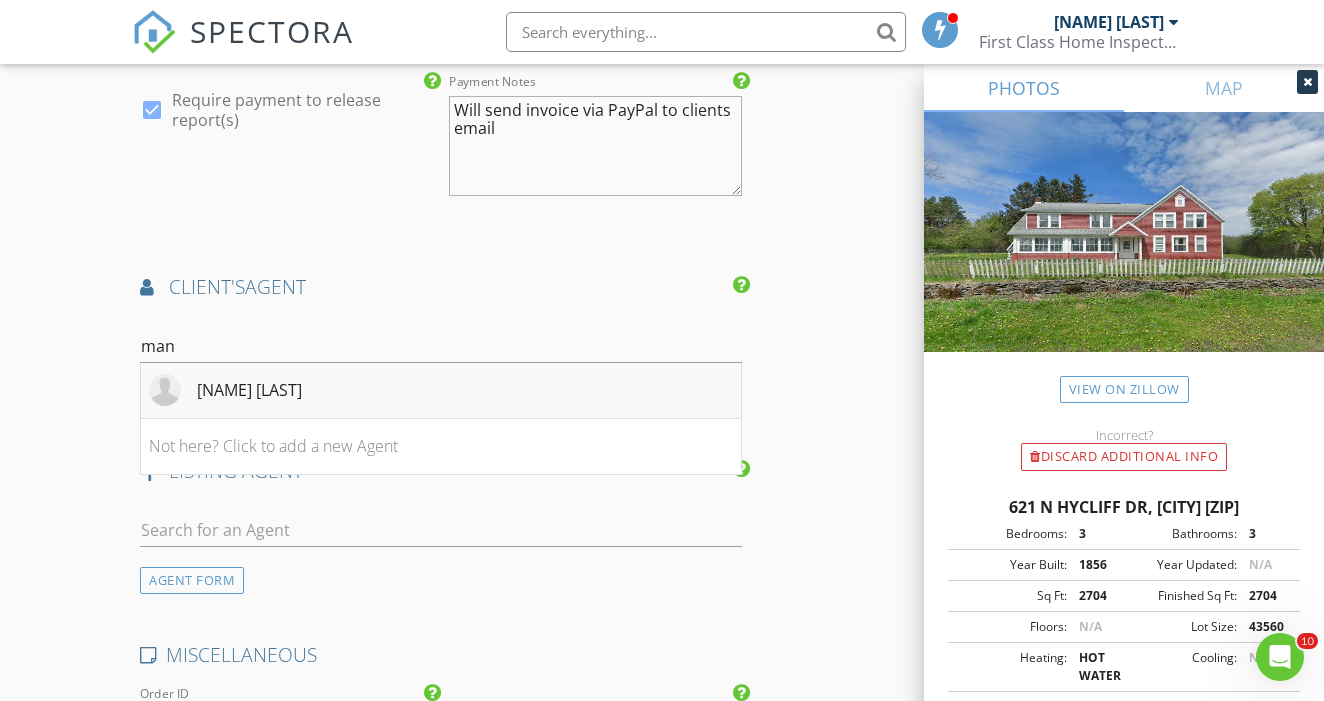 click on "Mandy Hanners" at bounding box center [249, 390] 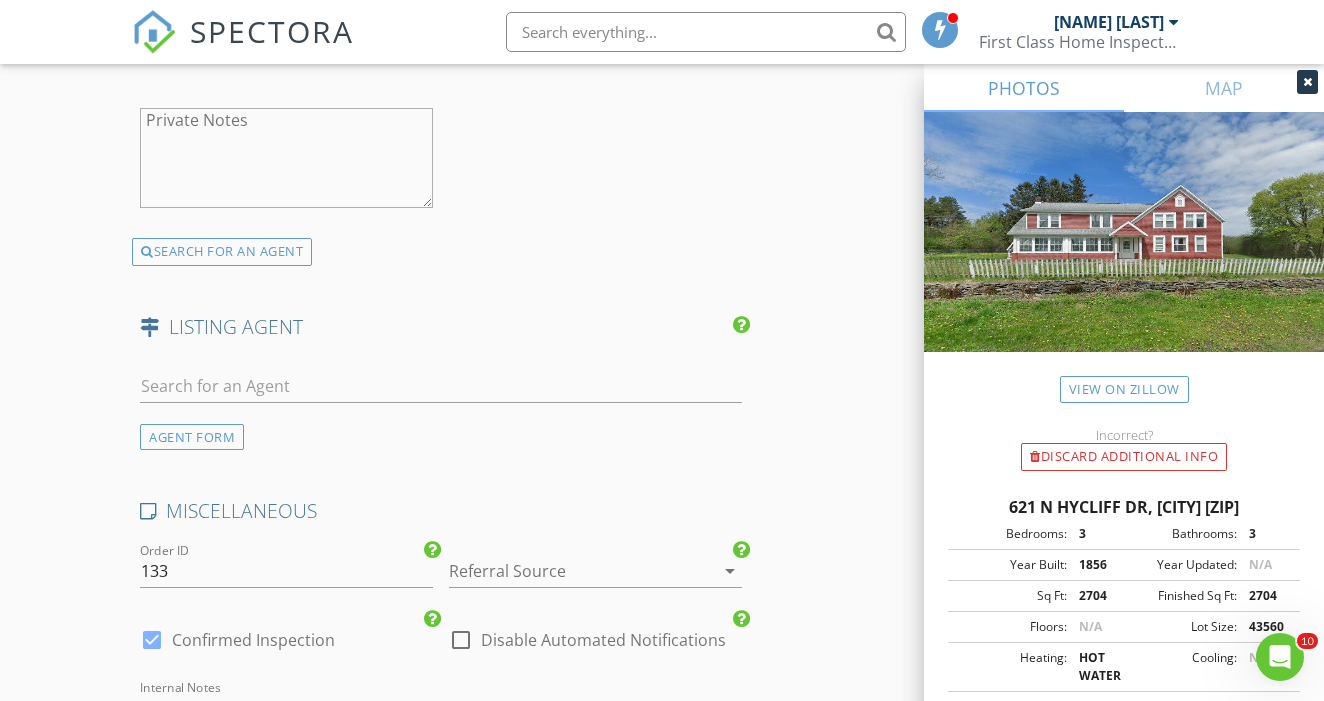 scroll, scrollTop: 3354, scrollLeft: 0, axis: vertical 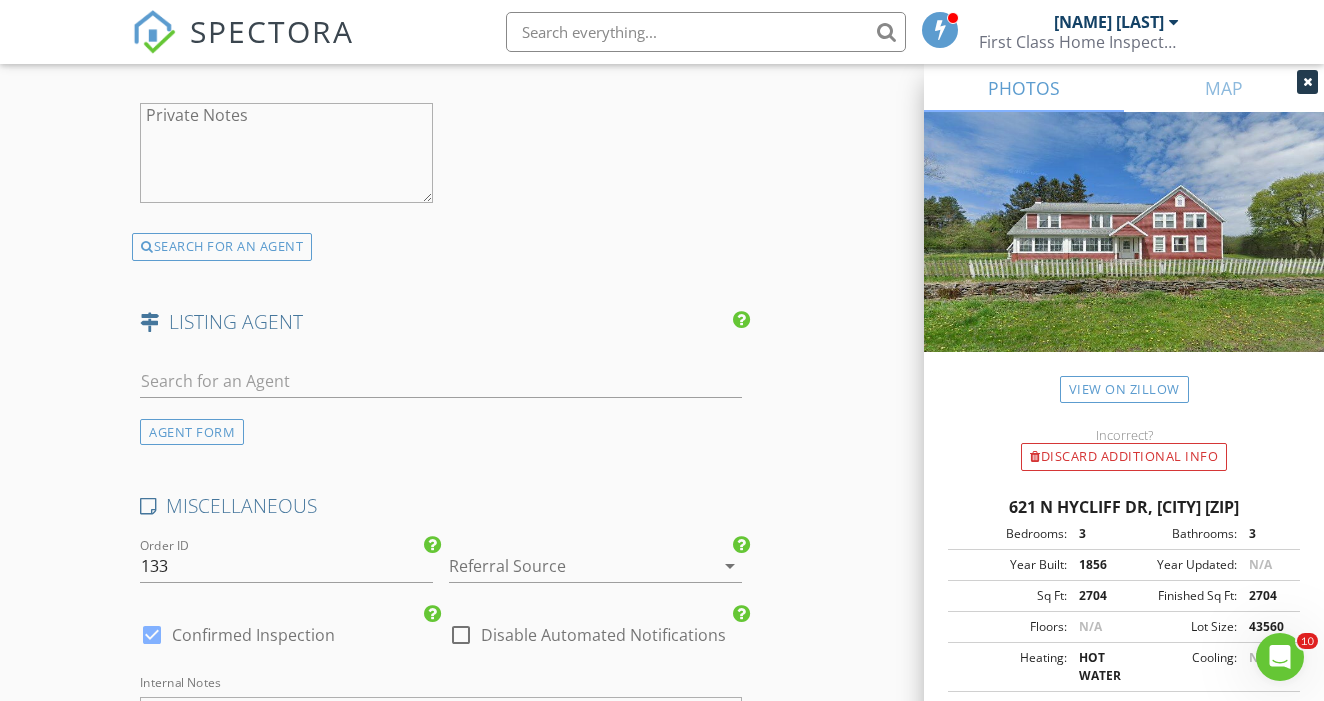 click at bounding box center (567, 566) 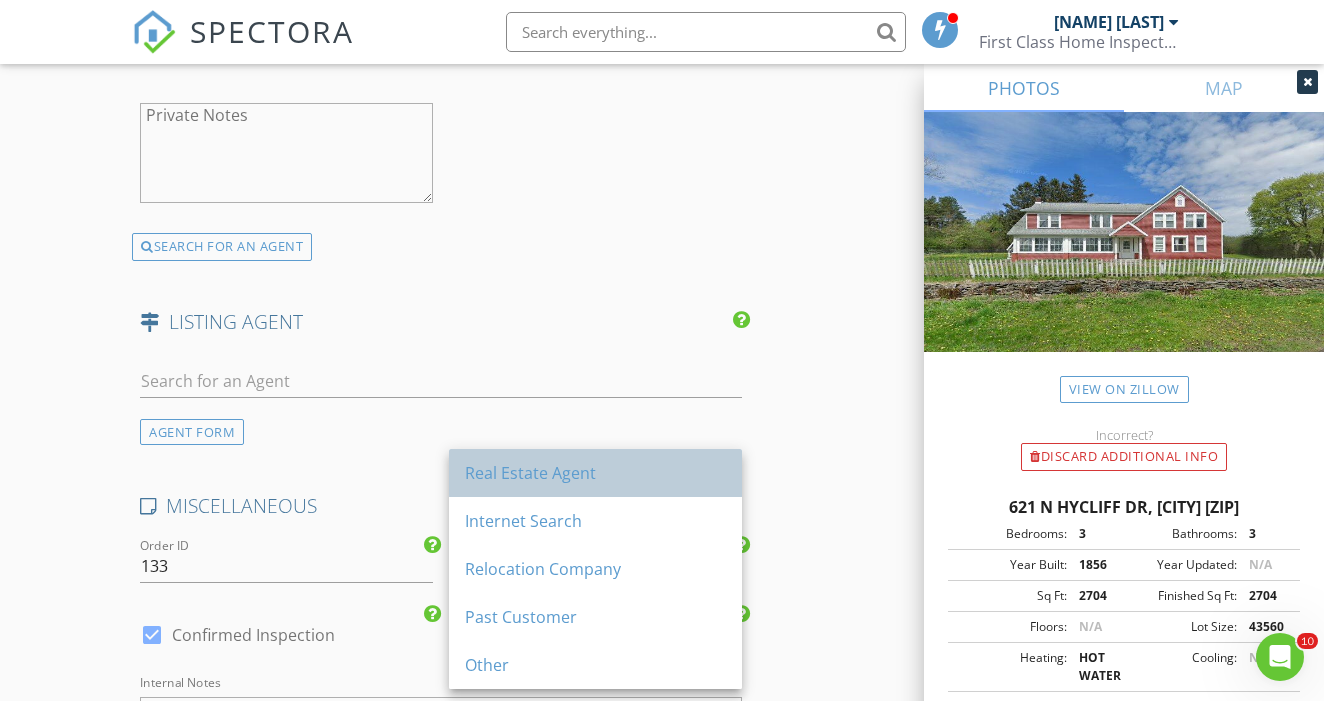 click on "Real Estate Agent" at bounding box center [595, 473] 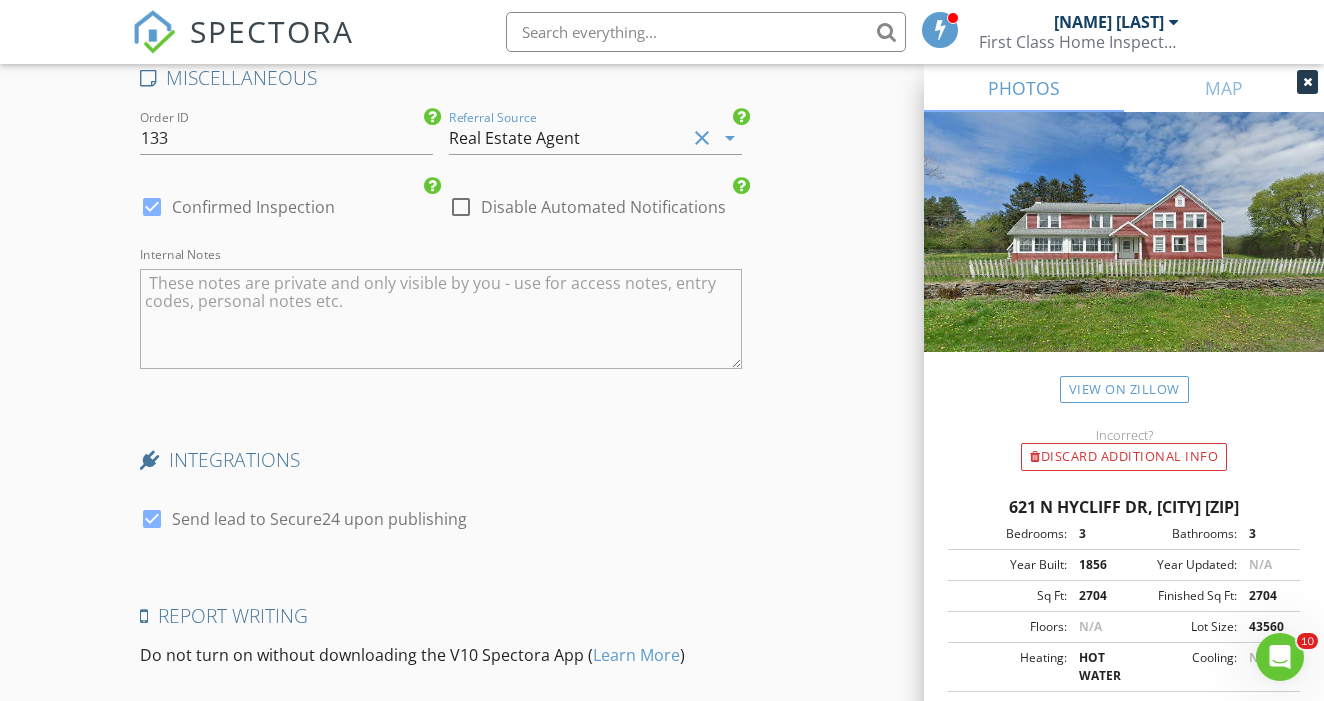 scroll, scrollTop: 3797, scrollLeft: 0, axis: vertical 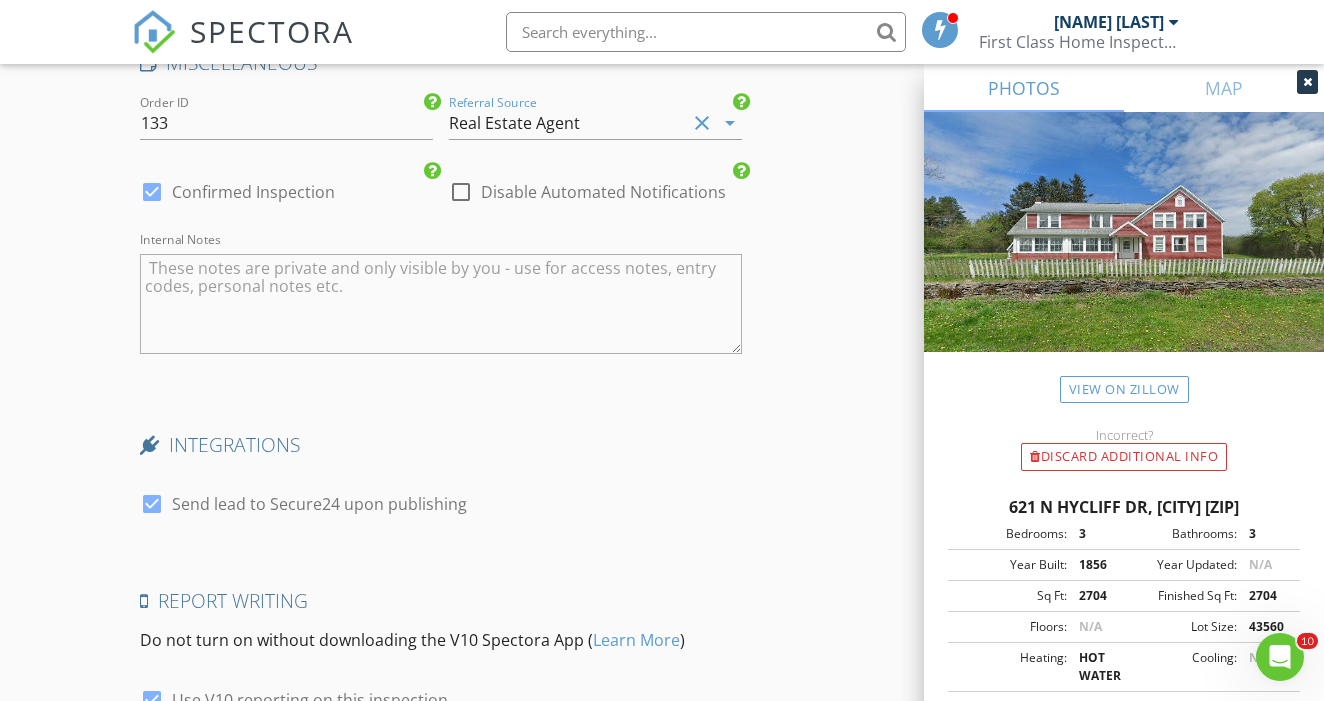 click at bounding box center [152, 504] 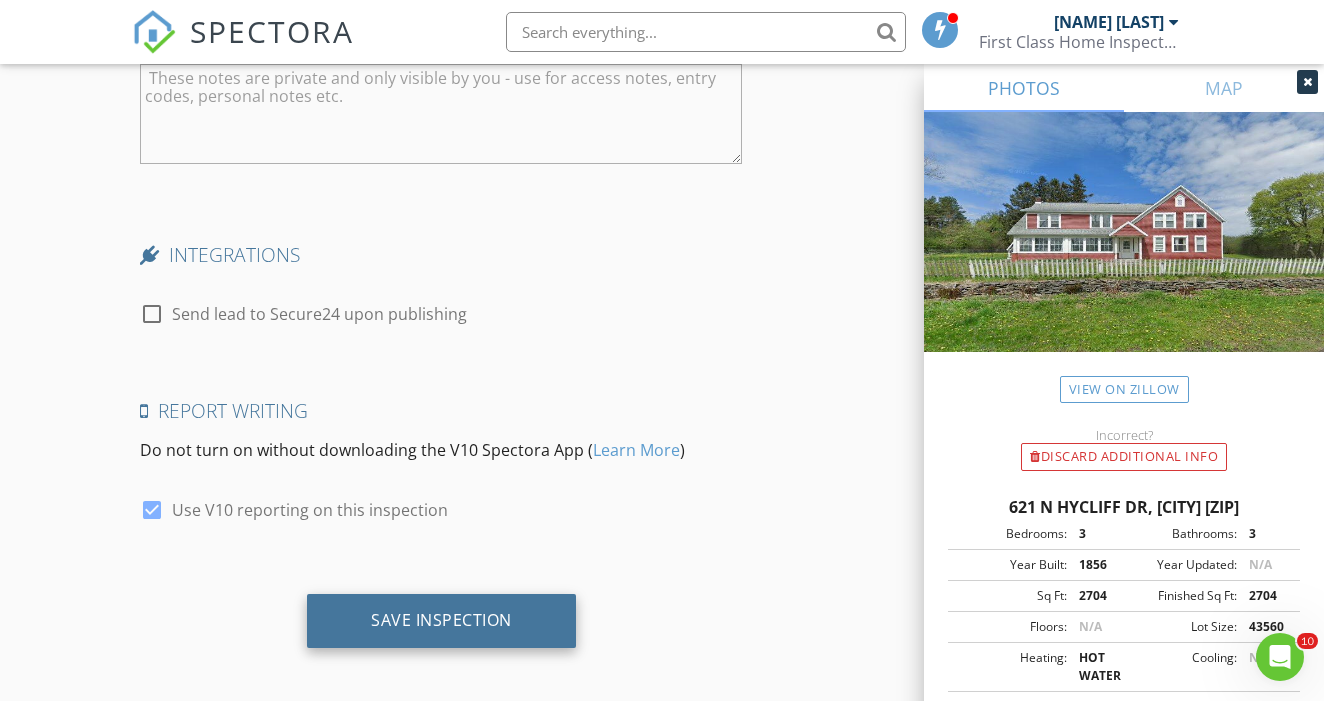 scroll, scrollTop: 3985, scrollLeft: 0, axis: vertical 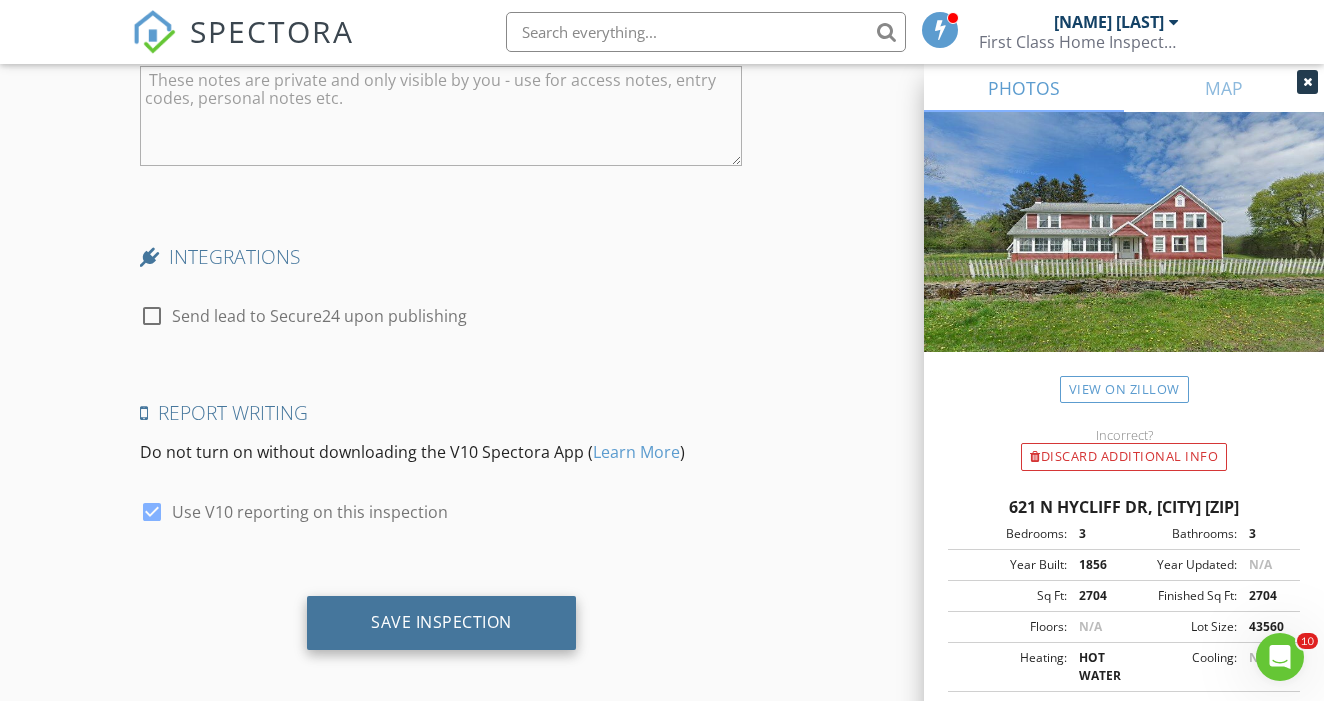 click on "Save Inspection" at bounding box center [441, 622] 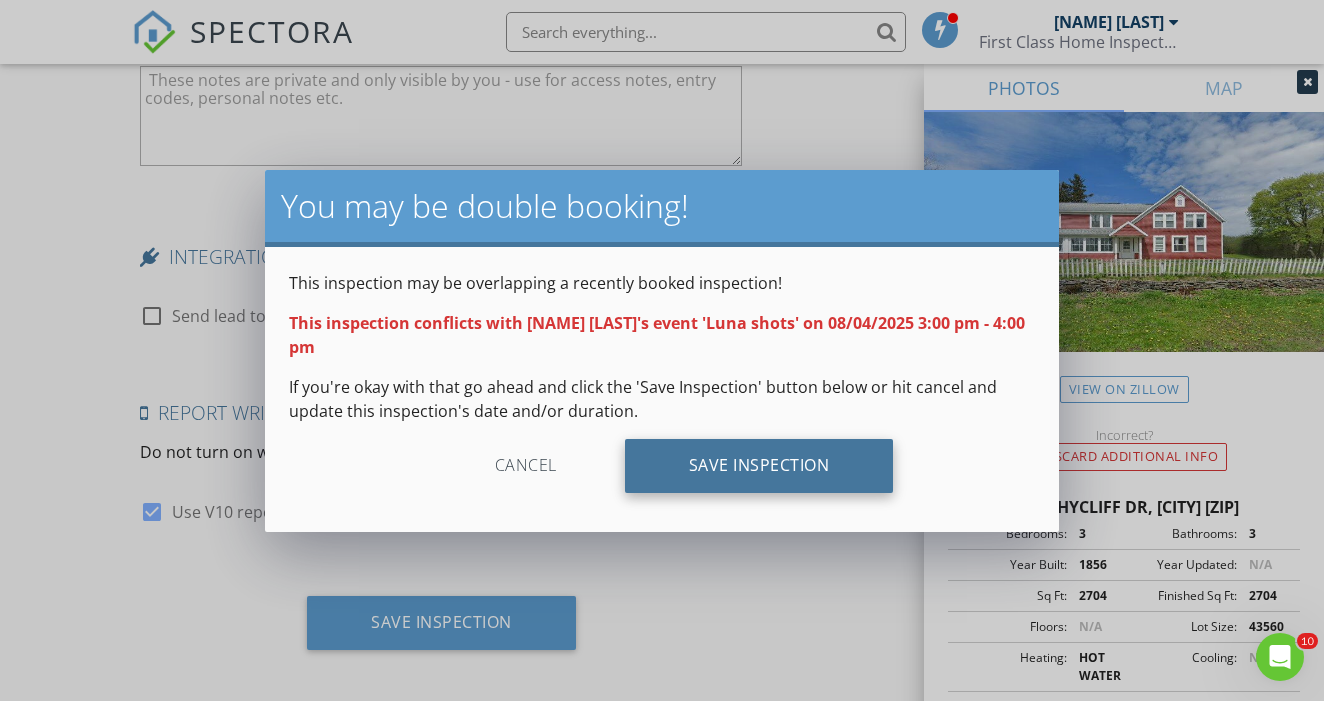 click on "Save Inspection" at bounding box center (759, 466) 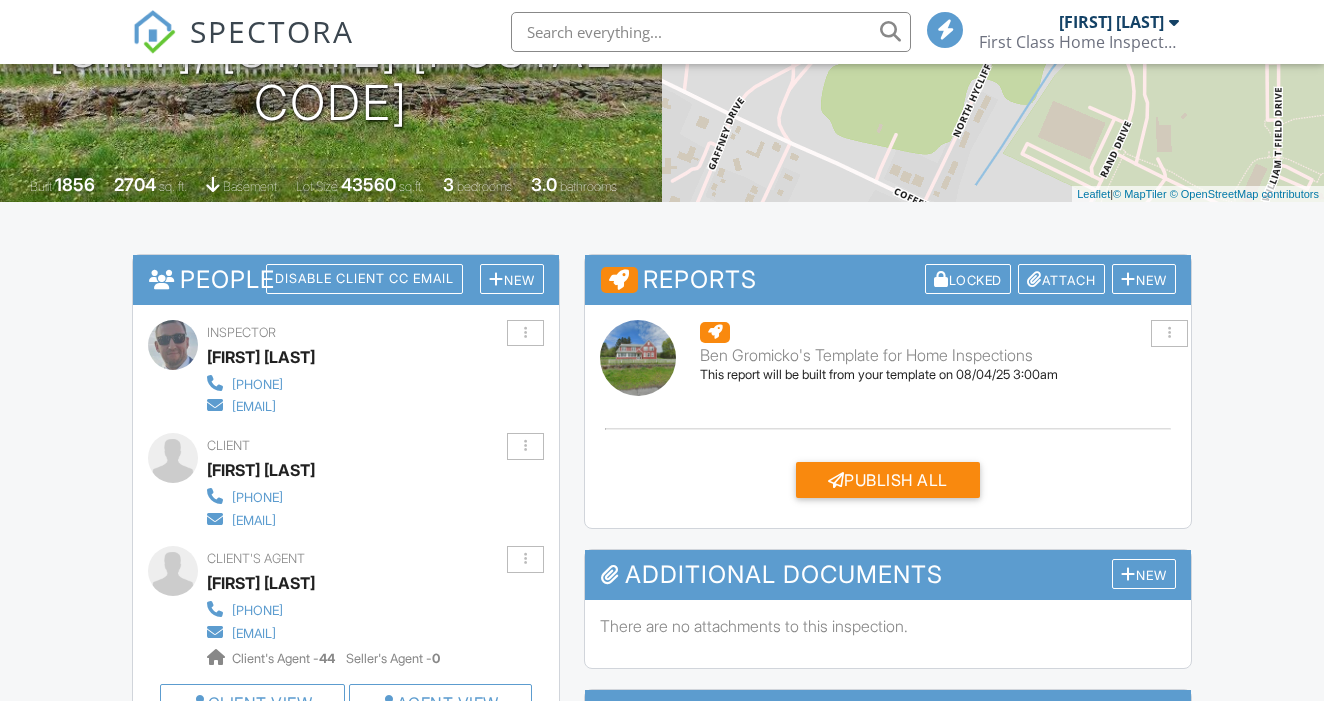 scroll, scrollTop: 332, scrollLeft: 0, axis: vertical 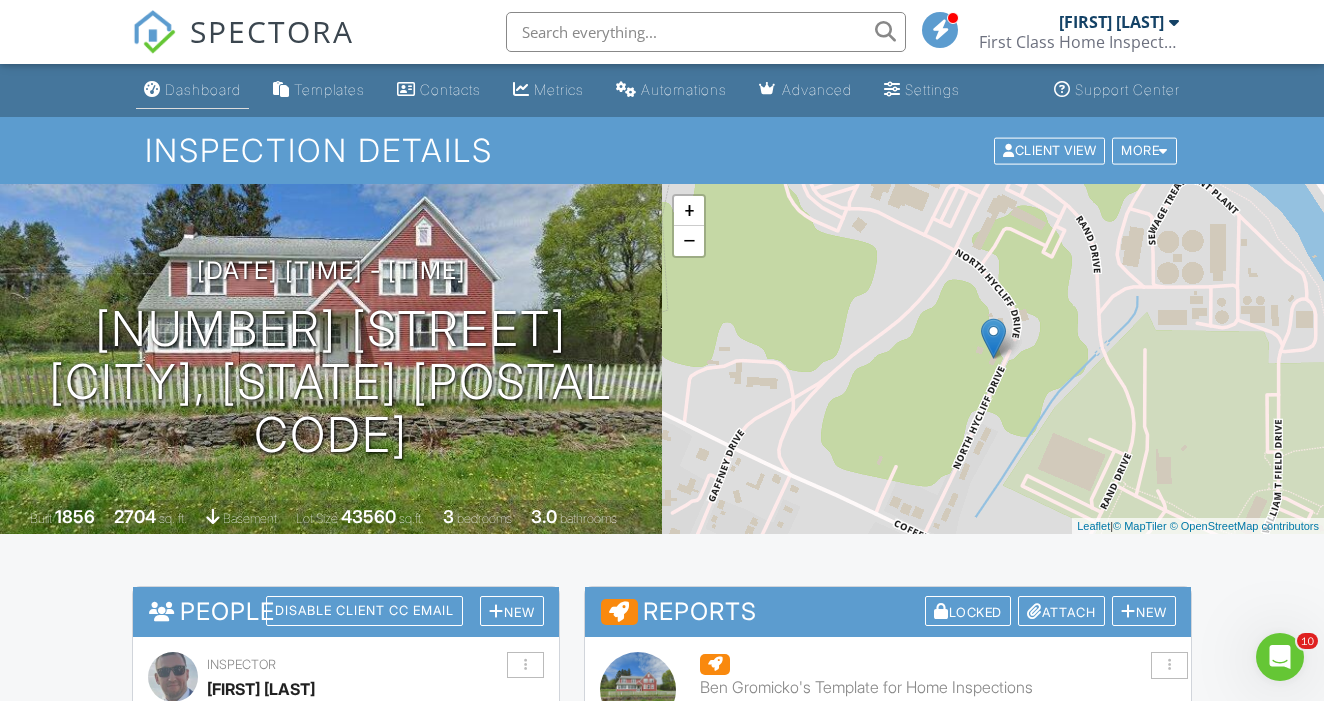 click on "Dashboard" at bounding box center (203, 89) 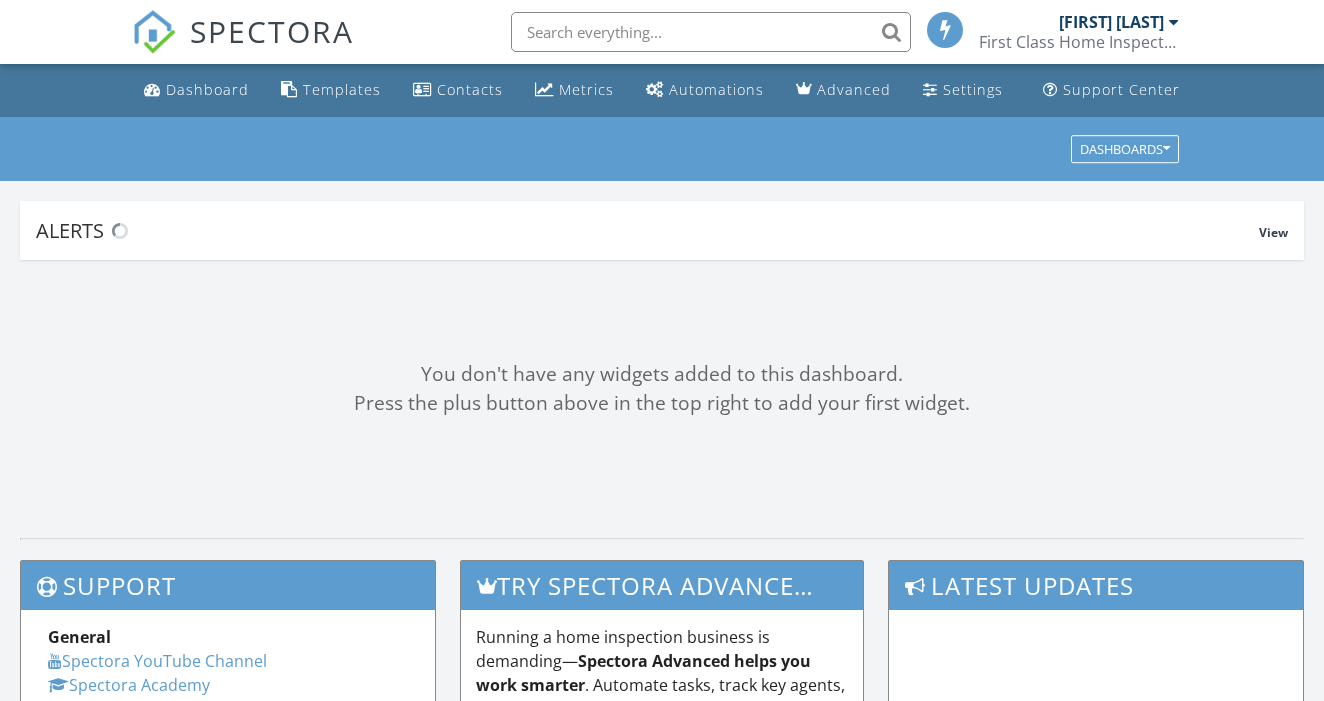 scroll, scrollTop: 0, scrollLeft: 0, axis: both 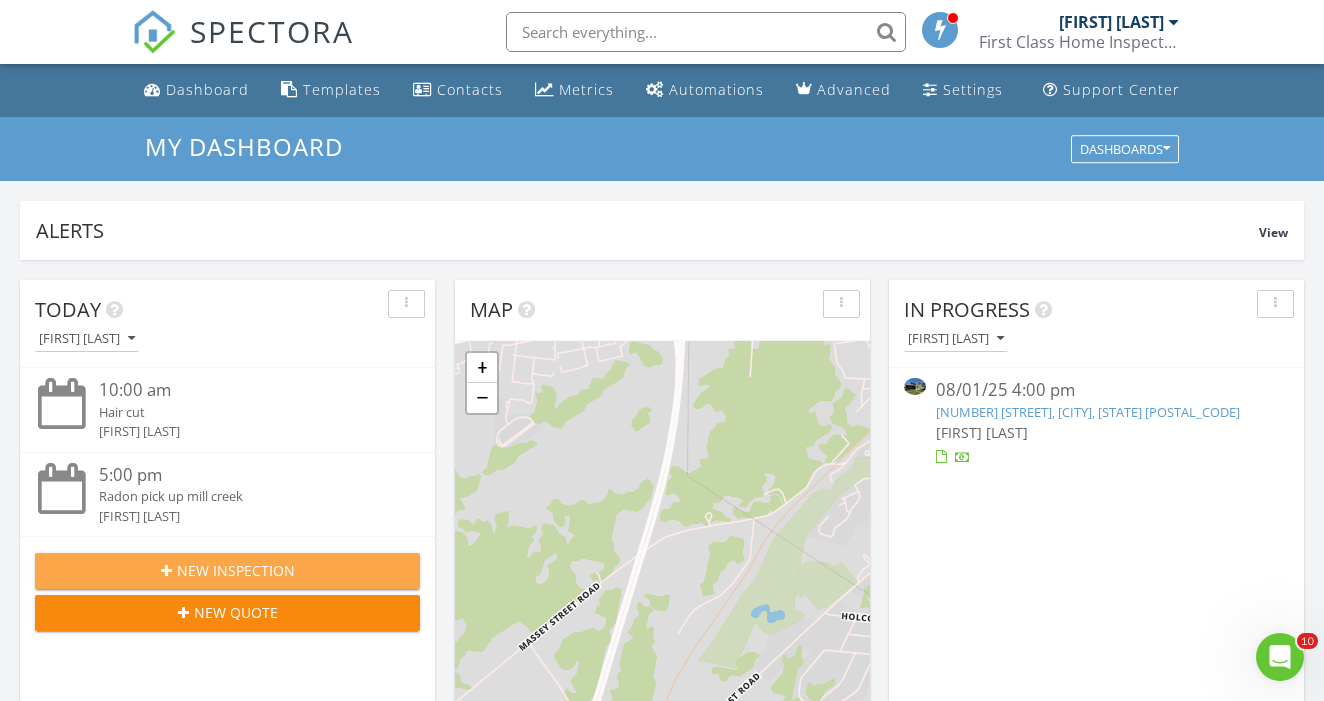 click on "New Inspection" at bounding box center (236, 570) 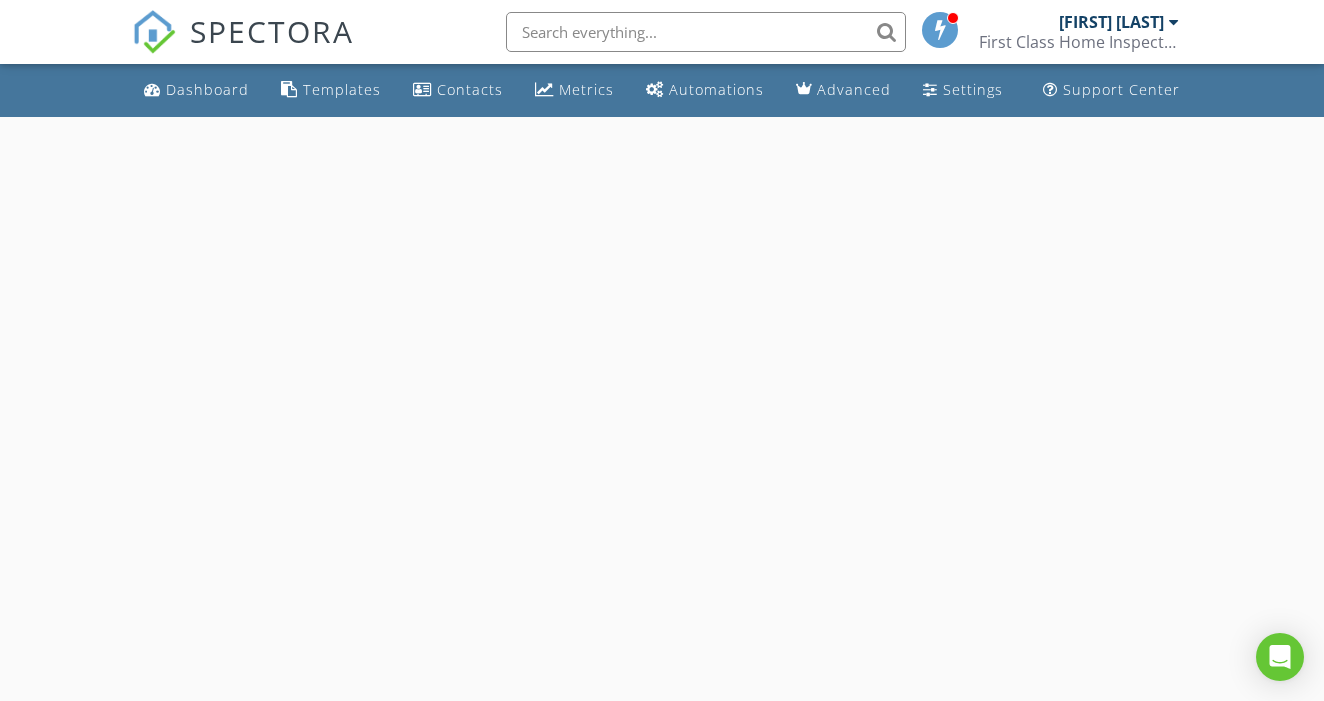 scroll, scrollTop: 0, scrollLeft: 0, axis: both 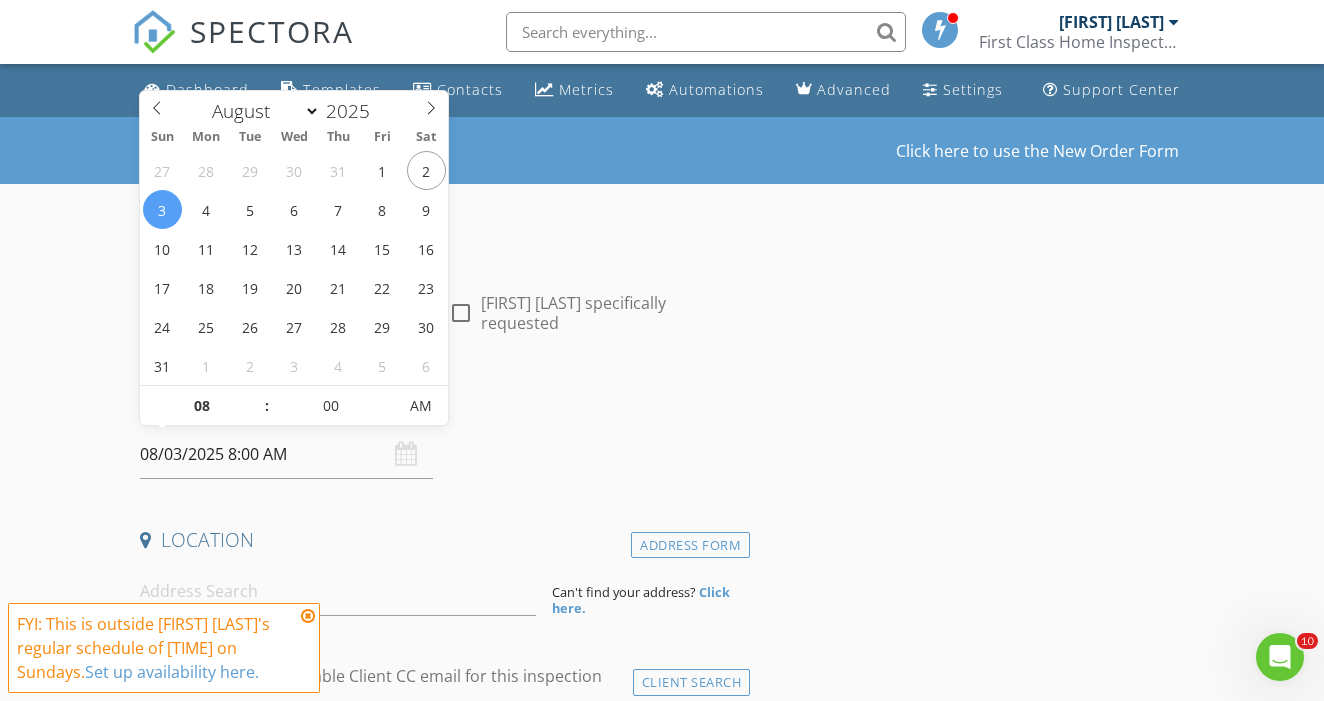 click on "08/03/2025 8:00 AM" at bounding box center (286, 454) 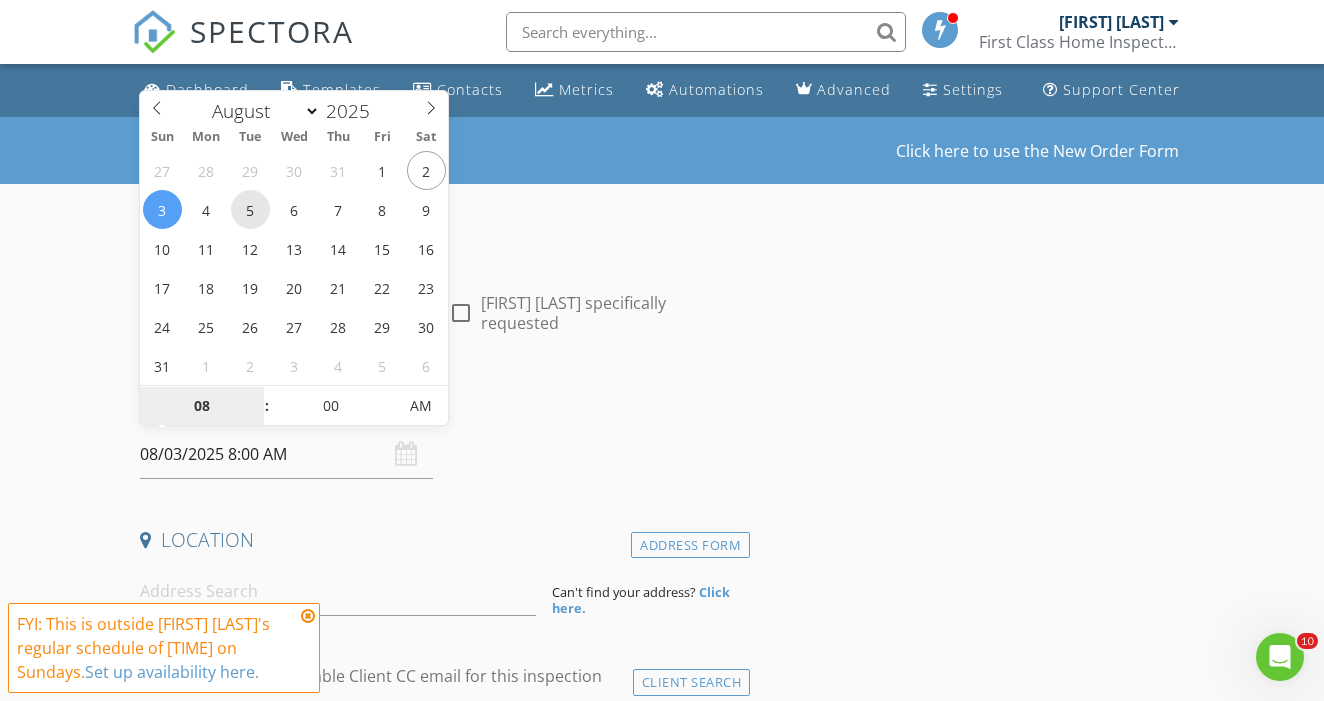 type on "08/05/2025 8:00 AM" 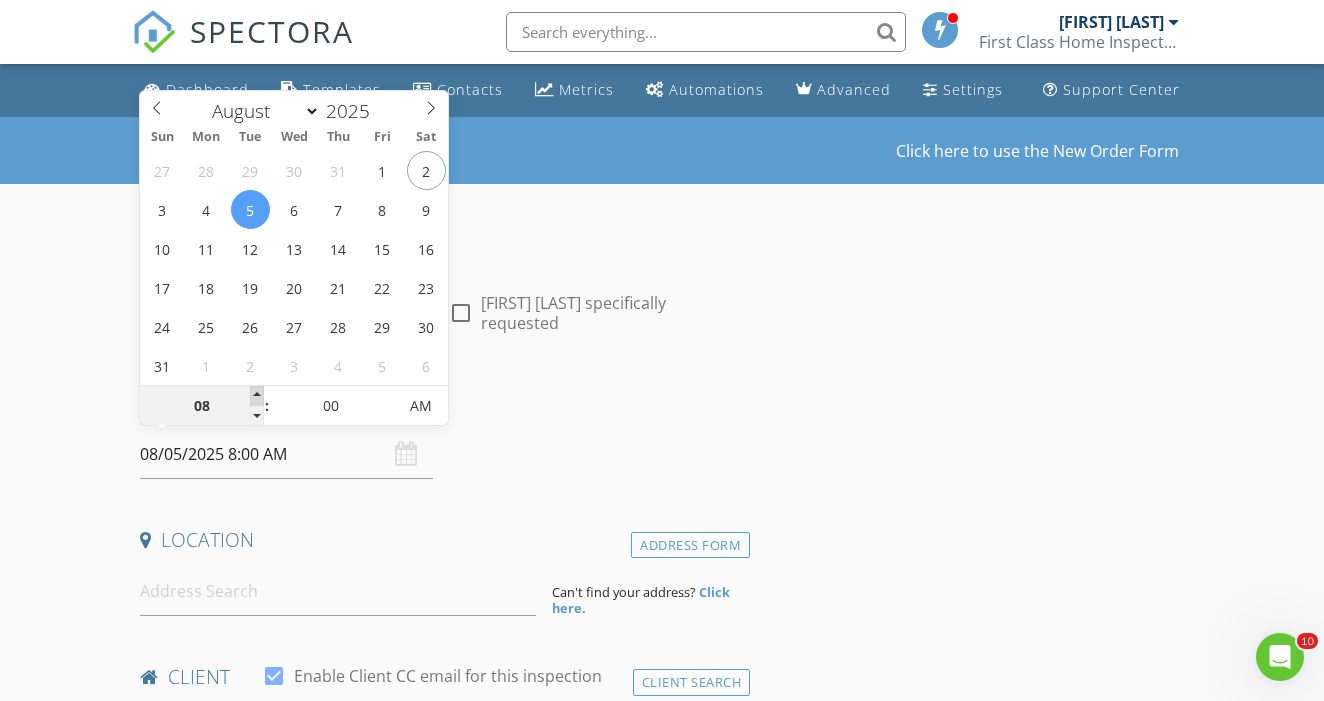 type on "09" 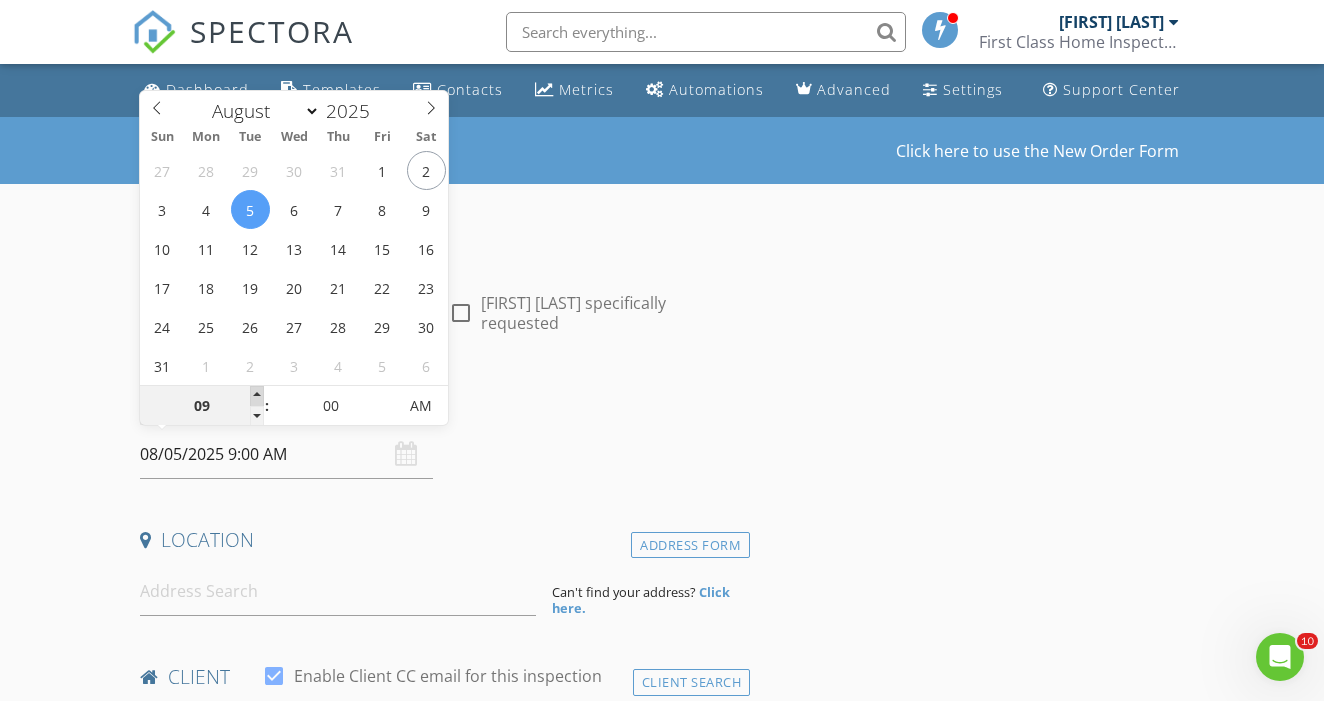 click at bounding box center [257, 396] 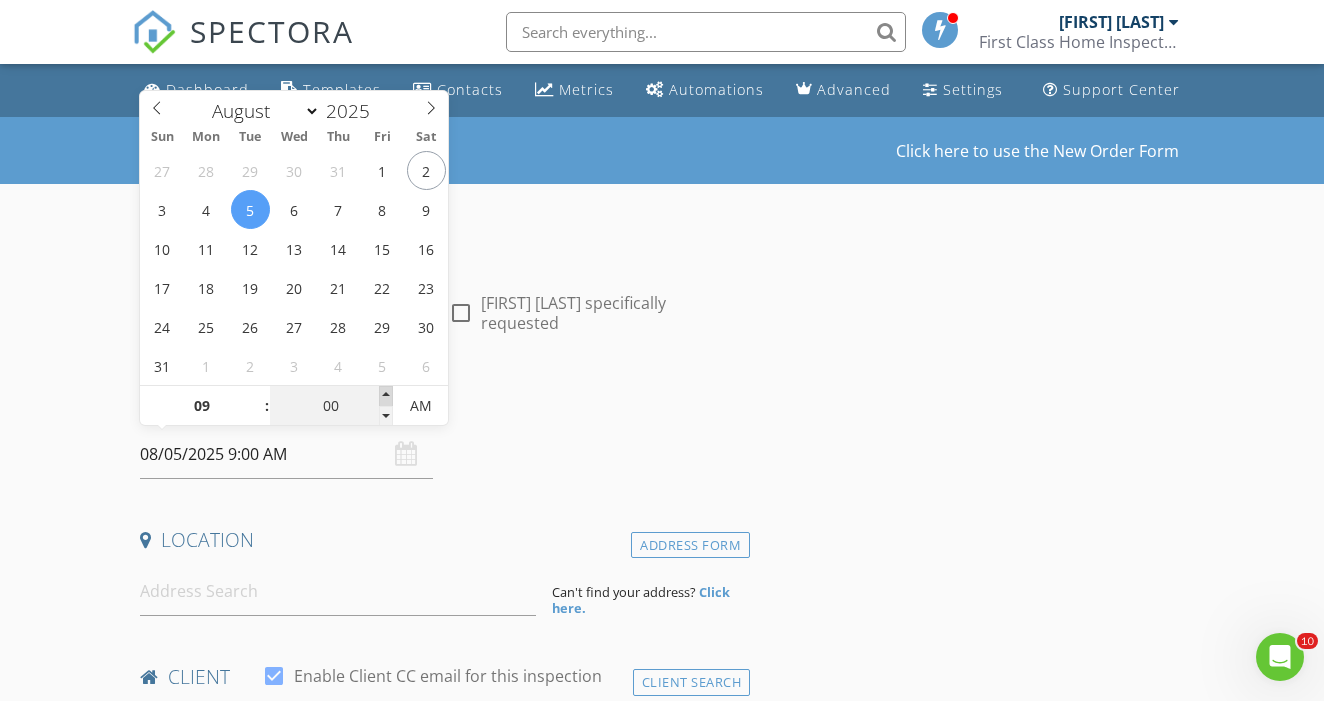 type on "05" 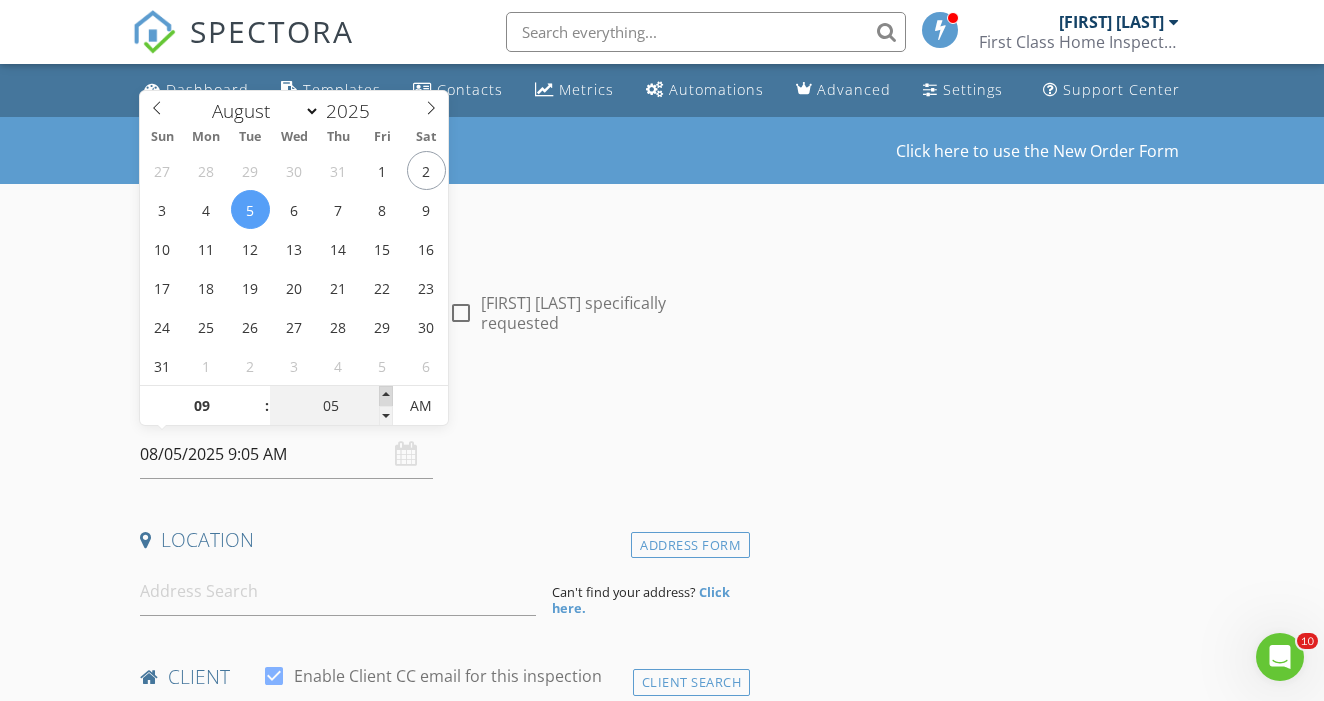click at bounding box center (386, 396) 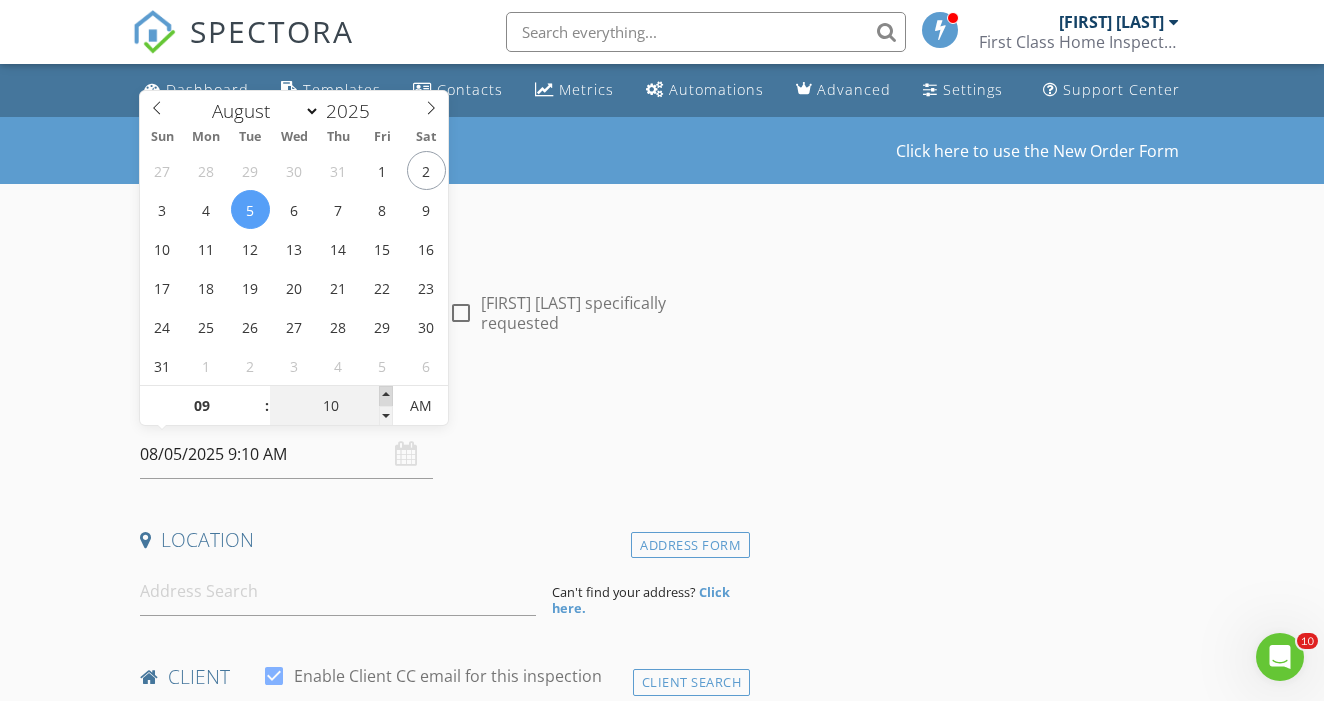 click at bounding box center [386, 396] 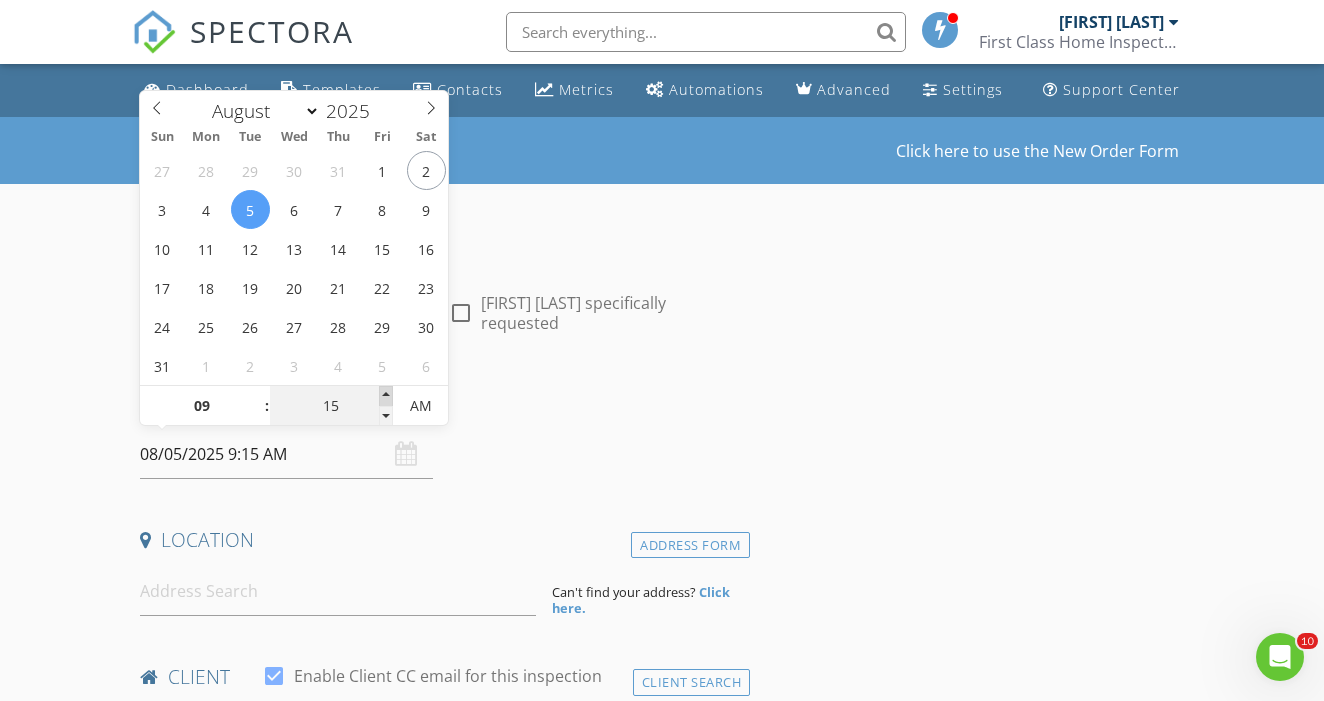 click at bounding box center [386, 396] 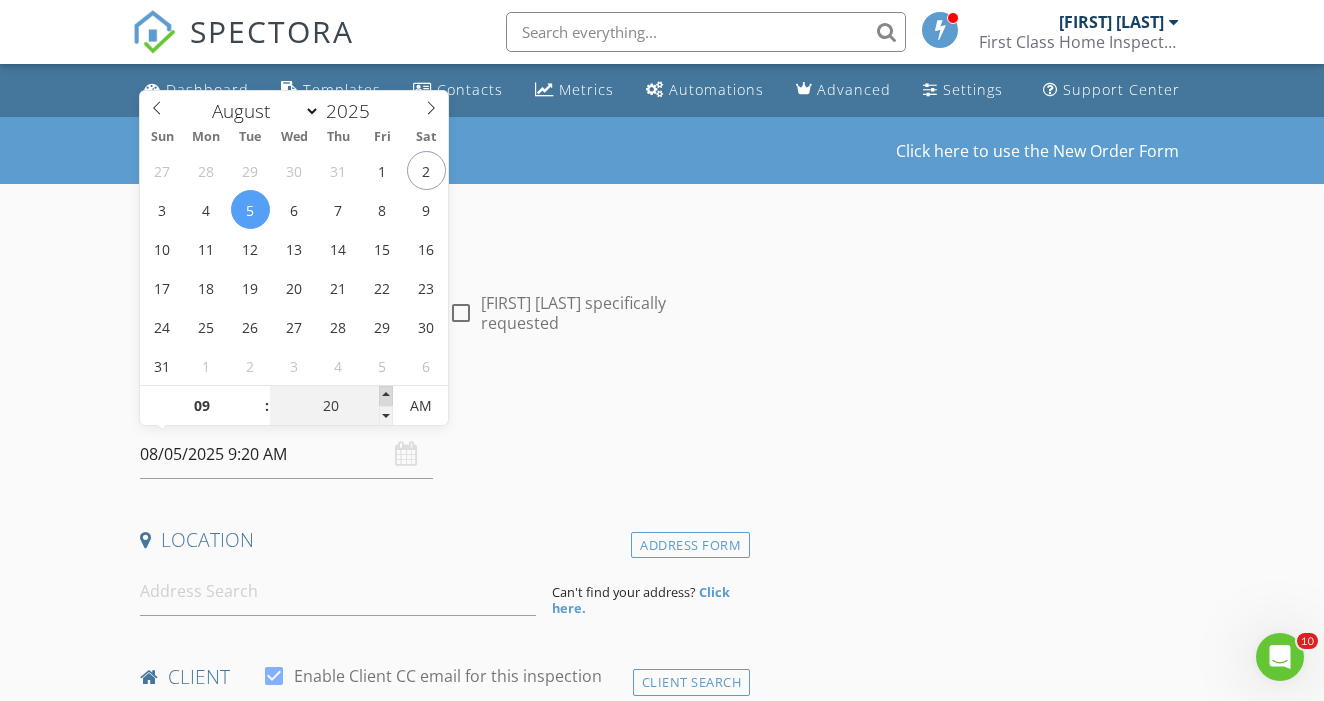 click at bounding box center [386, 396] 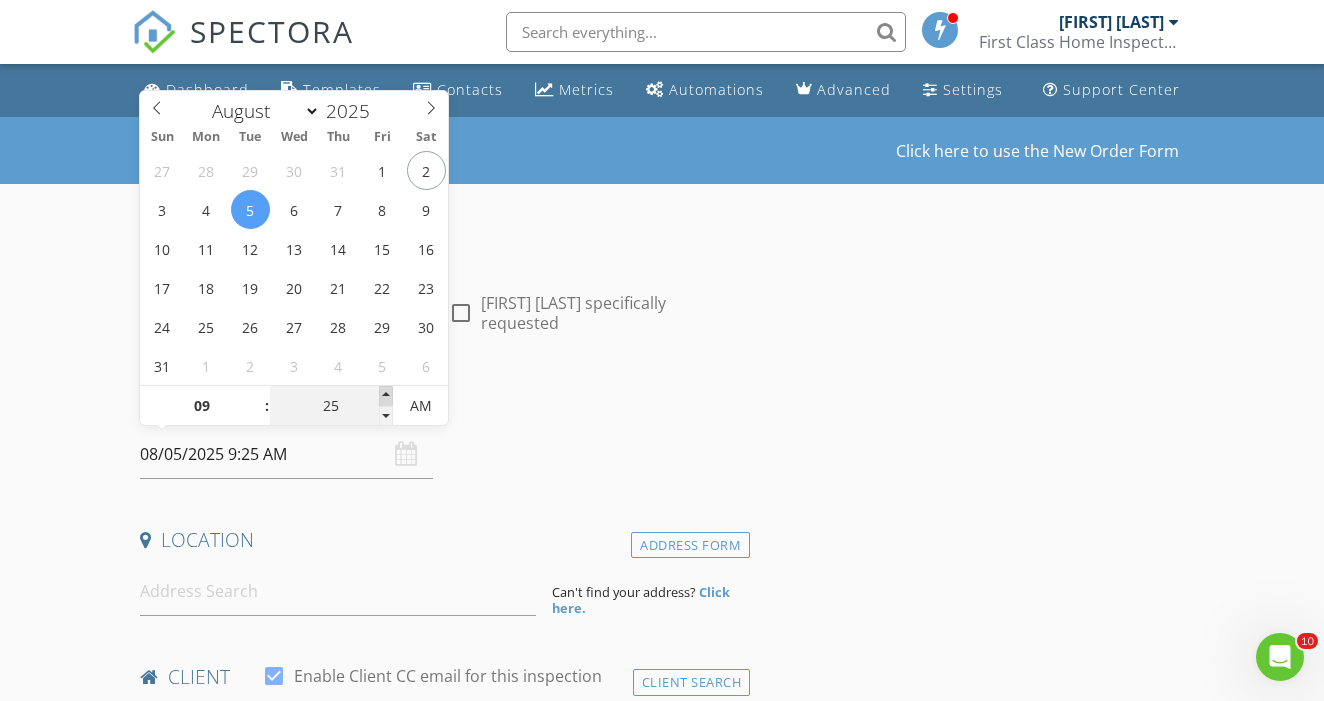 click at bounding box center [386, 396] 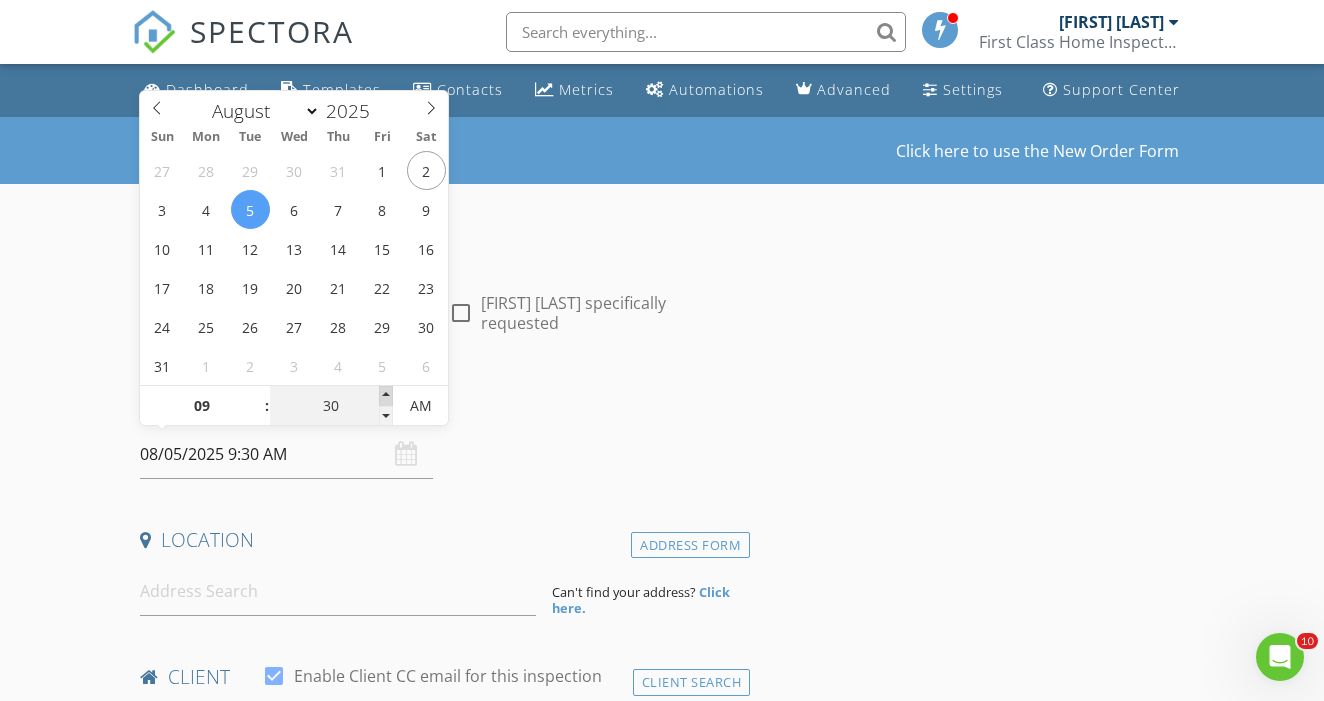 click at bounding box center (386, 396) 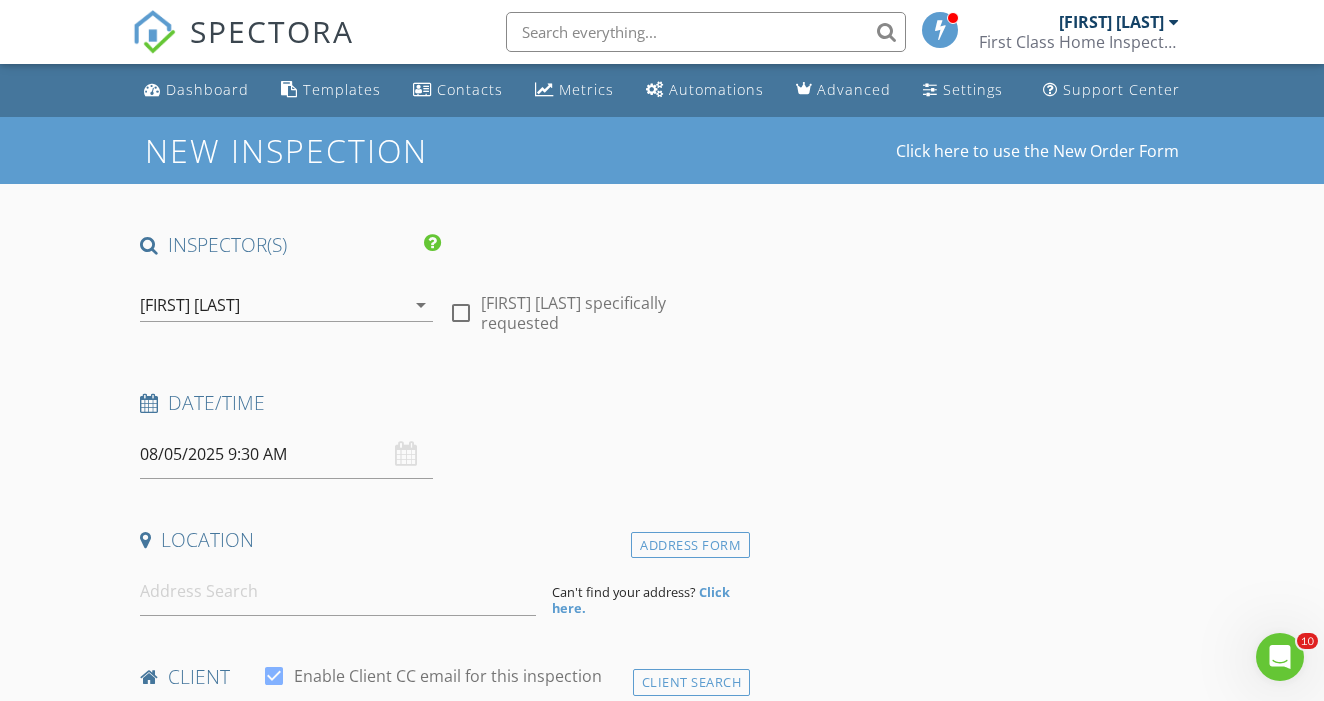 click on "INSPECTOR(S)
check_box   [FIRST] [LAST]   PRIMARY   [FIRST] [LAST] arrow_drop_down   check_box_outline_blank [FIRST] [LAST] specifically requested
Date/Time
[DATE] [TIME]
Location
Address Form       Can't find your address?   Click here.
client
check_box Enable Client CC email for this inspection   Client Search     check_box_outline_blank Client is a Company/Organization     First Name   Last Name   Email   CC Email   Phone           Notes   Private Notes
ADDITIONAL client
SERVICES
check_box_outline_blank   Radon Test   check_box_outline_blank   Residential Inspection   arrow_drop_down     Select Discount Code arrow_drop_down    Charges       TOTAL   $0.00    Duration    No services with durations selected      Templates    No templates selected    Agreements" at bounding box center (441, 1686) 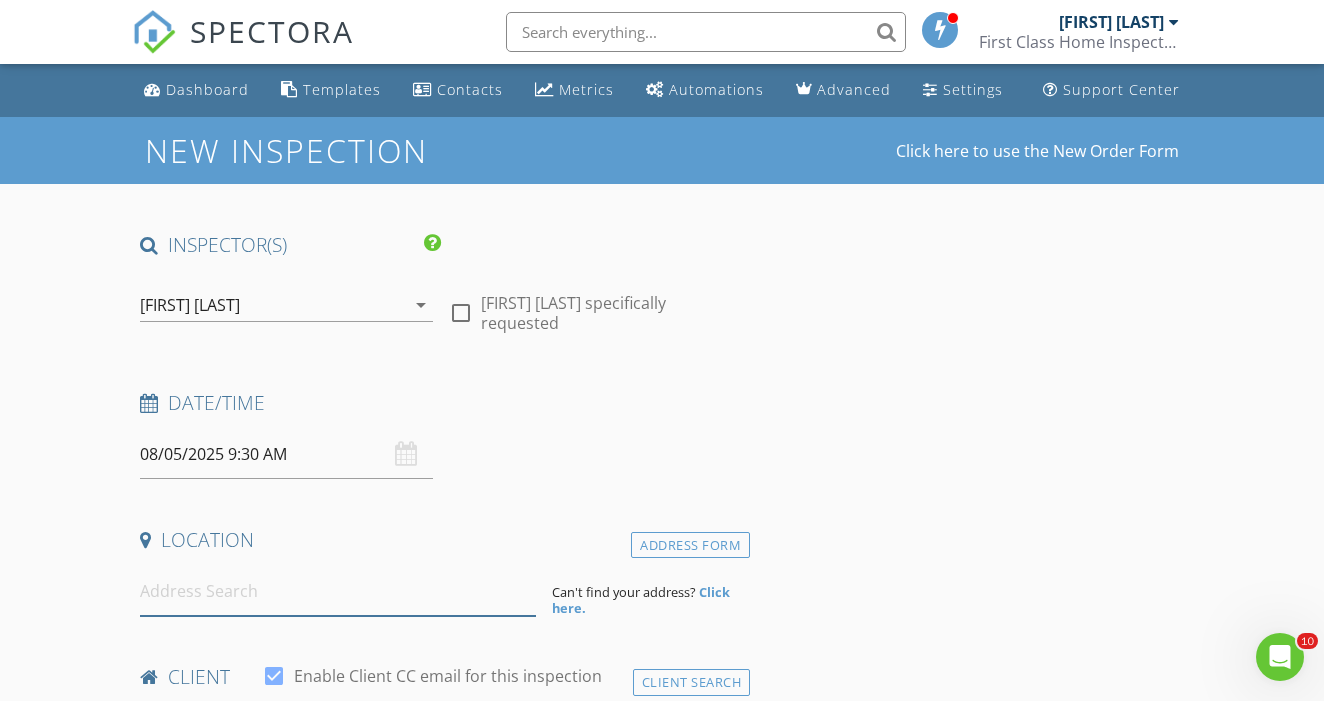 click at bounding box center [338, 591] 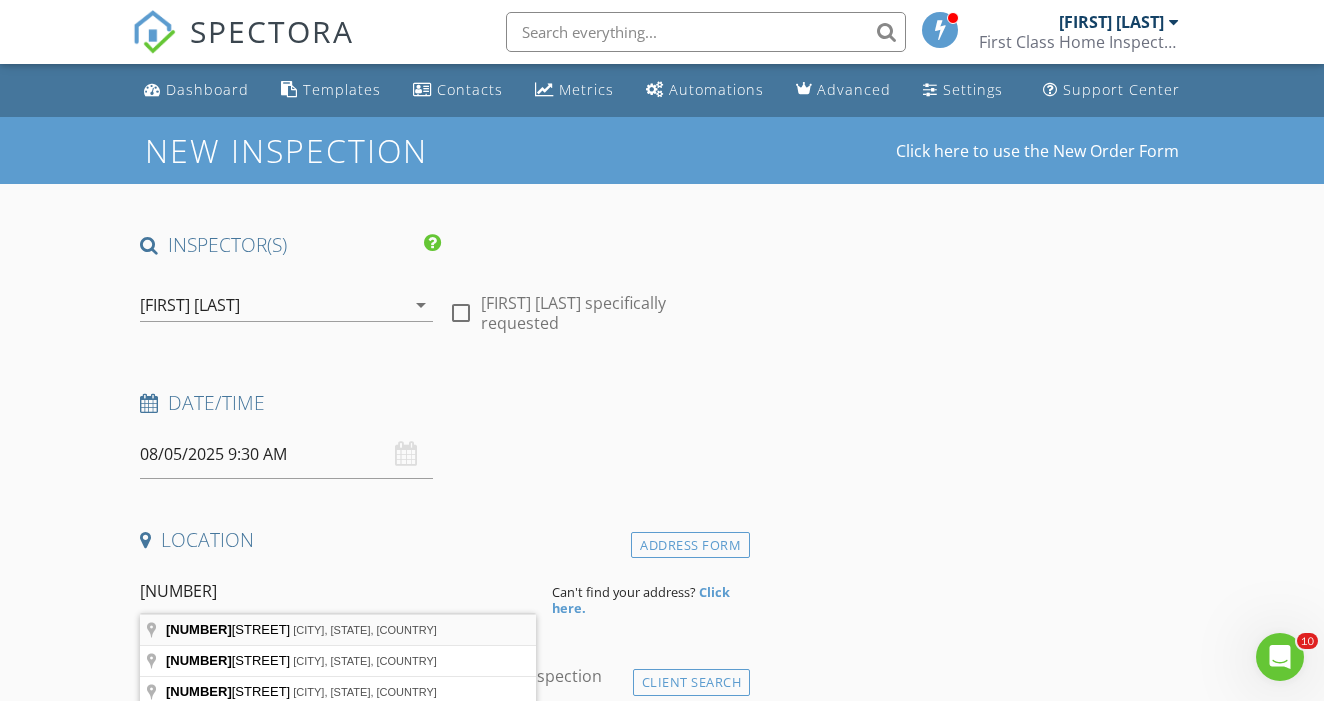 type on "[NUMBER] [STREET], [CITY], [STATE], [COUNTRY]" 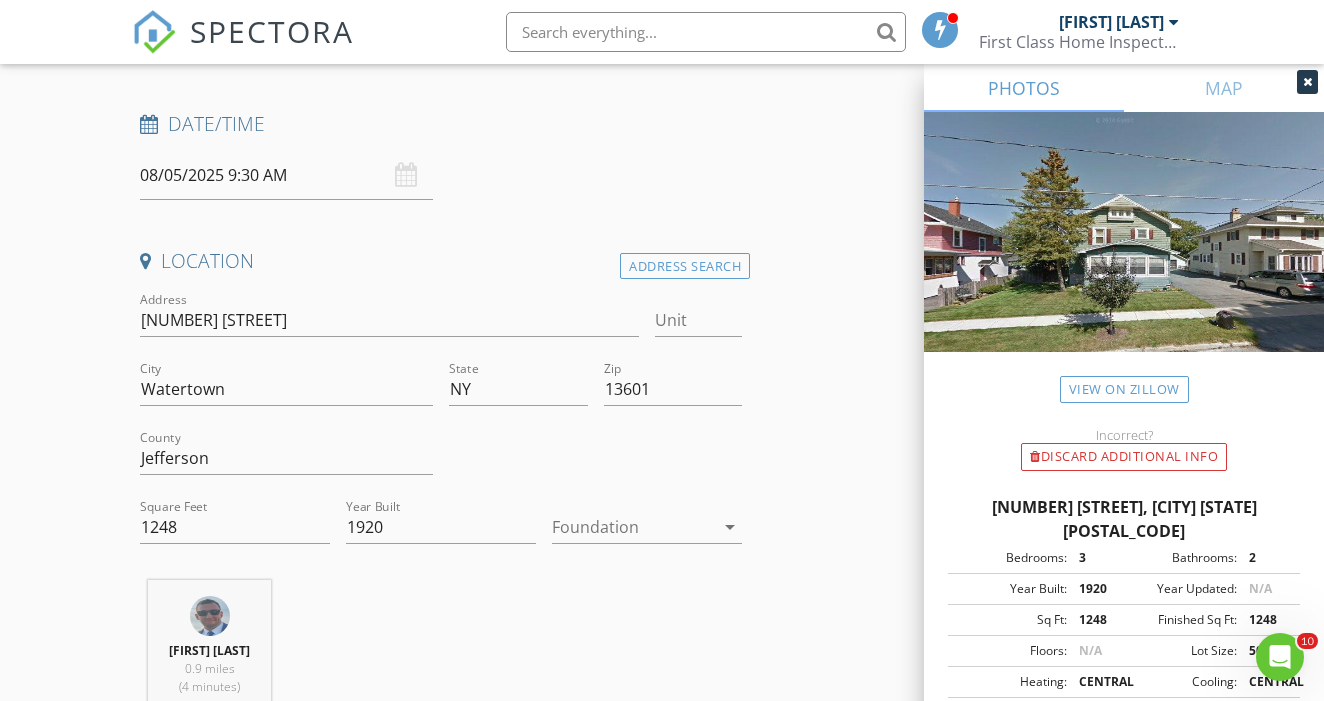 scroll, scrollTop: 291, scrollLeft: 0, axis: vertical 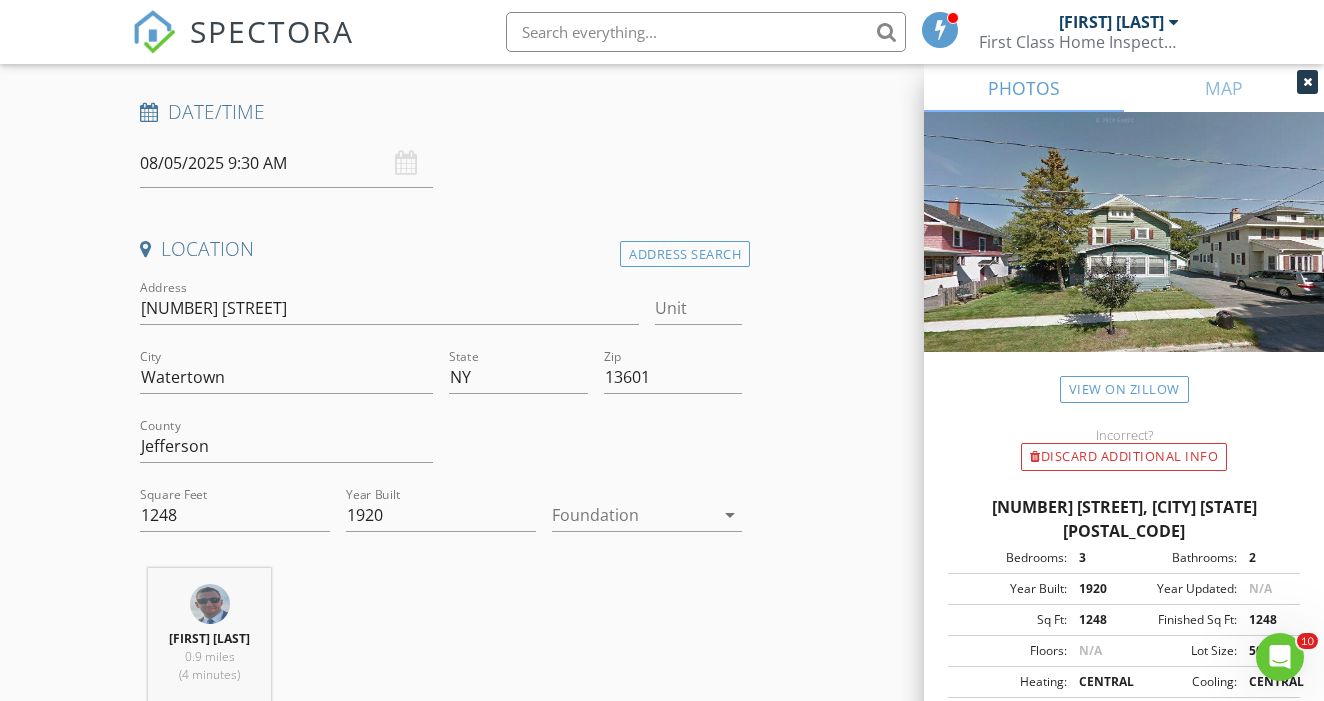 click at bounding box center [633, 515] 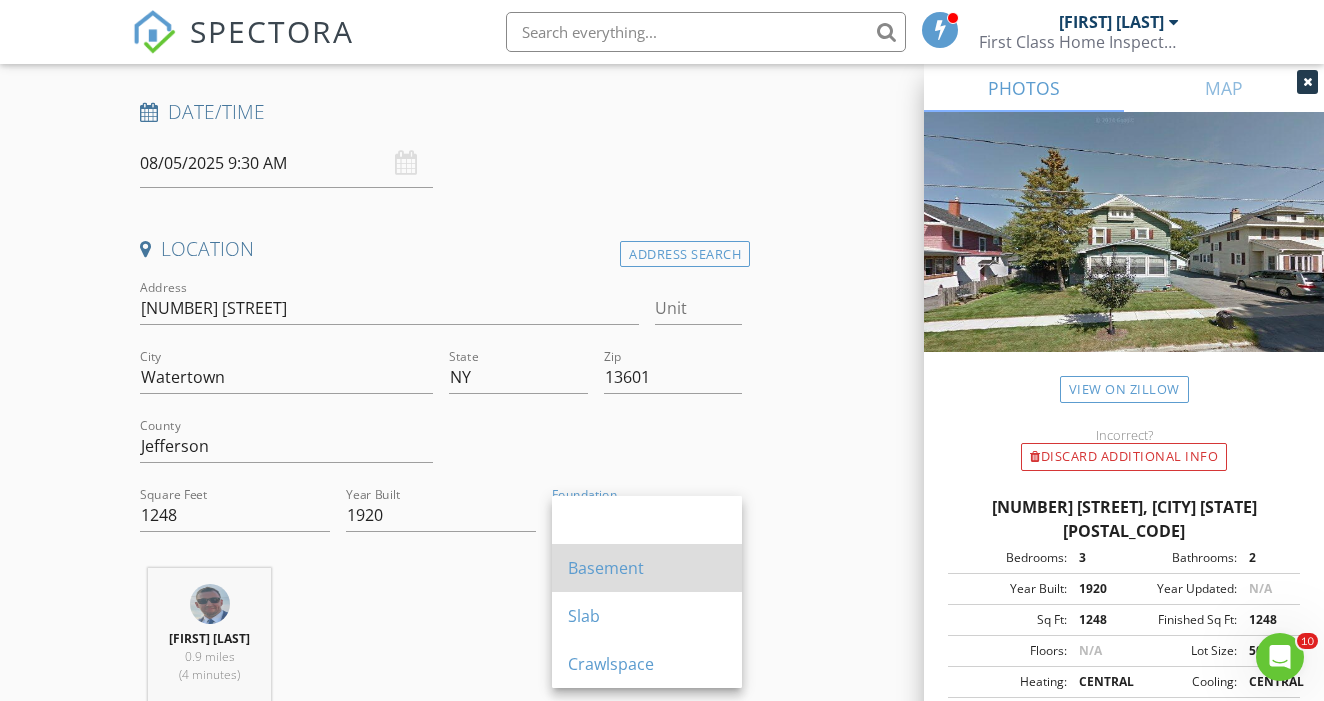click on "Basement" at bounding box center (647, 568) 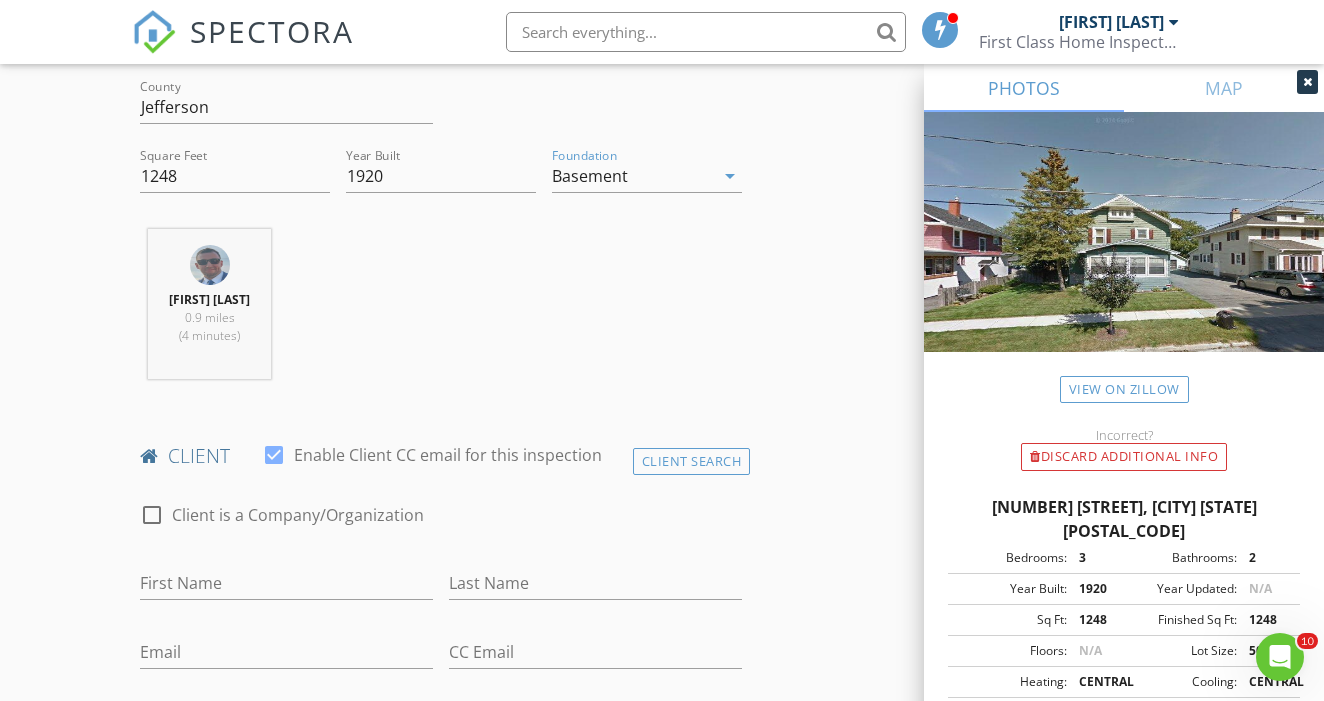 scroll, scrollTop: 637, scrollLeft: 0, axis: vertical 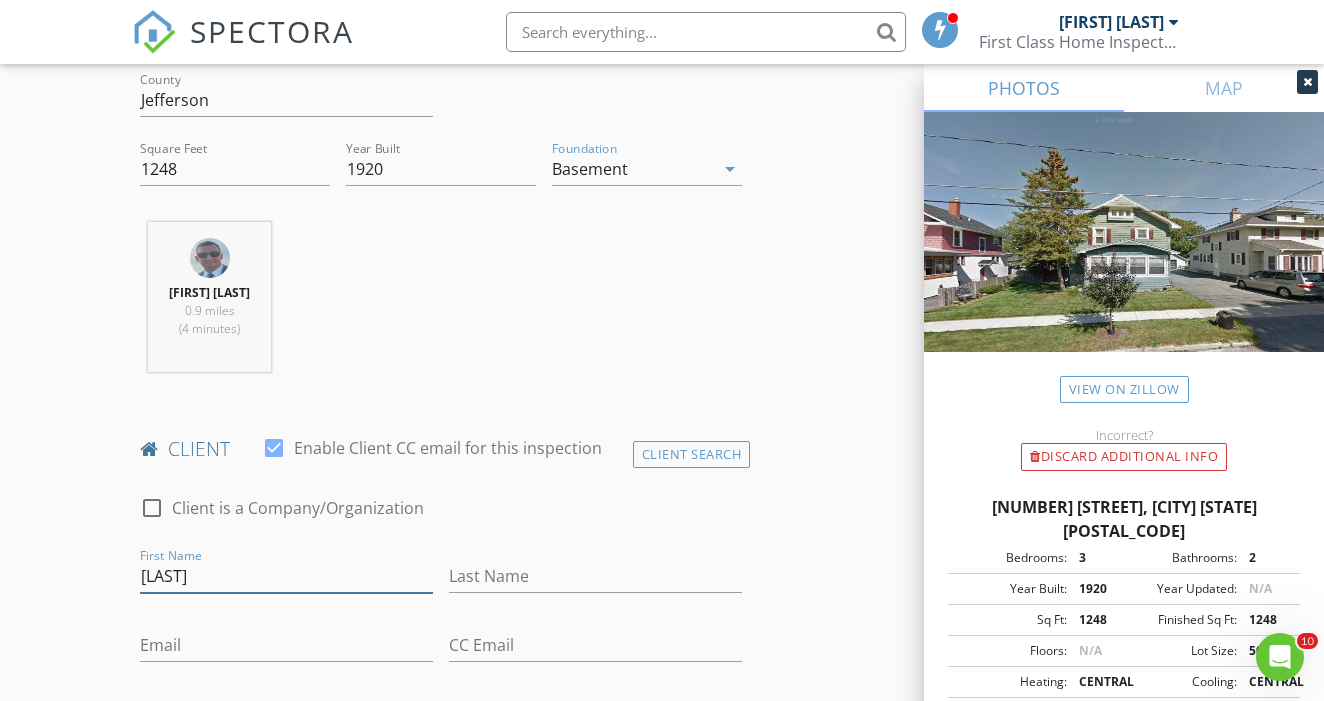 type on "[LAST]" 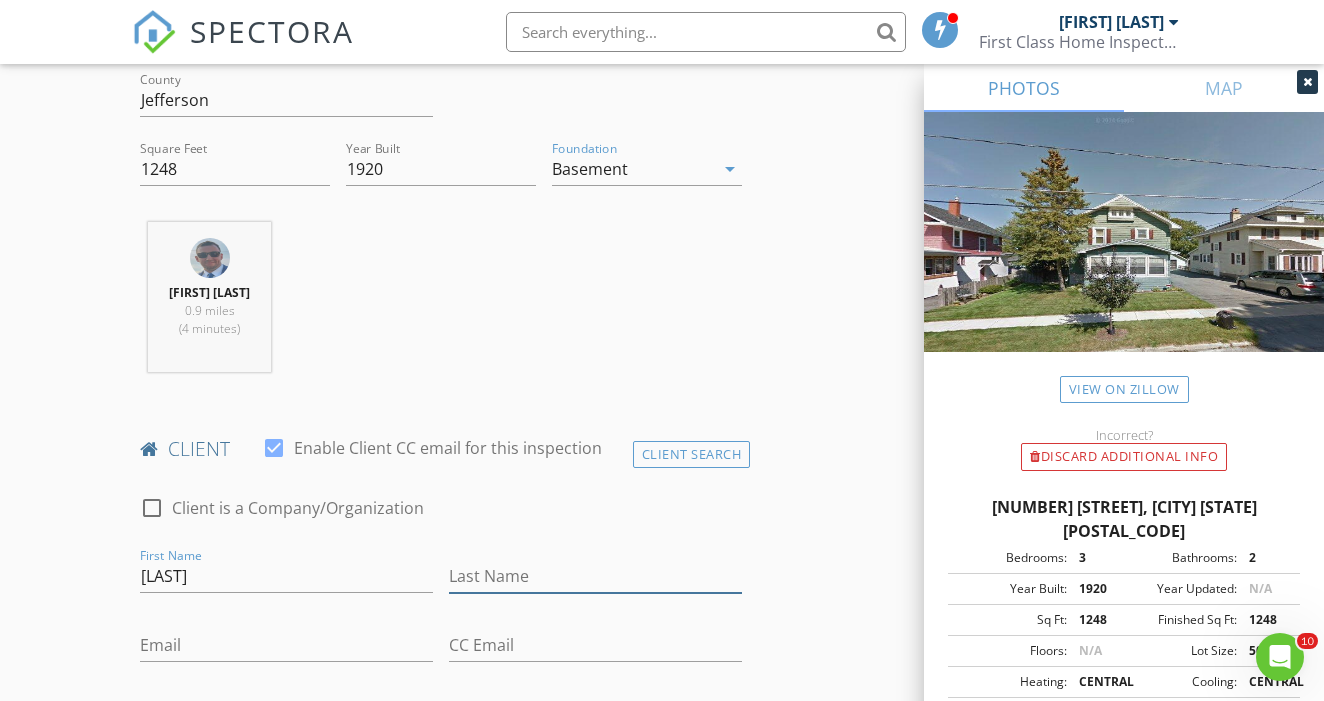 click on "Last Name" at bounding box center [595, 576] 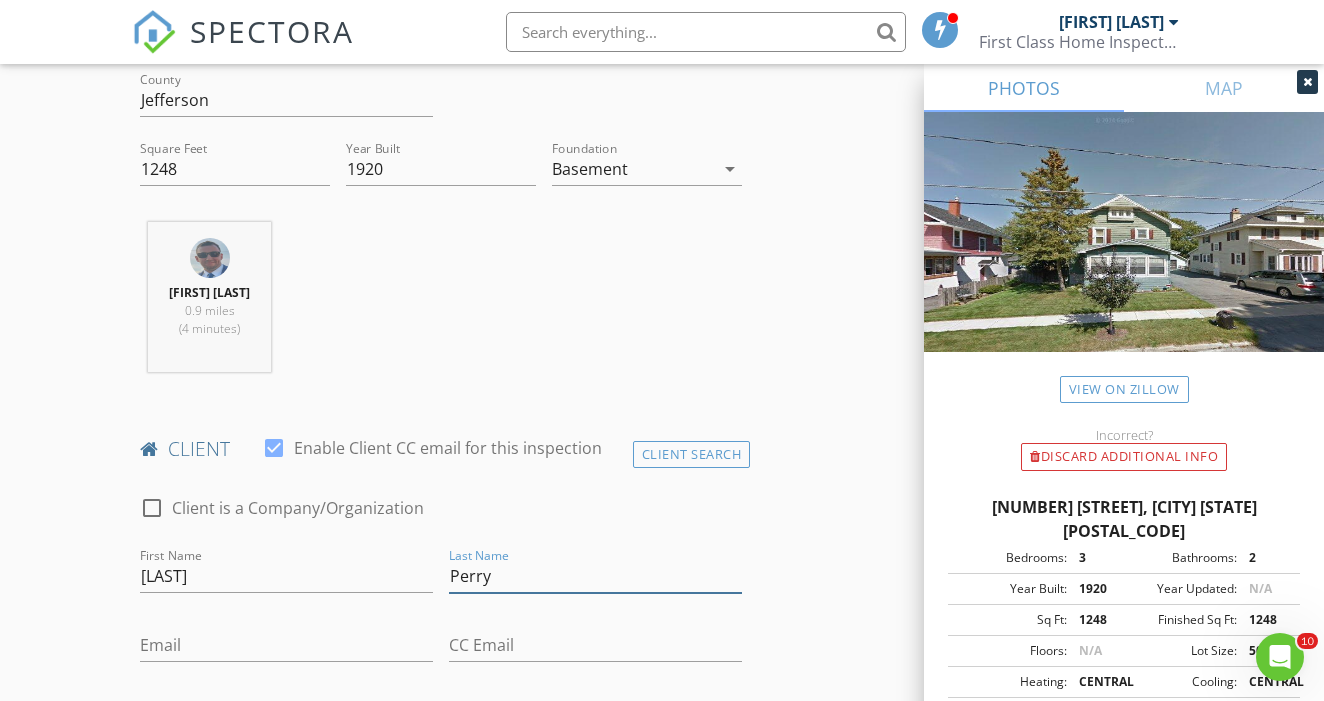 type on "Perry" 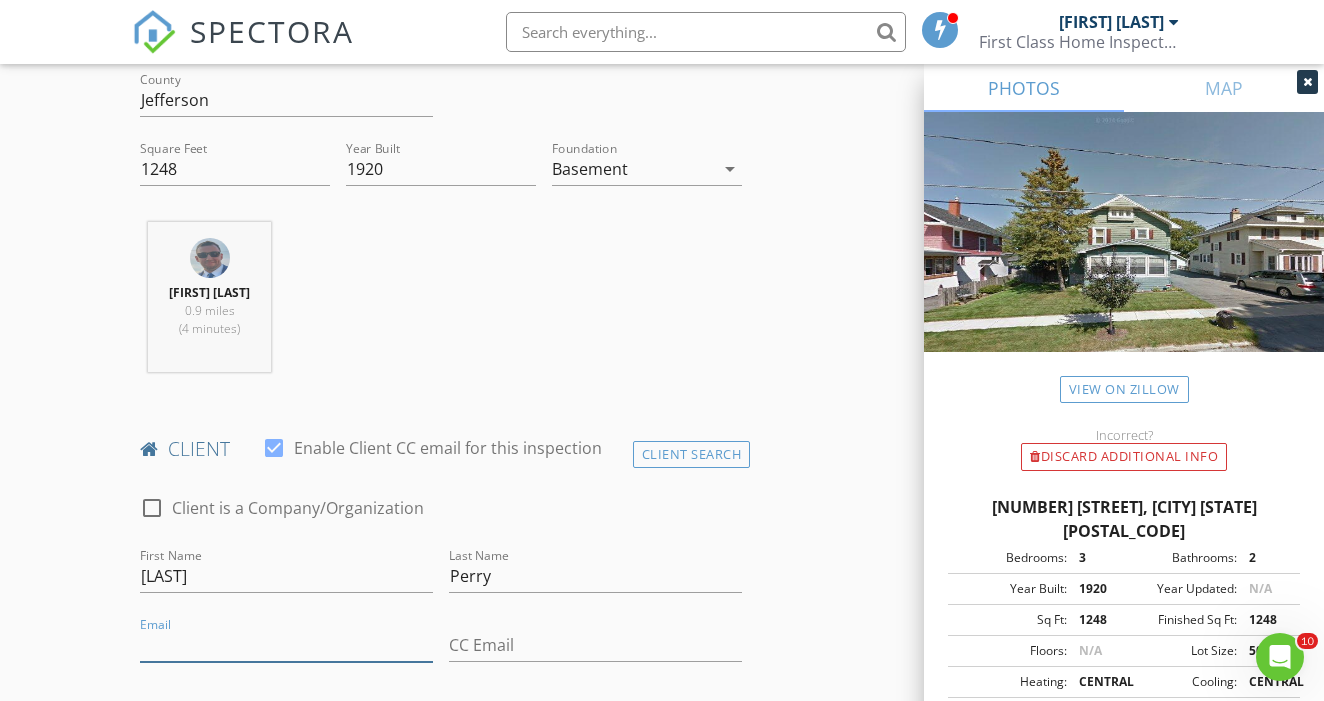 paste on "[EMAIL]" 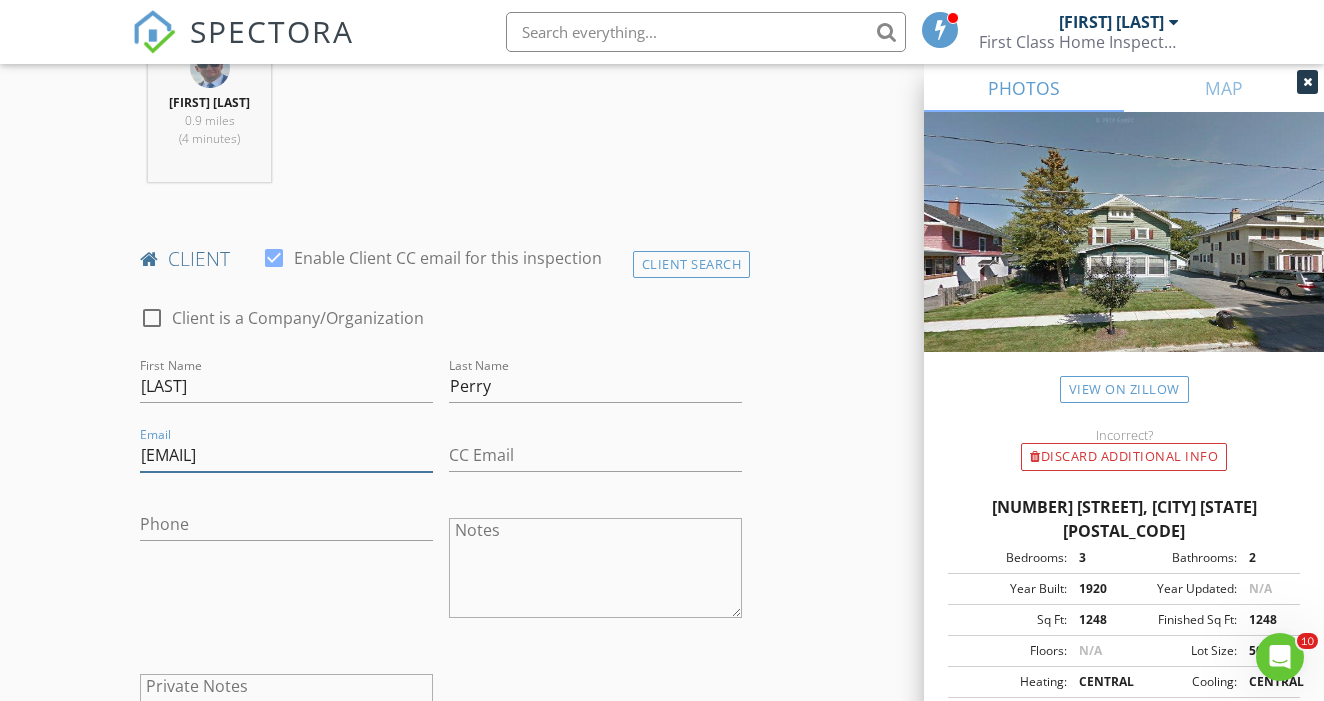 scroll, scrollTop: 848, scrollLeft: 0, axis: vertical 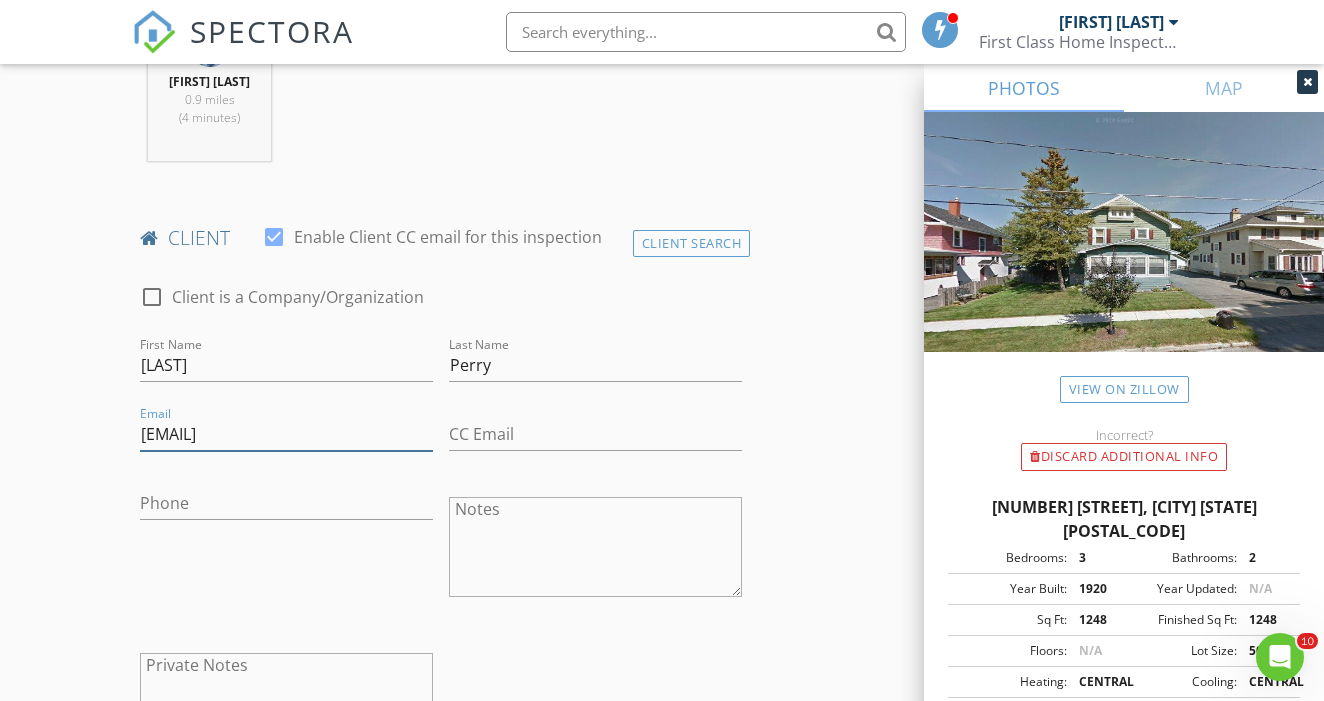 type on "[EMAIL]" 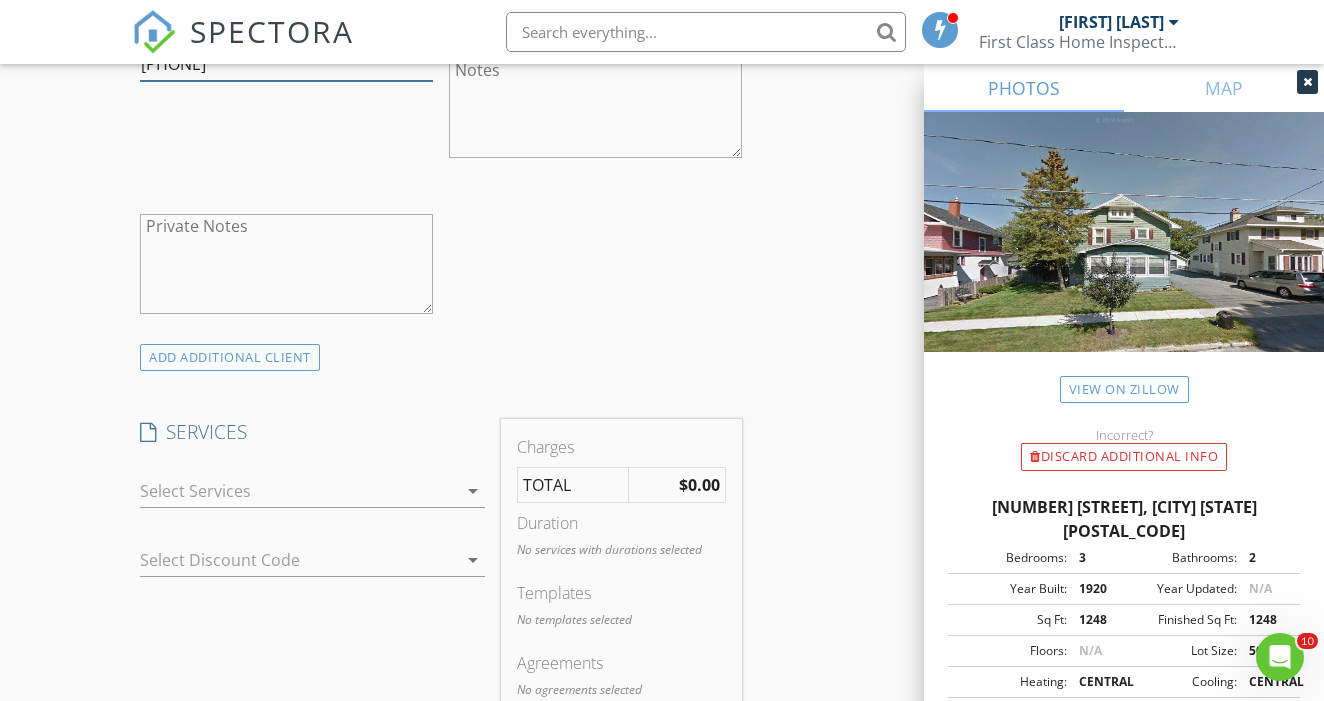 scroll, scrollTop: 1298, scrollLeft: 0, axis: vertical 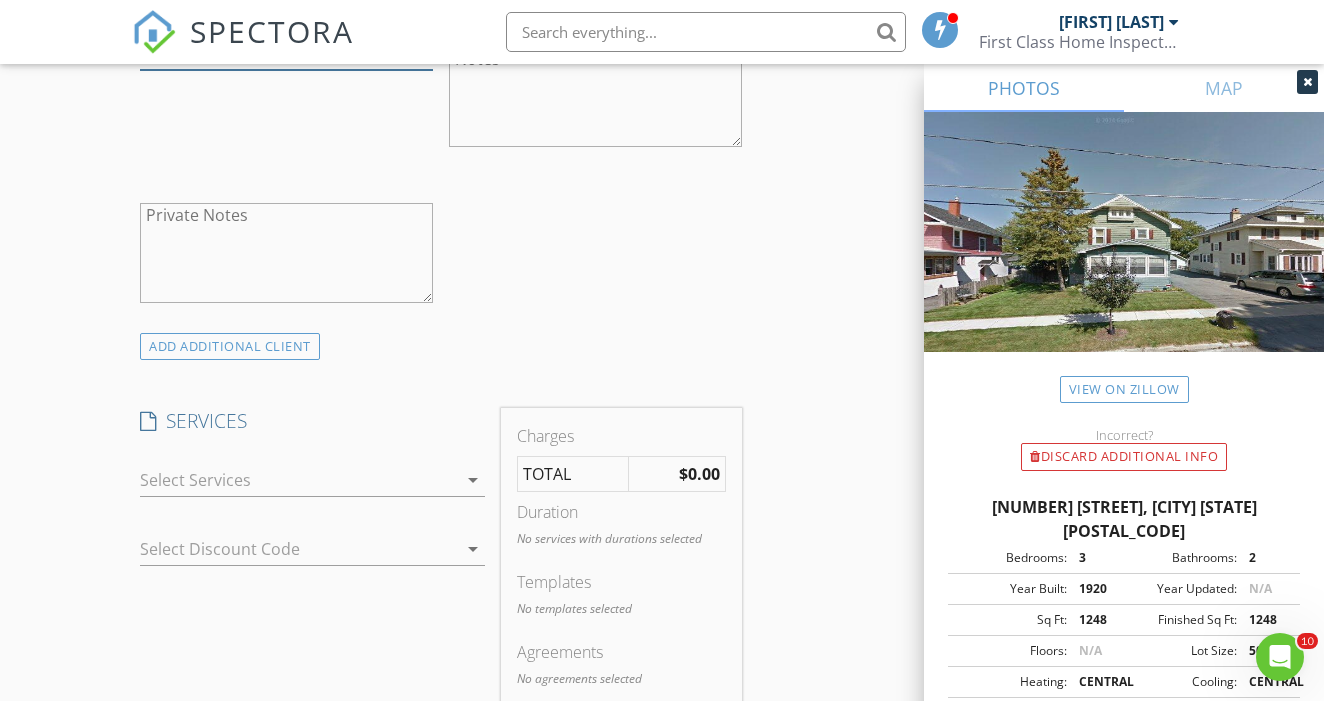 type on "[PHONE]" 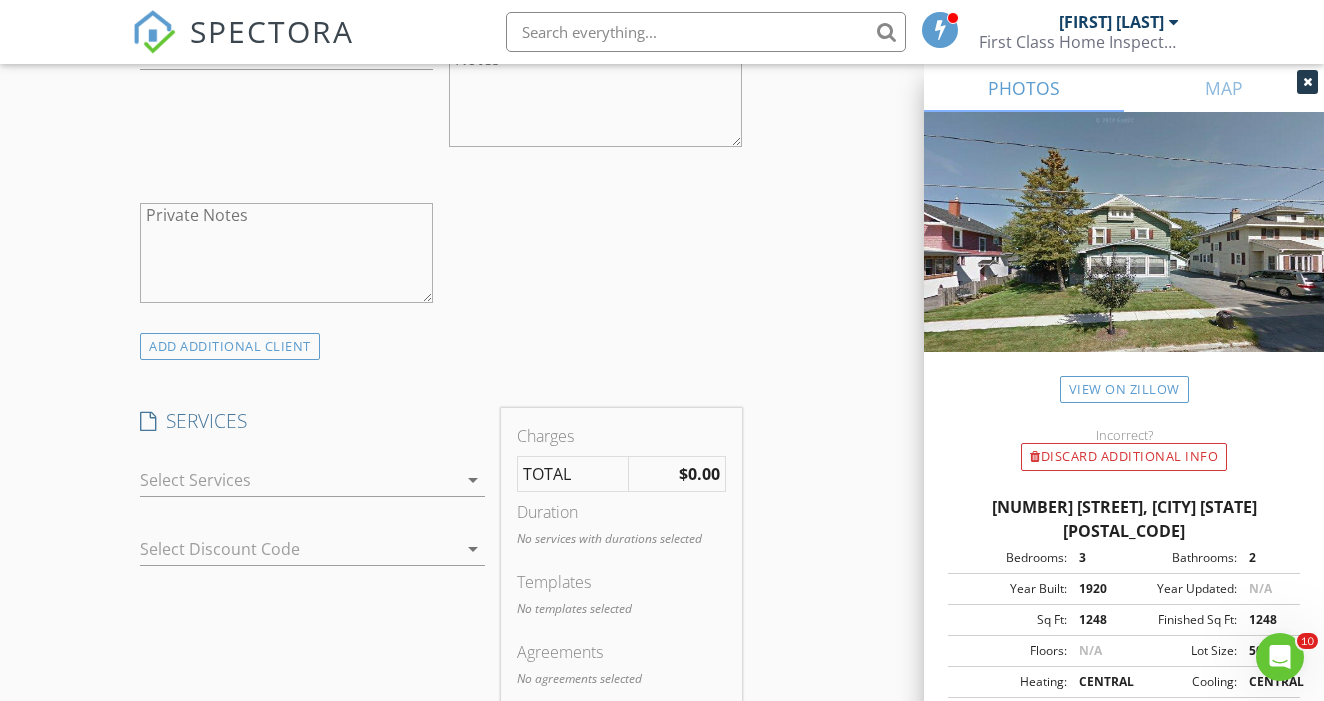 click on "arrow_drop_down" at bounding box center (471, 480) 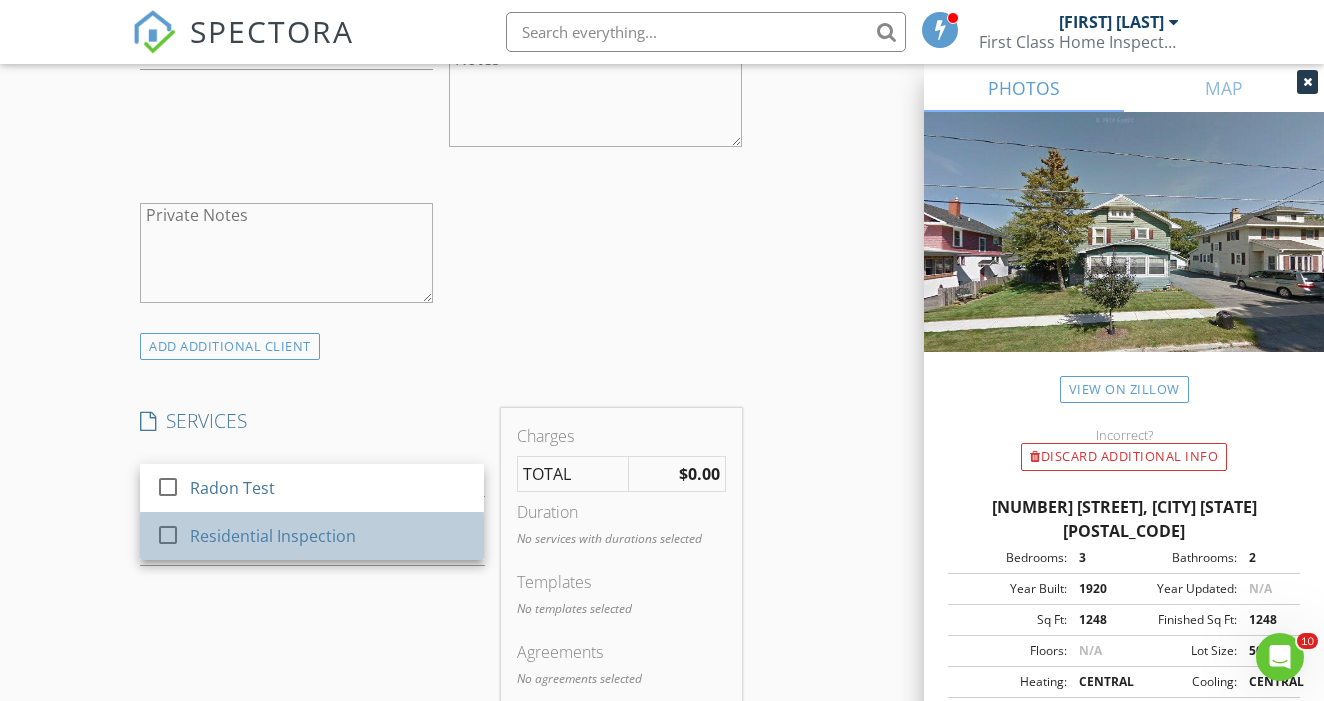 click on "Residential Inspection" at bounding box center (329, 536) 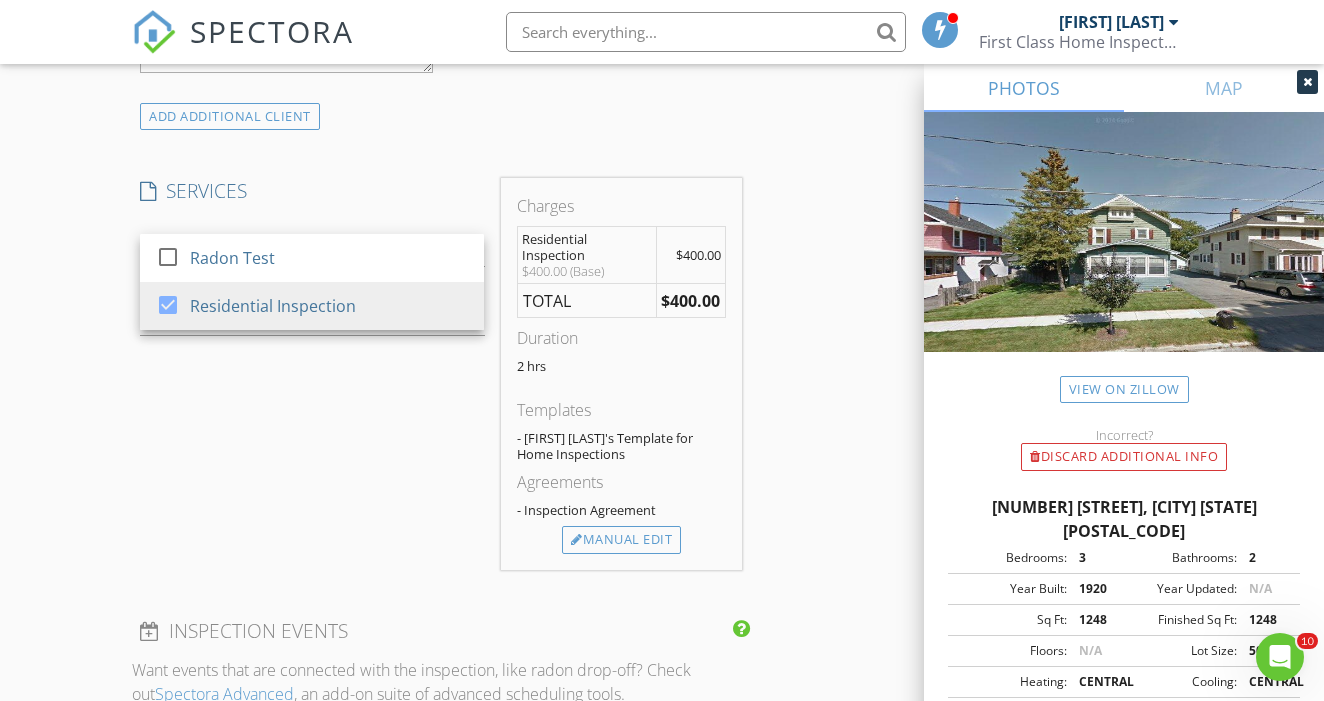 scroll, scrollTop: 1544, scrollLeft: 0, axis: vertical 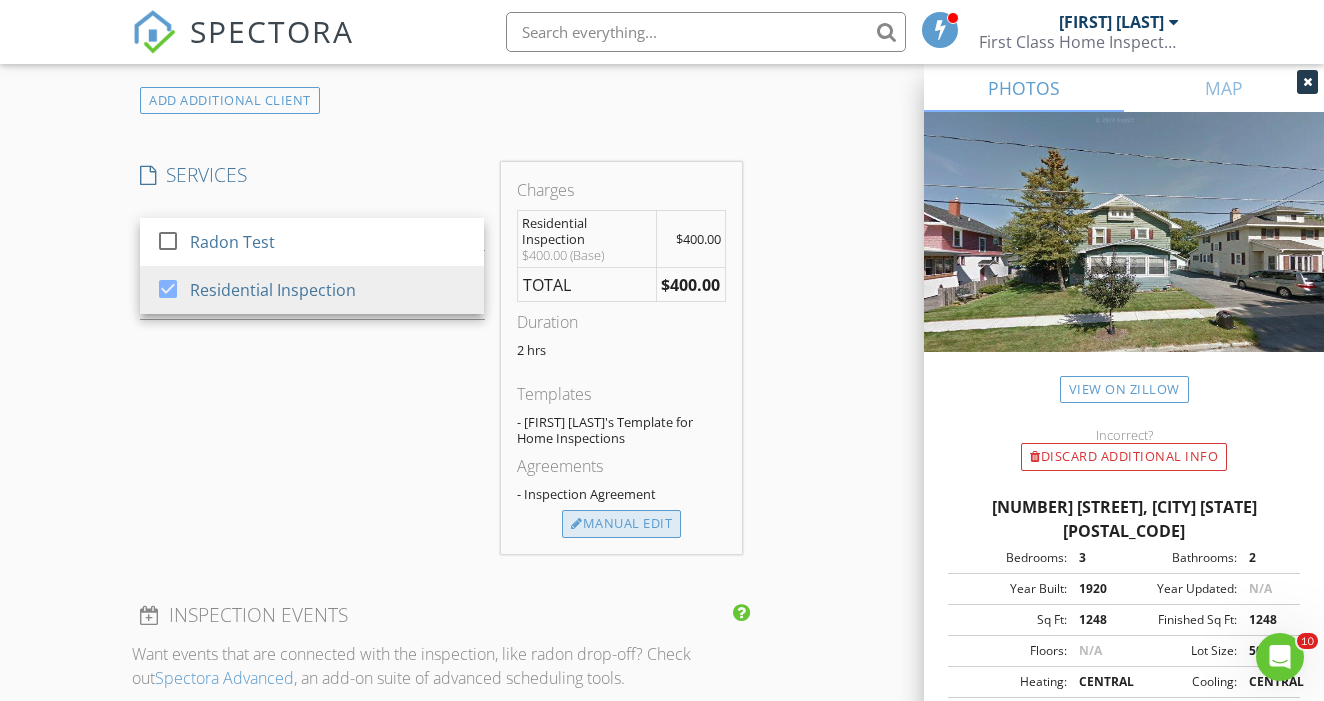 click on "Manual Edit" at bounding box center [621, 524] 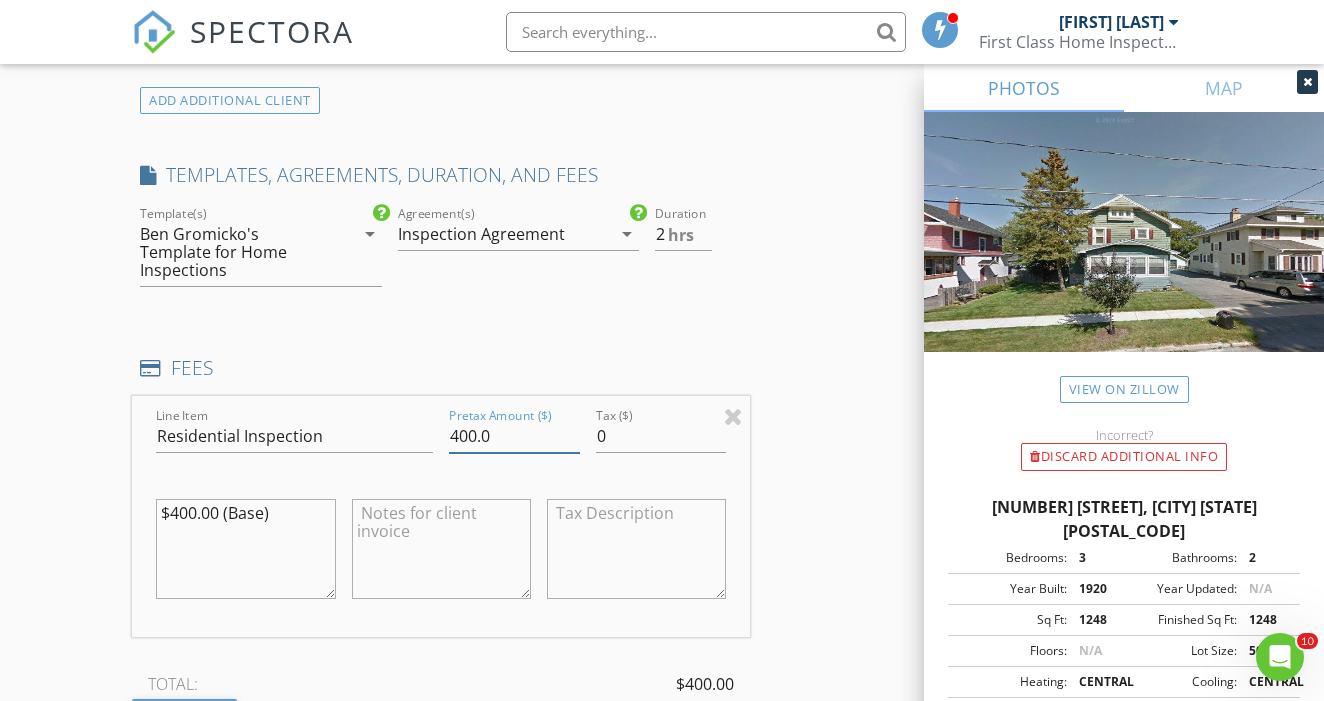 click on "400.0" at bounding box center (514, 436) 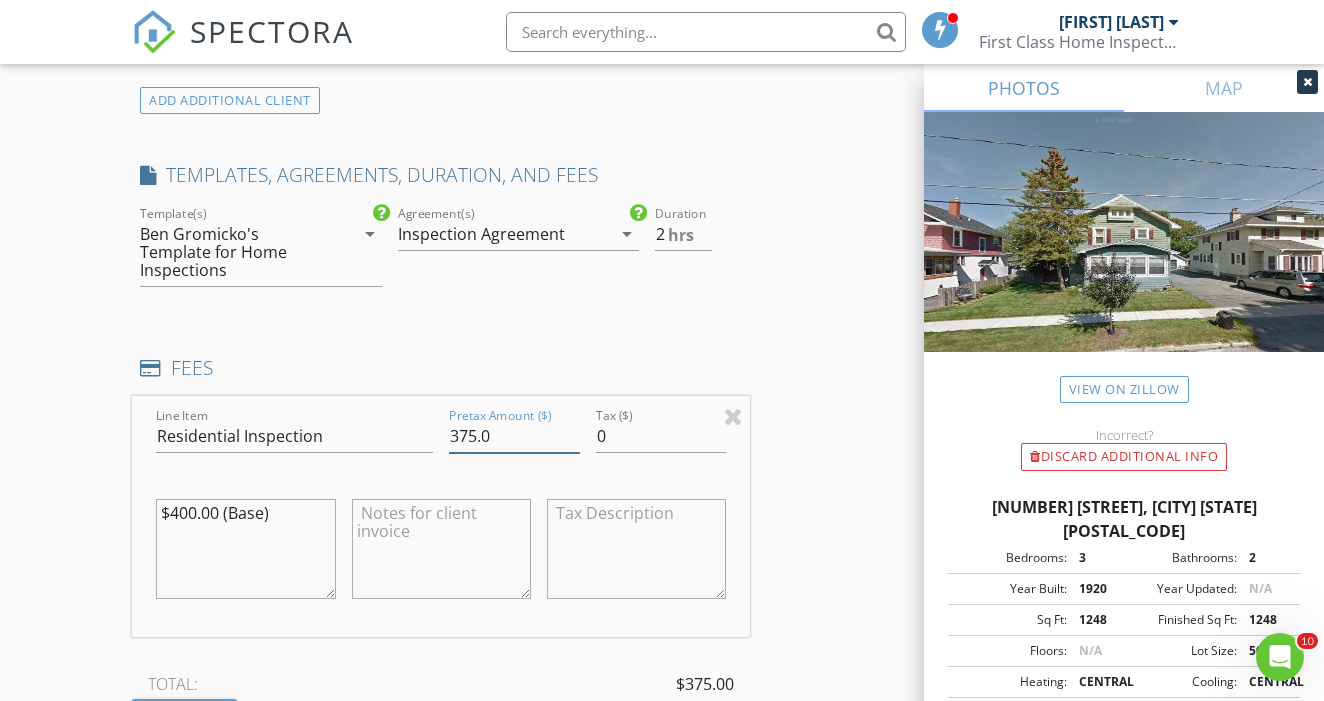 type on "375.0" 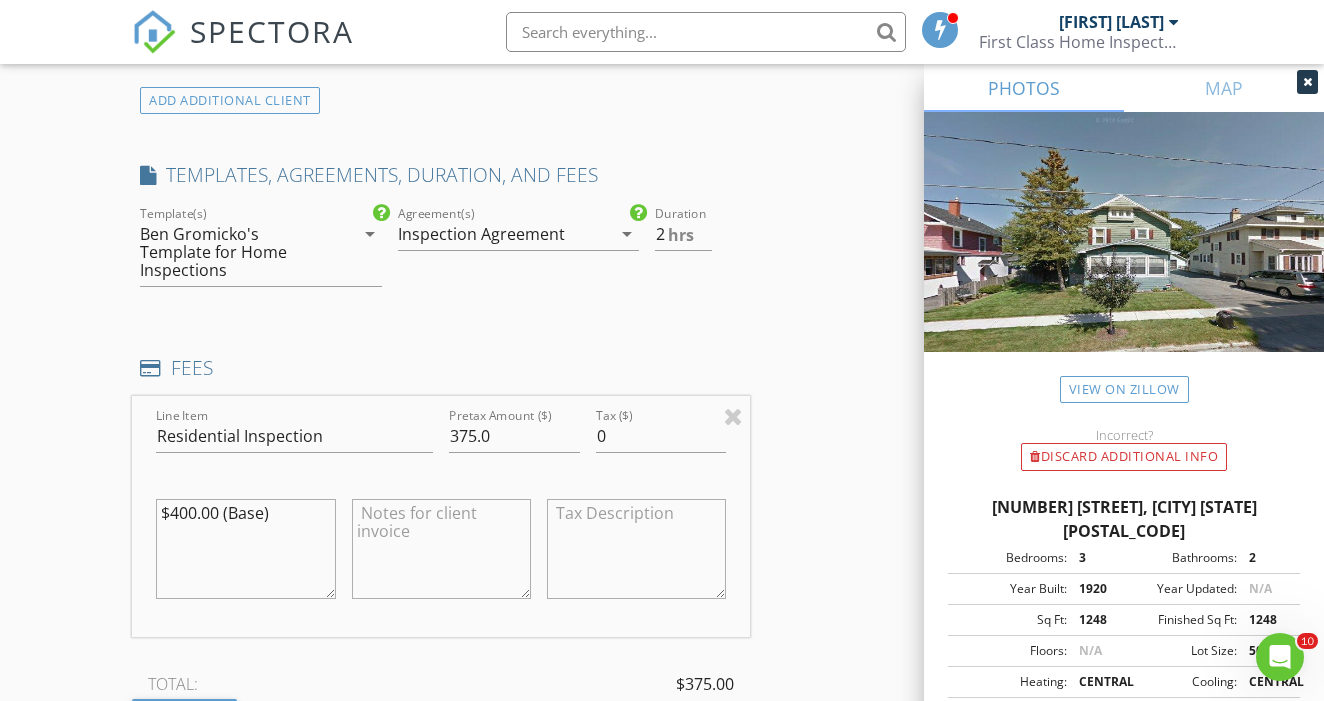 click at bounding box center (441, 549) 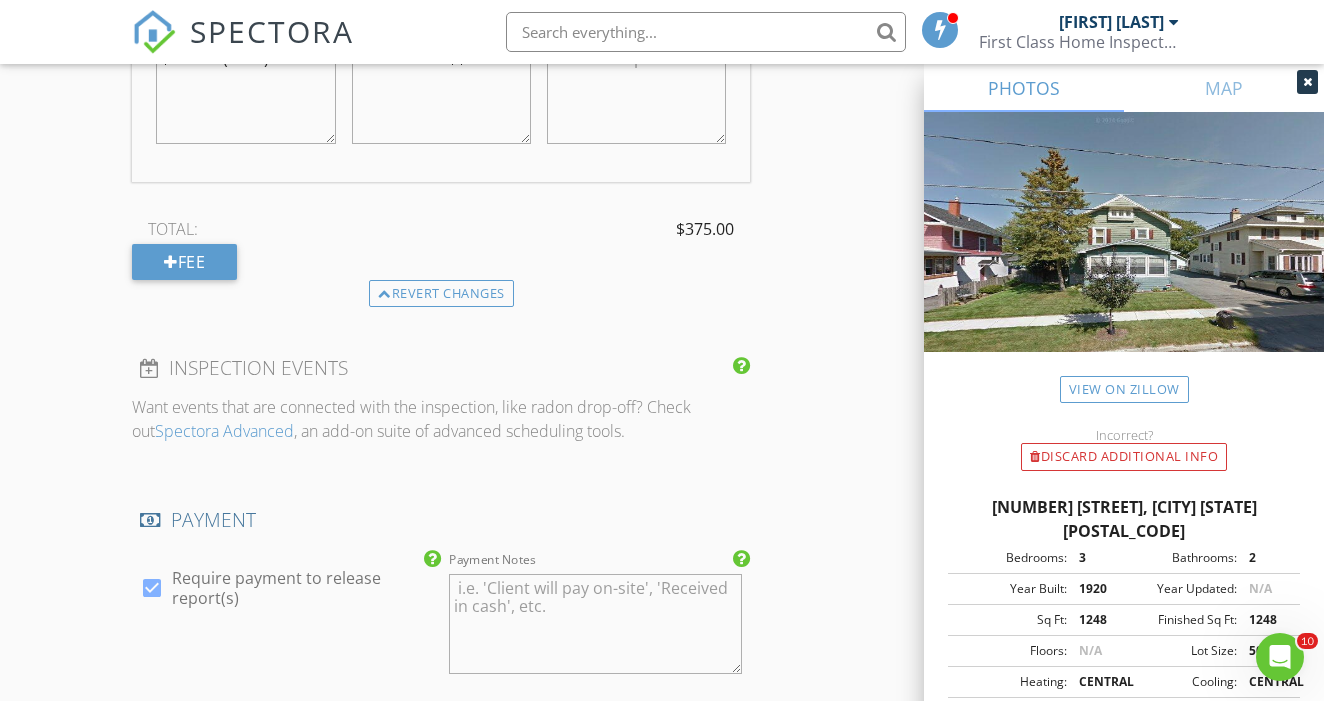 scroll, scrollTop: 2073, scrollLeft: 0, axis: vertical 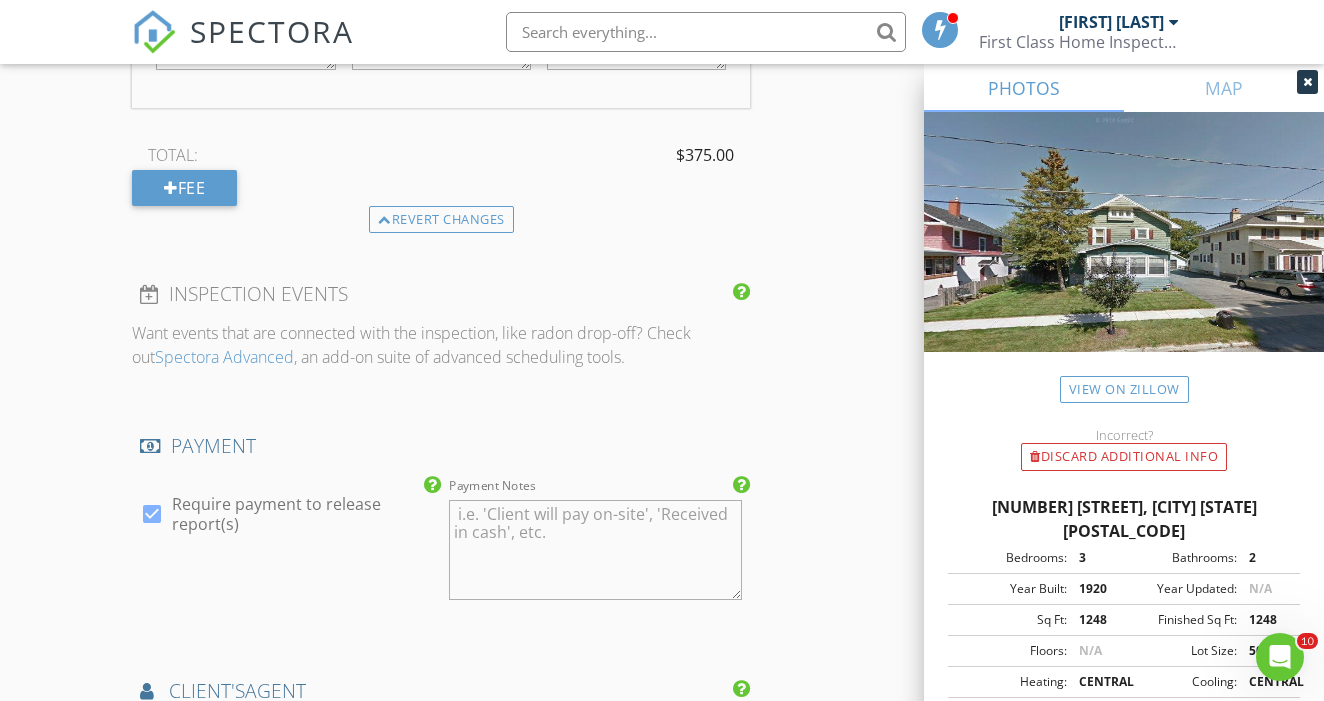 type on "Discounted $$" 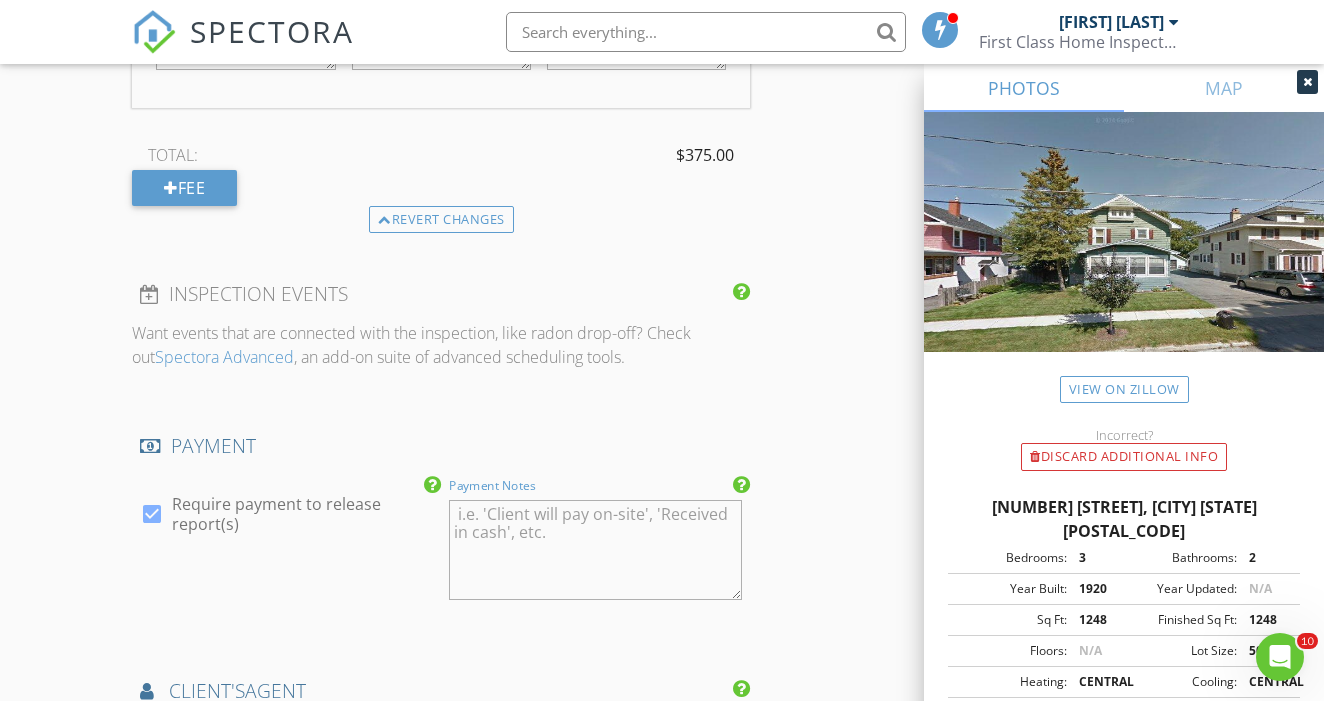 click on "Payment Notes" at bounding box center [595, 550] 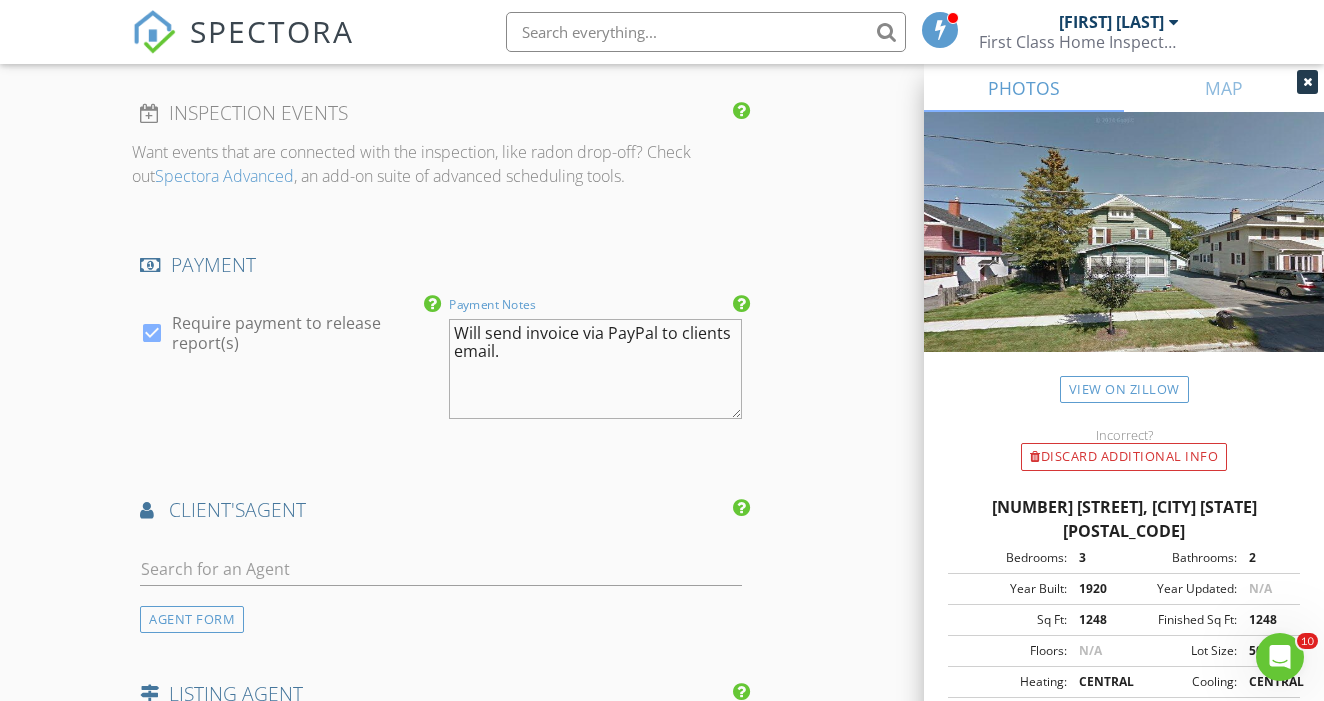 scroll, scrollTop: 2271, scrollLeft: 0, axis: vertical 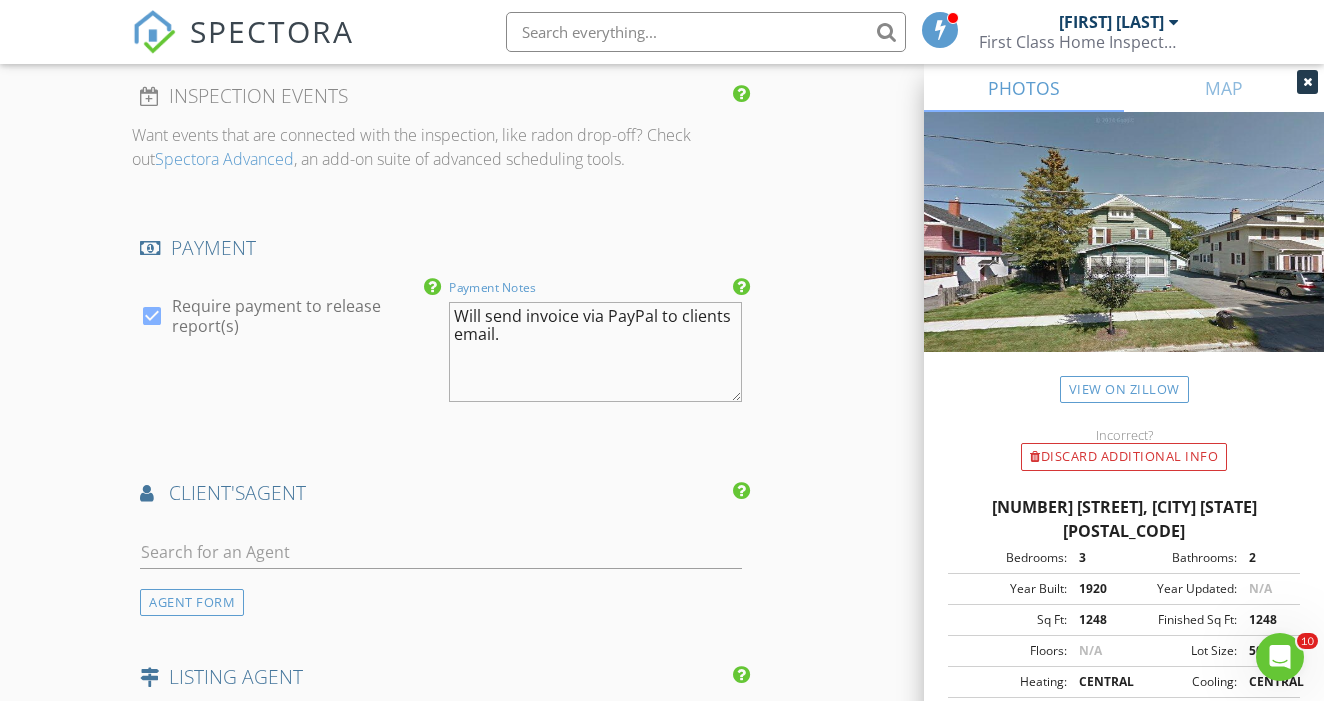 type on "Will send invoice via PayPal to clients email." 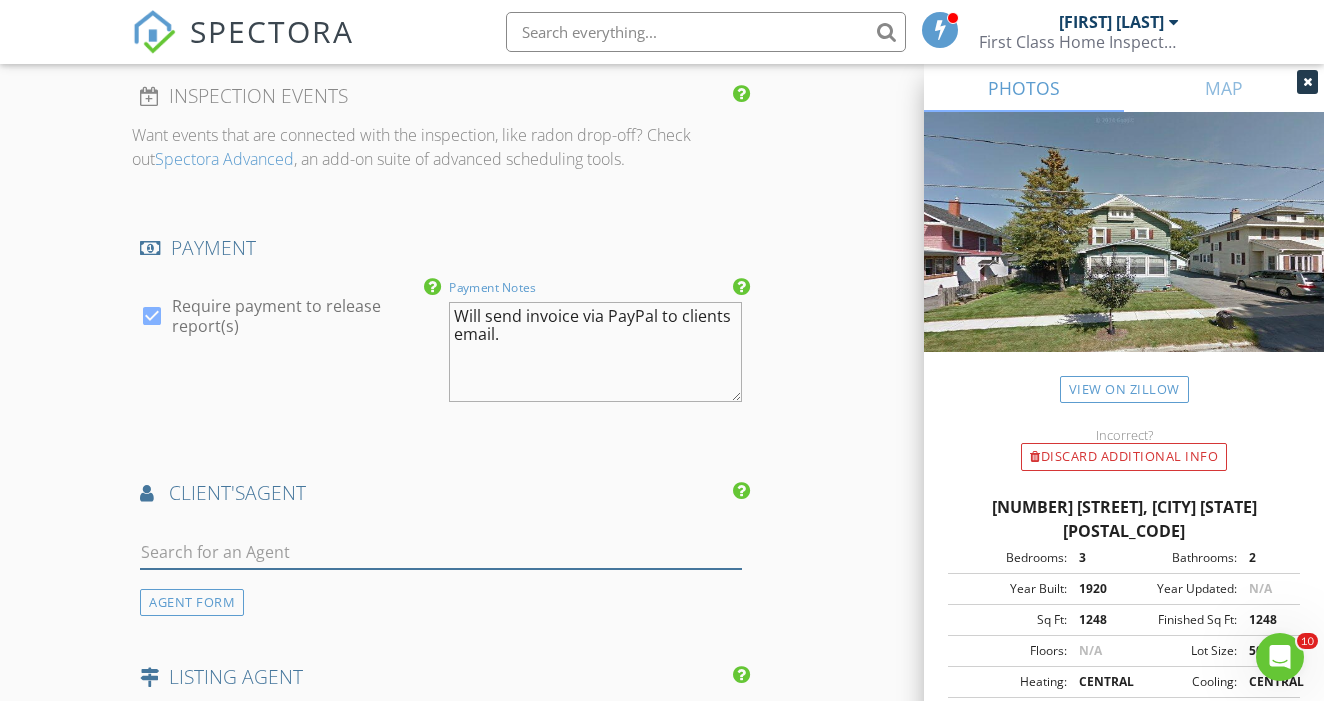 click at bounding box center [441, 552] 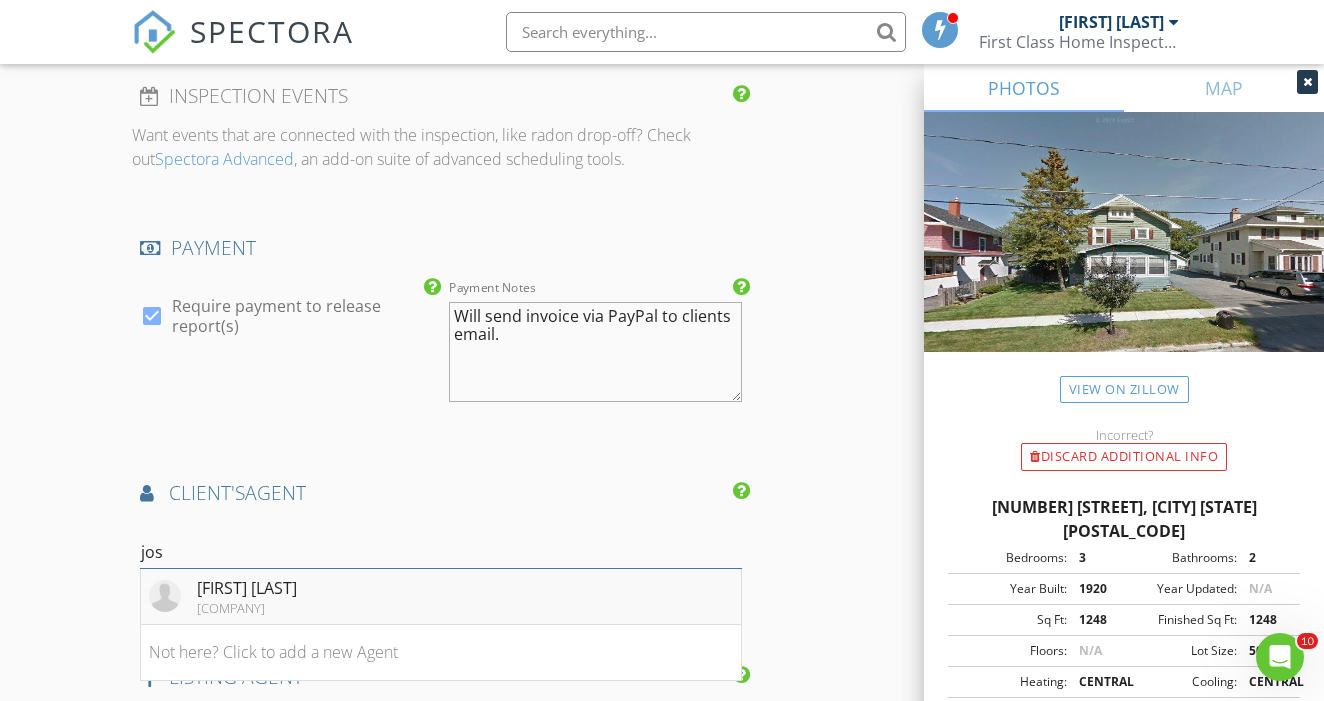 type on "jos" 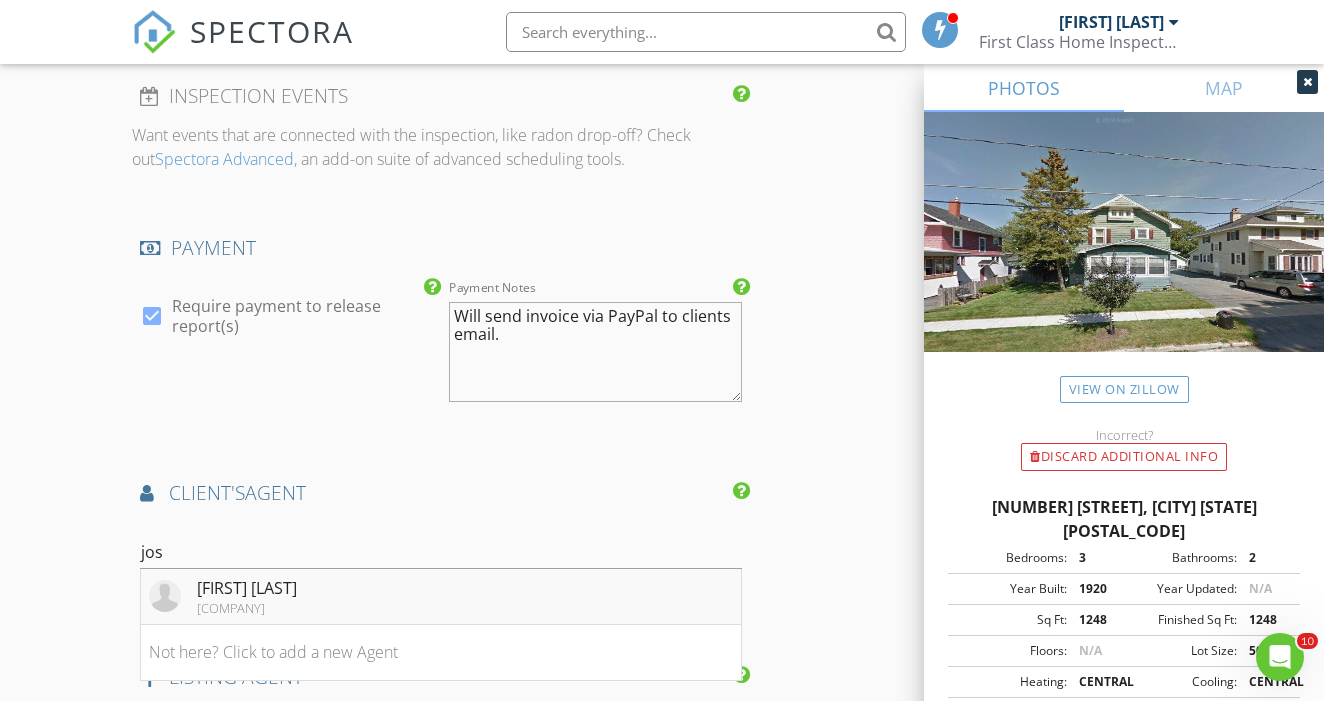 click on "[FIRST] [LAST]" at bounding box center (247, 588) 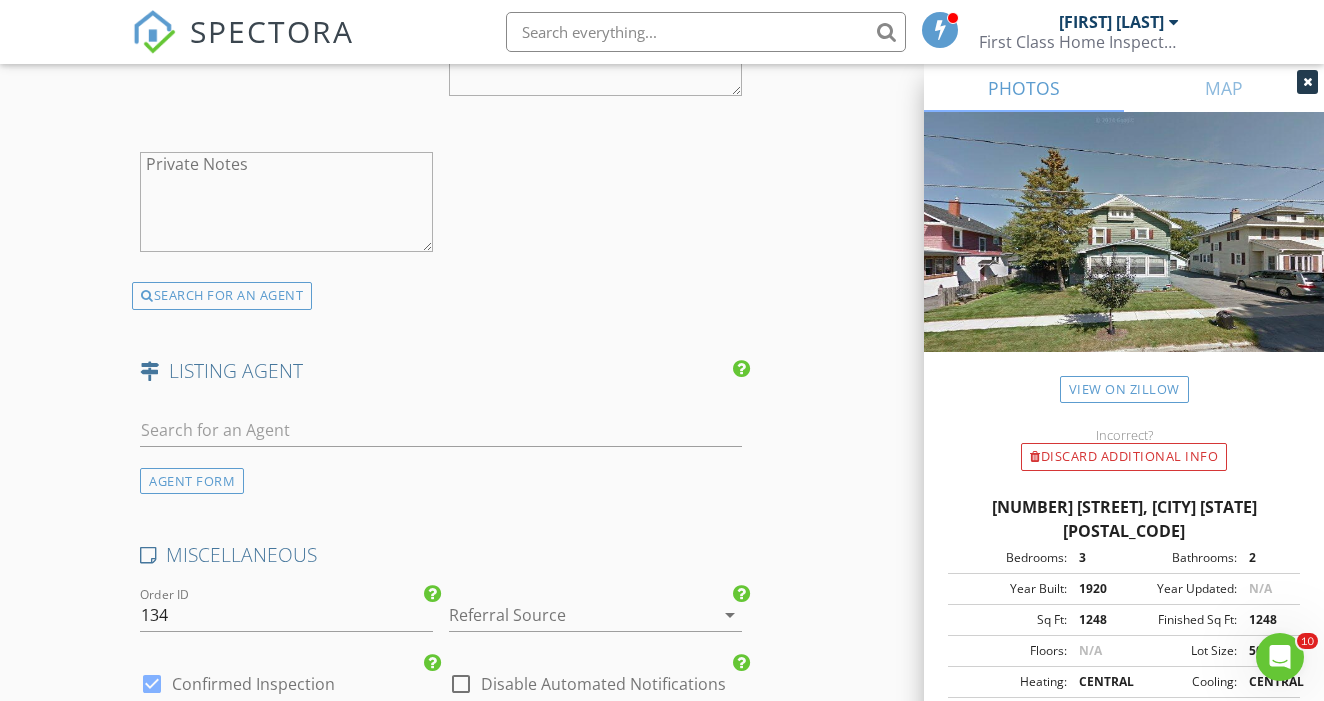 scroll, scrollTop: 3041, scrollLeft: 0, axis: vertical 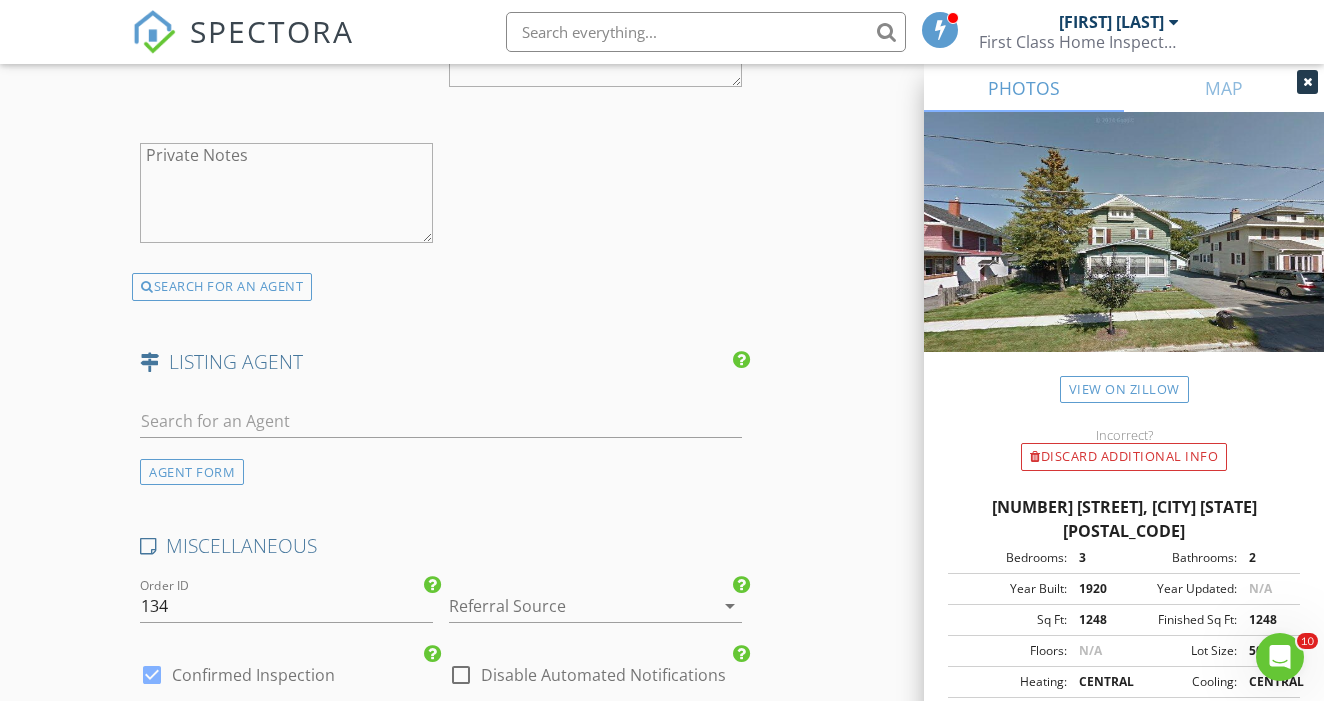 click at bounding box center (567, 606) 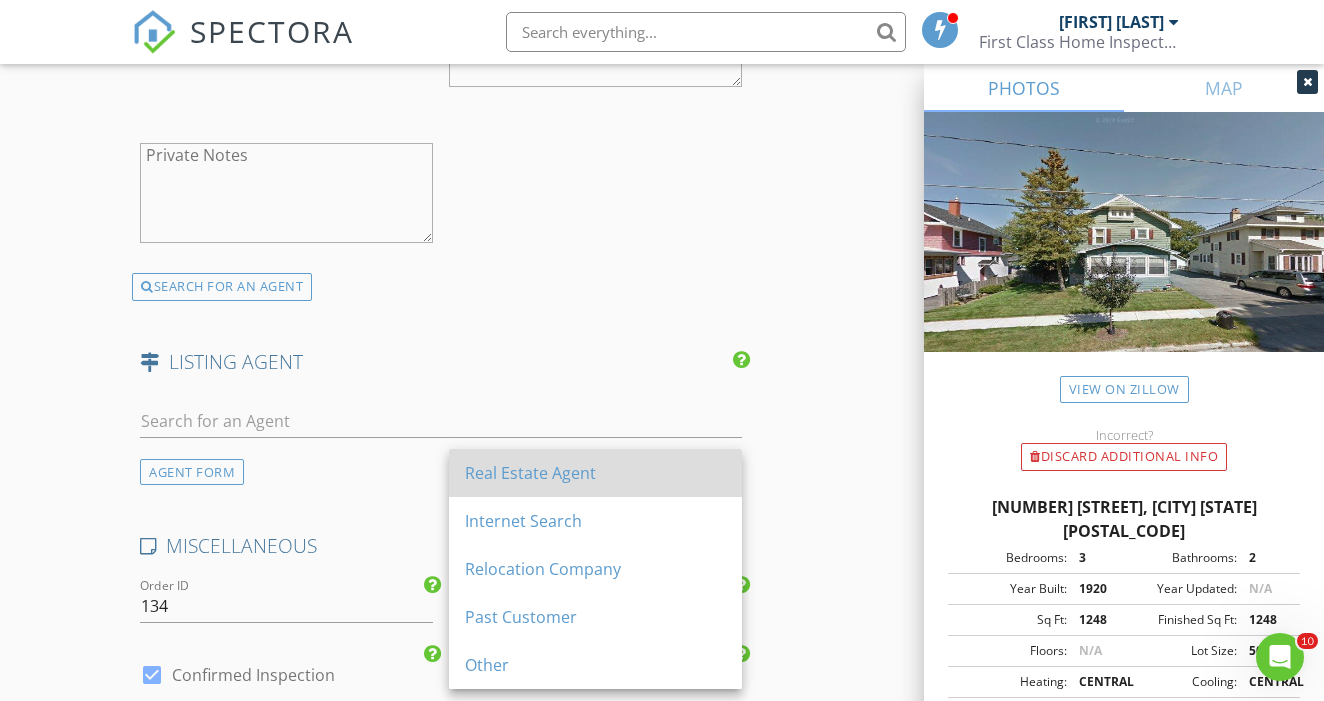 click on "Real Estate Agent" at bounding box center (595, 473) 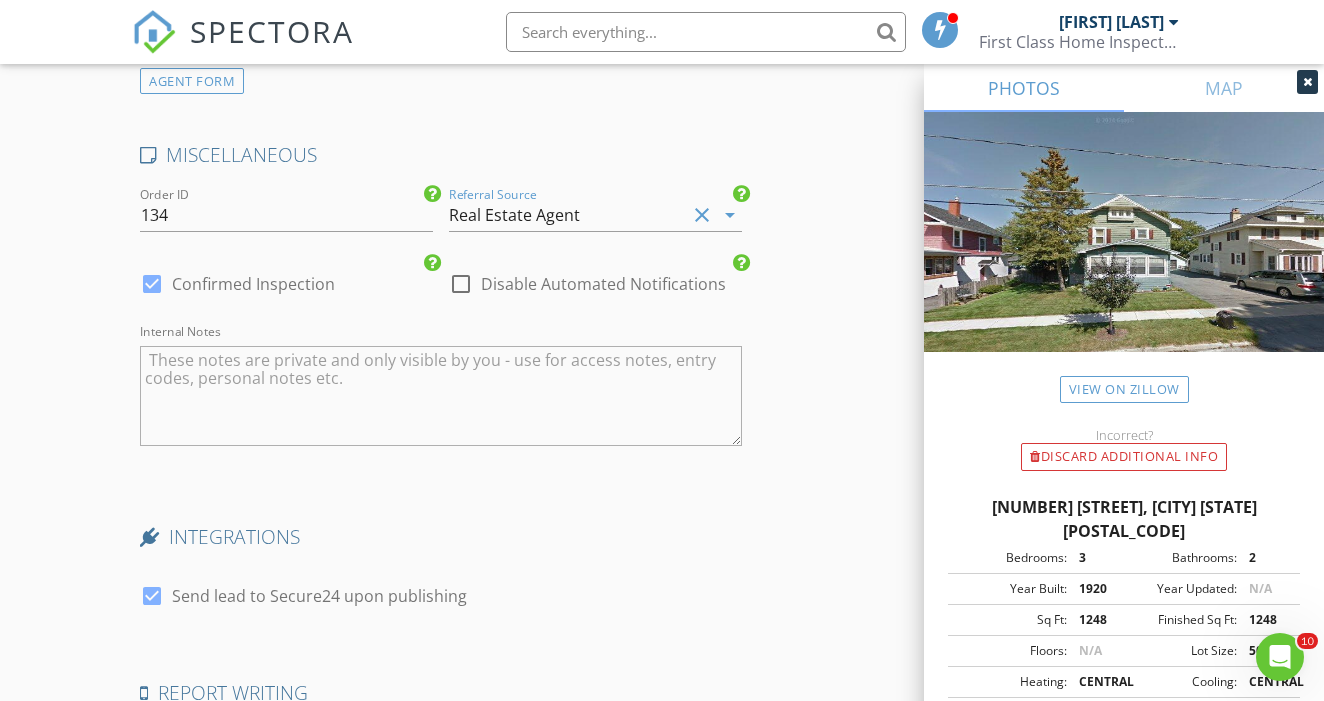 scroll, scrollTop: 3455, scrollLeft: 0, axis: vertical 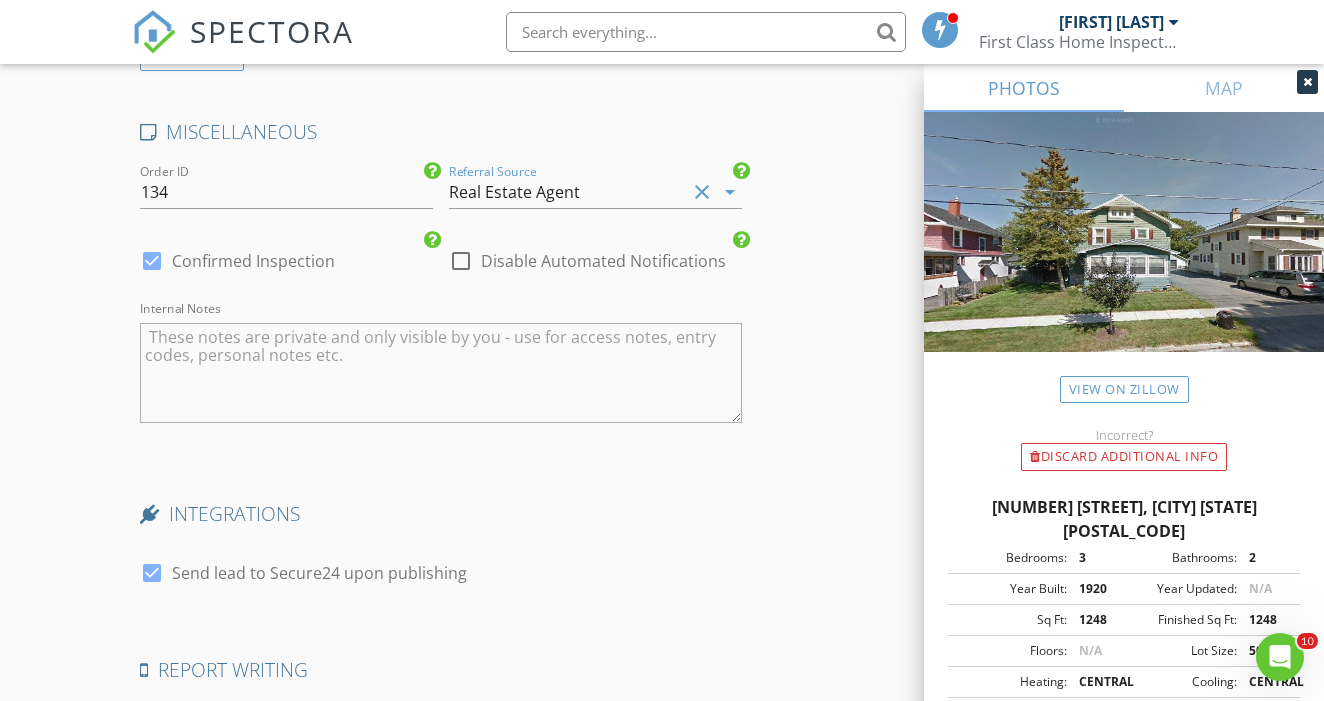 click at bounding box center (152, 573) 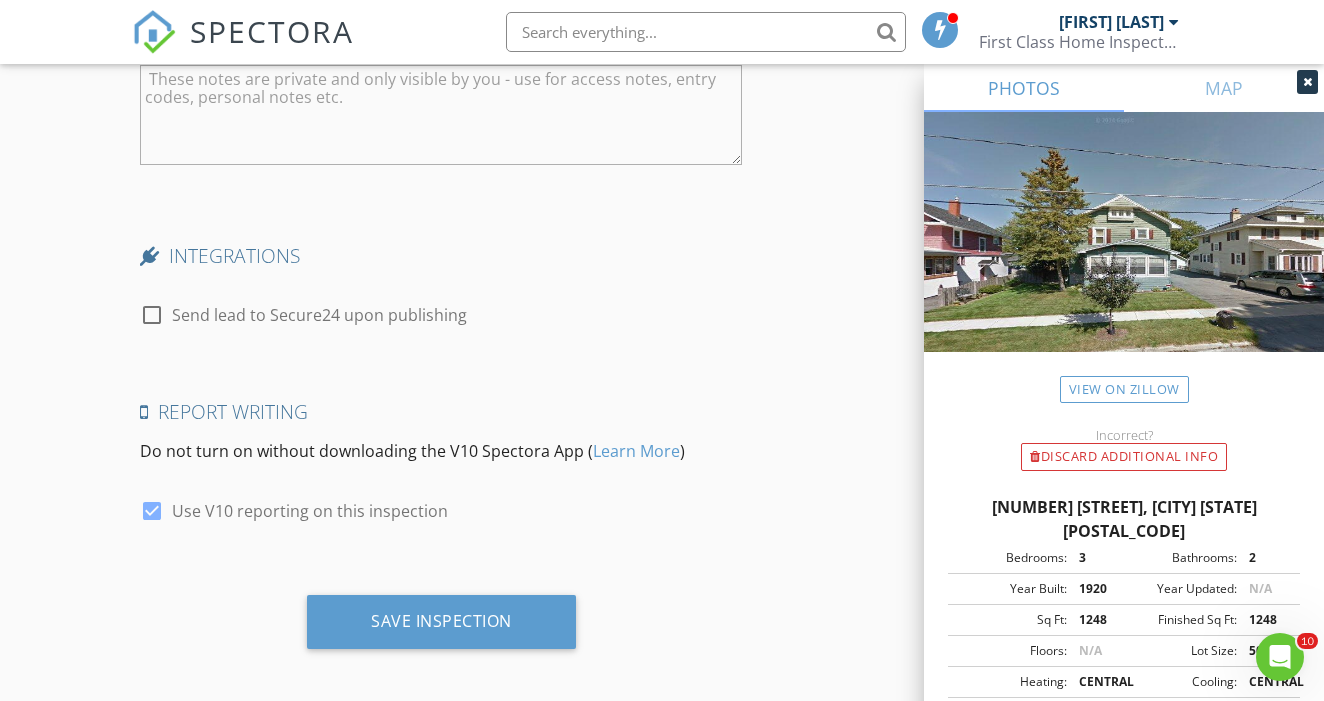 scroll, scrollTop: 3712, scrollLeft: 0, axis: vertical 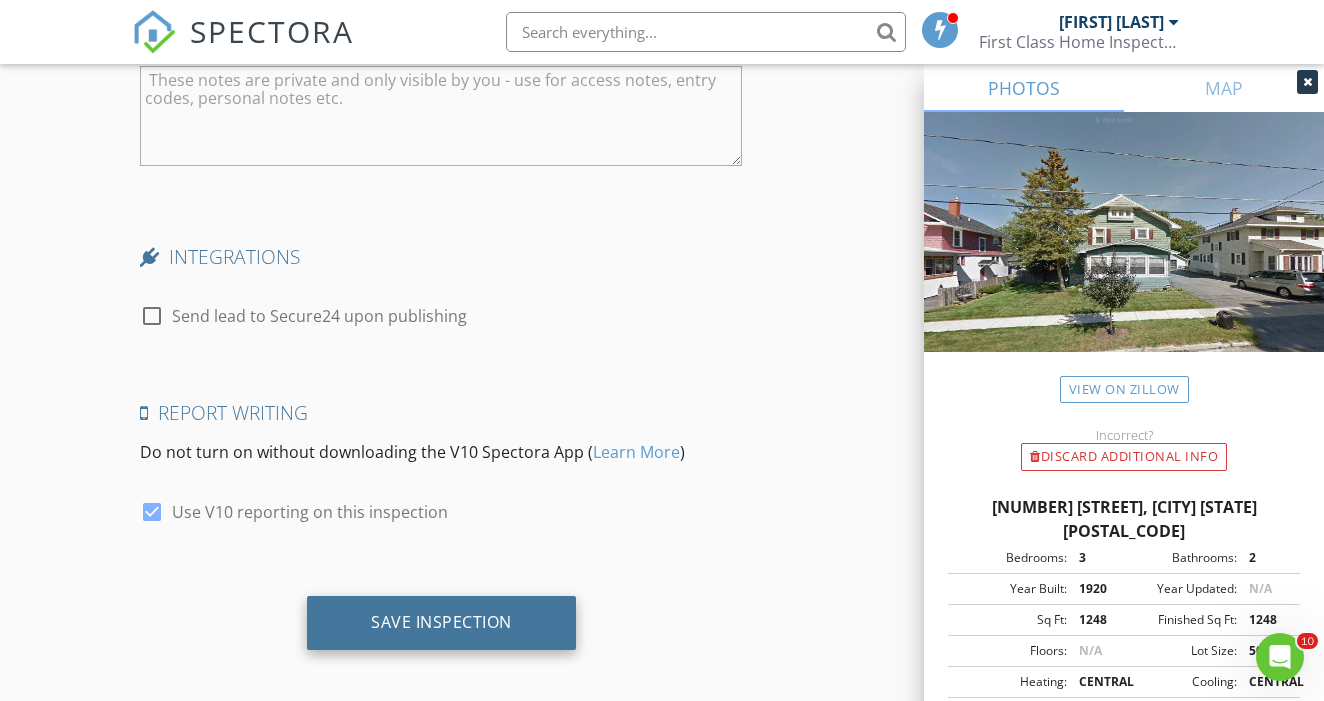 click on "Save Inspection" at bounding box center [441, 622] 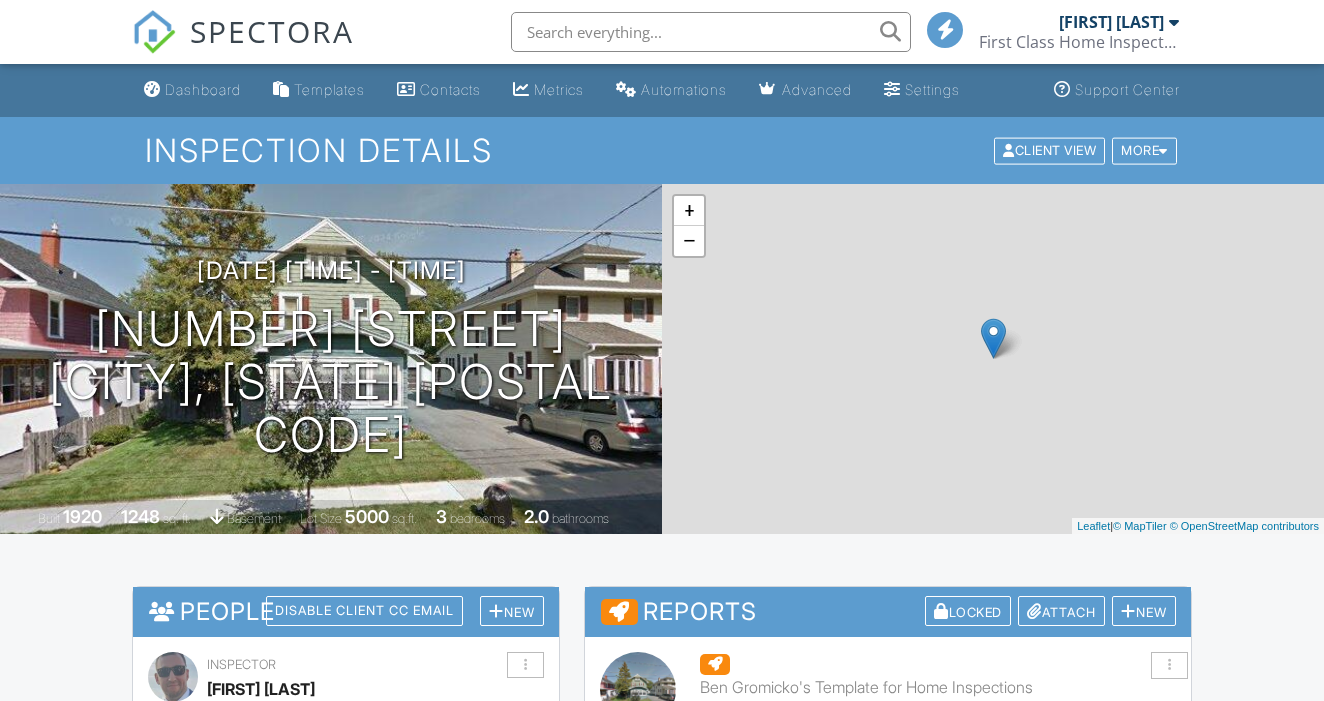 scroll, scrollTop: 0, scrollLeft: 0, axis: both 